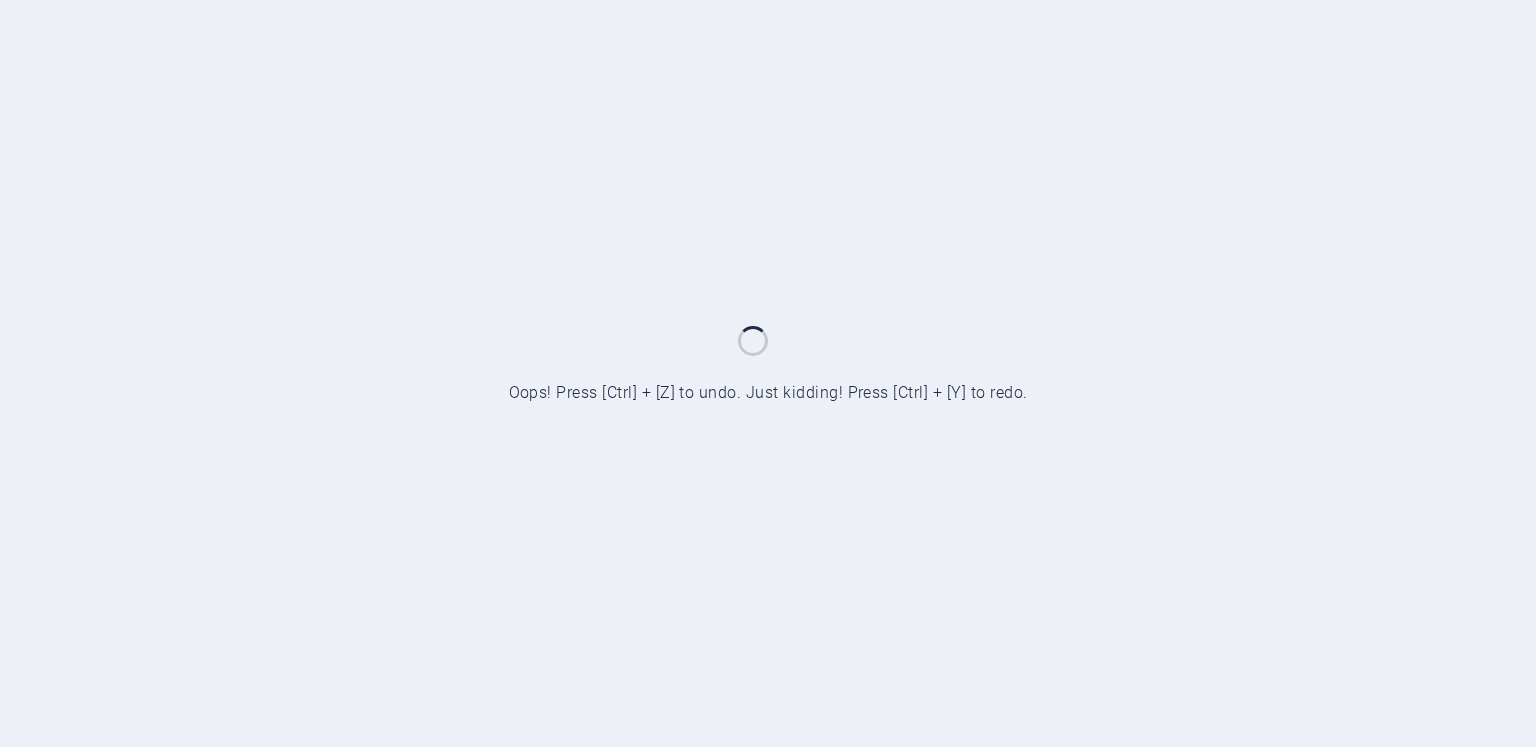 scroll, scrollTop: 0, scrollLeft: 0, axis: both 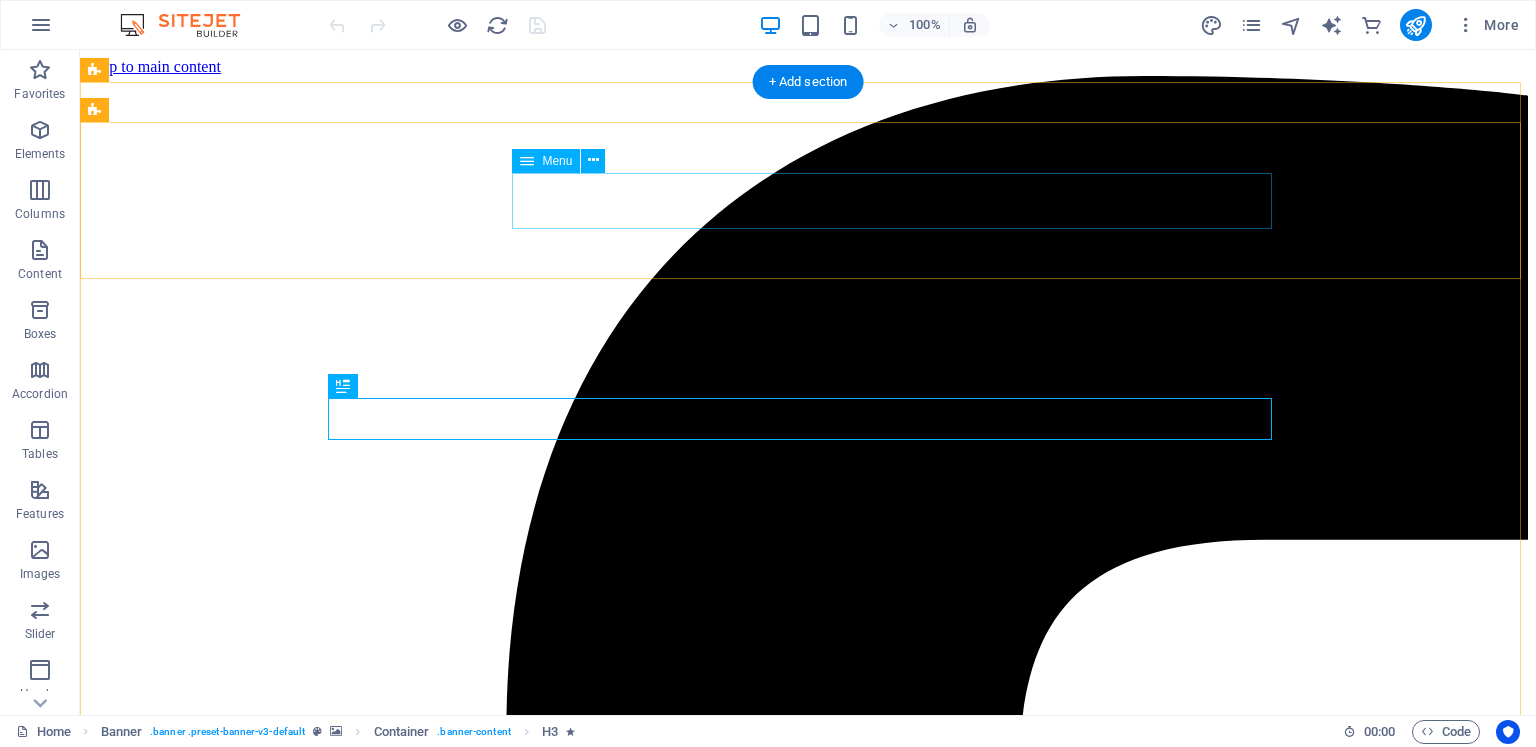 click on "Home About Classes Trainers Pricing Contact" at bounding box center [808, 11896] 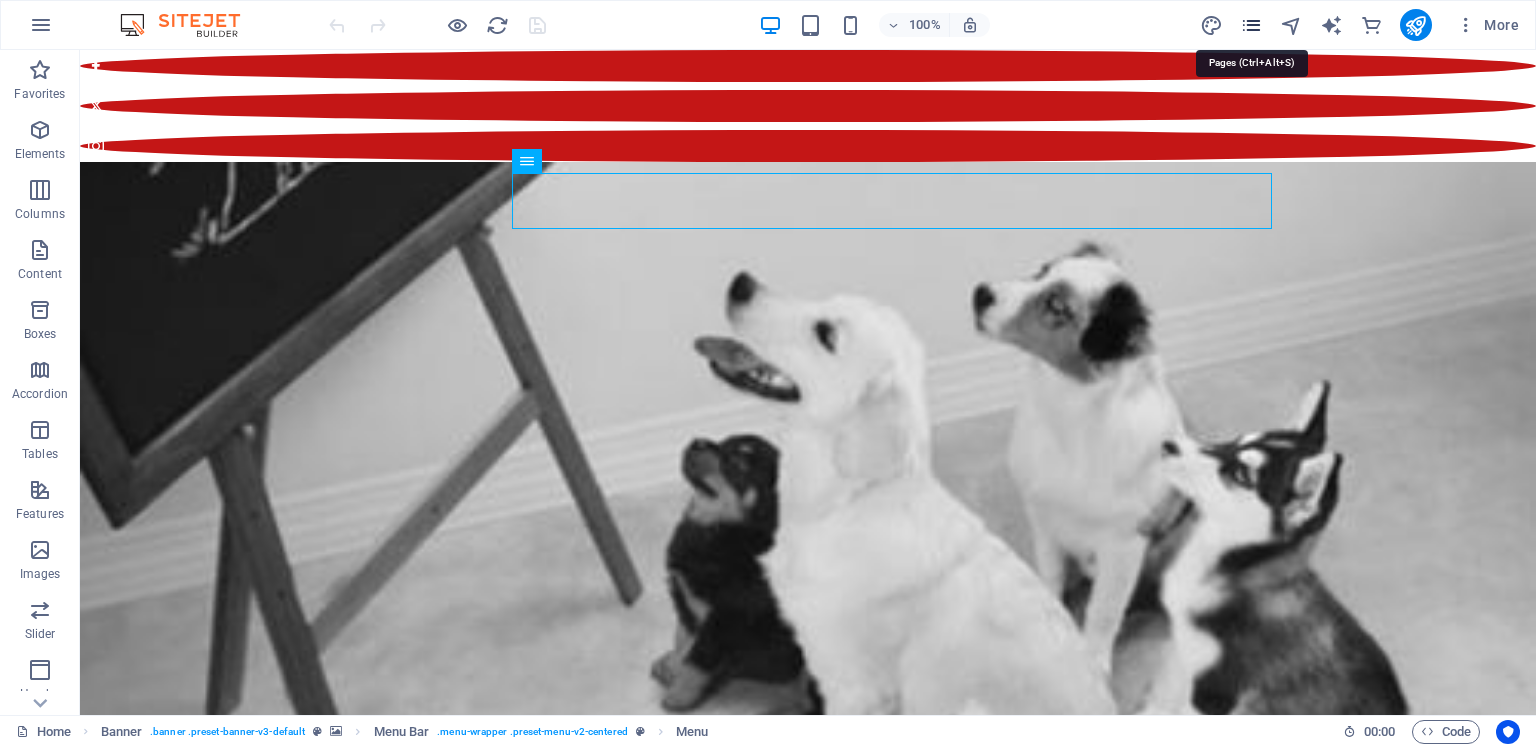click at bounding box center (1251, 25) 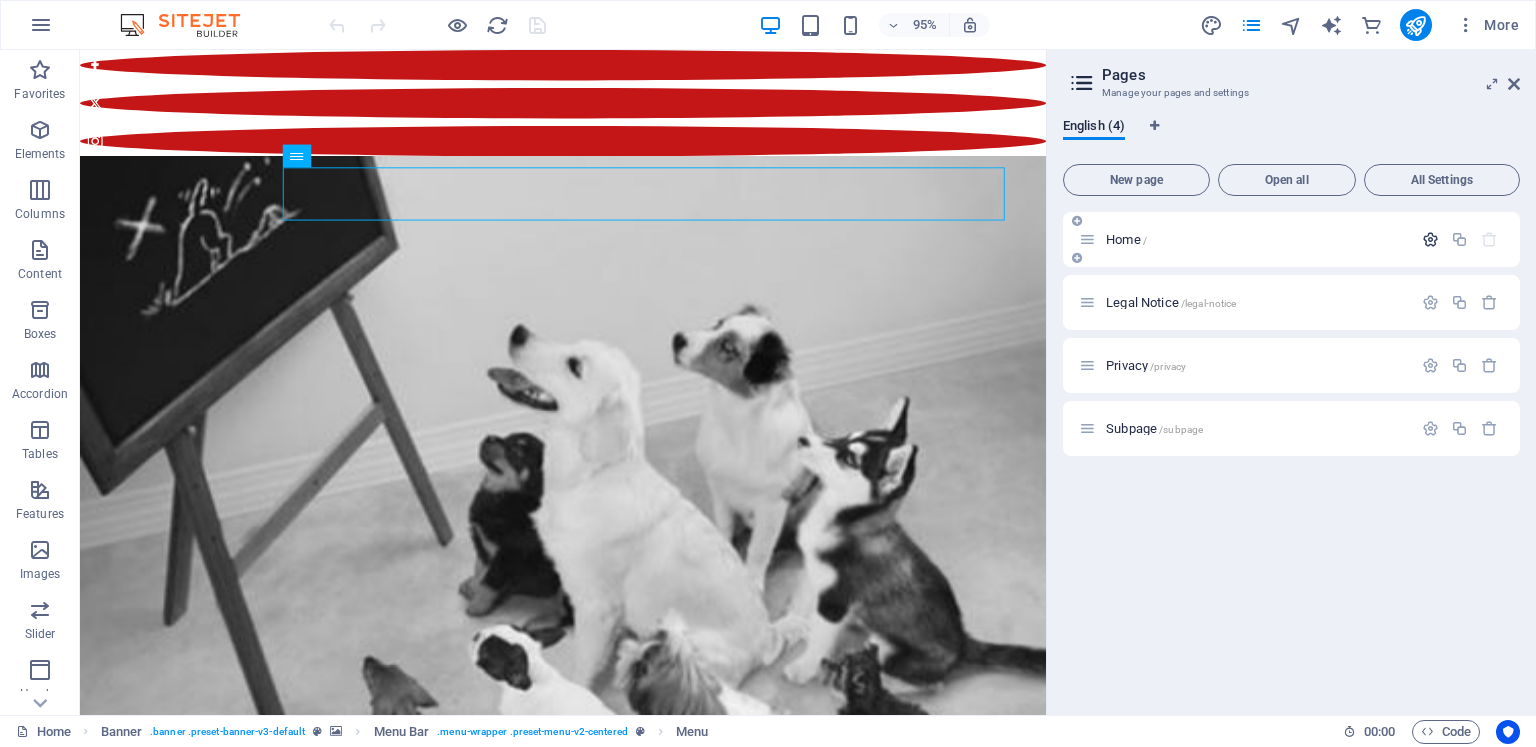 click at bounding box center (1430, 239) 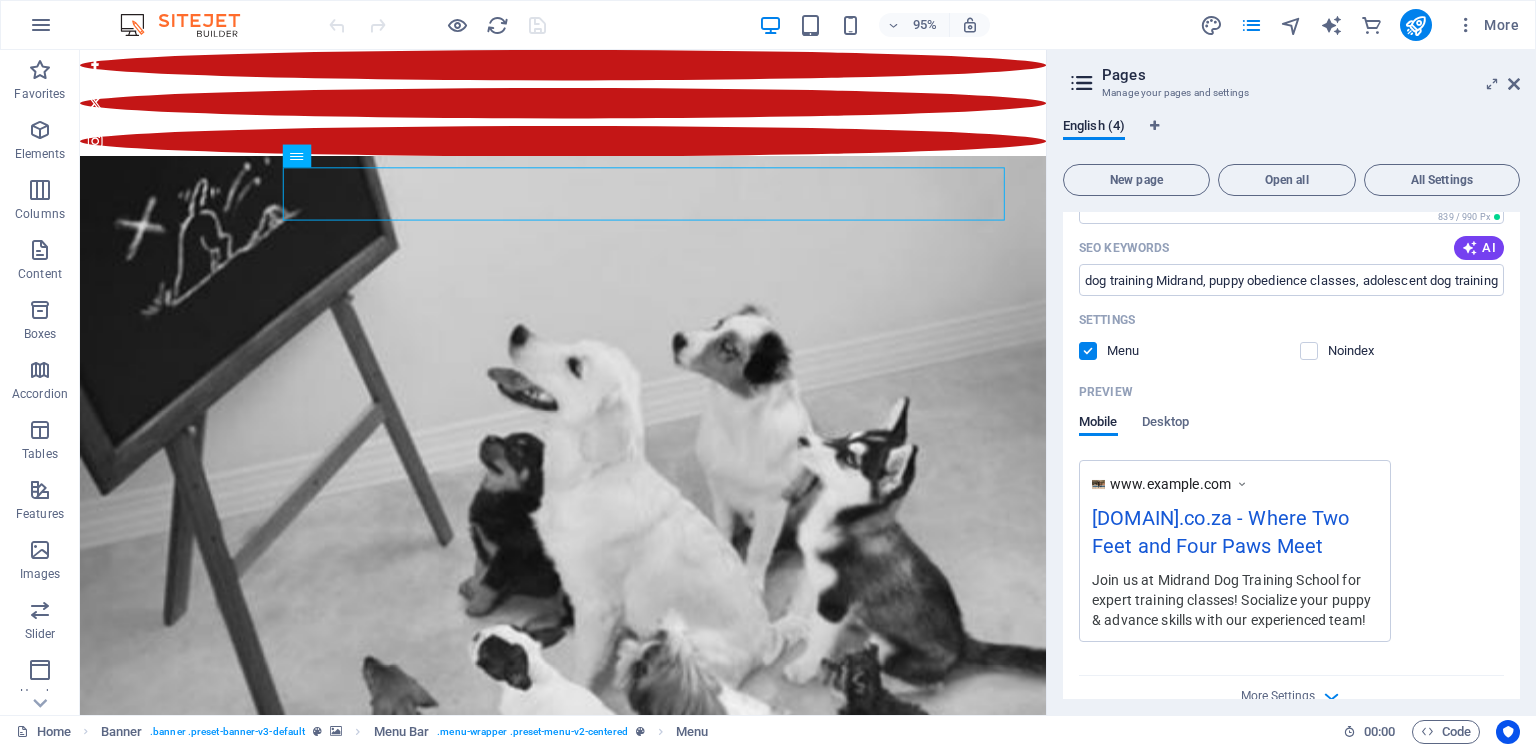scroll, scrollTop: 205, scrollLeft: 0, axis: vertical 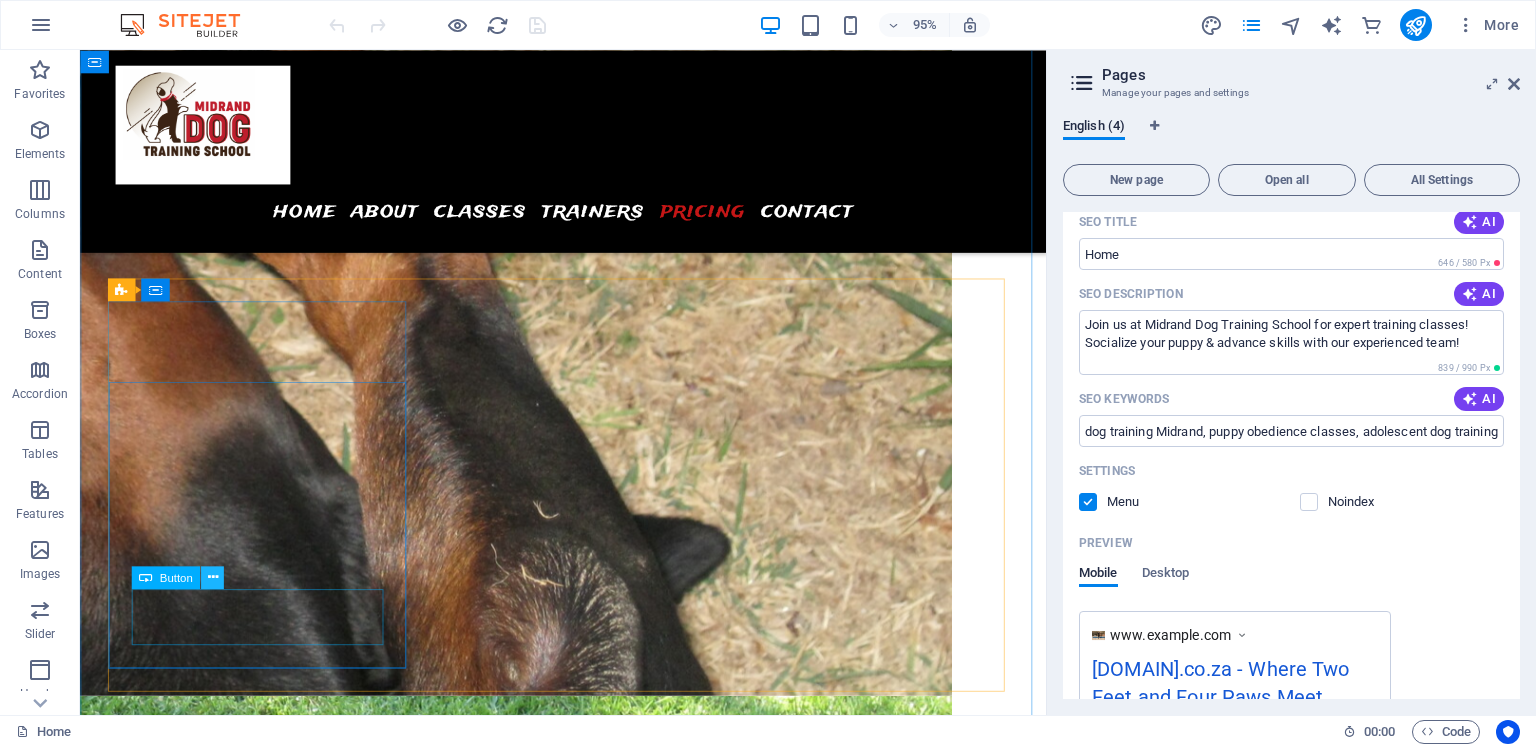 click at bounding box center (212, 578) 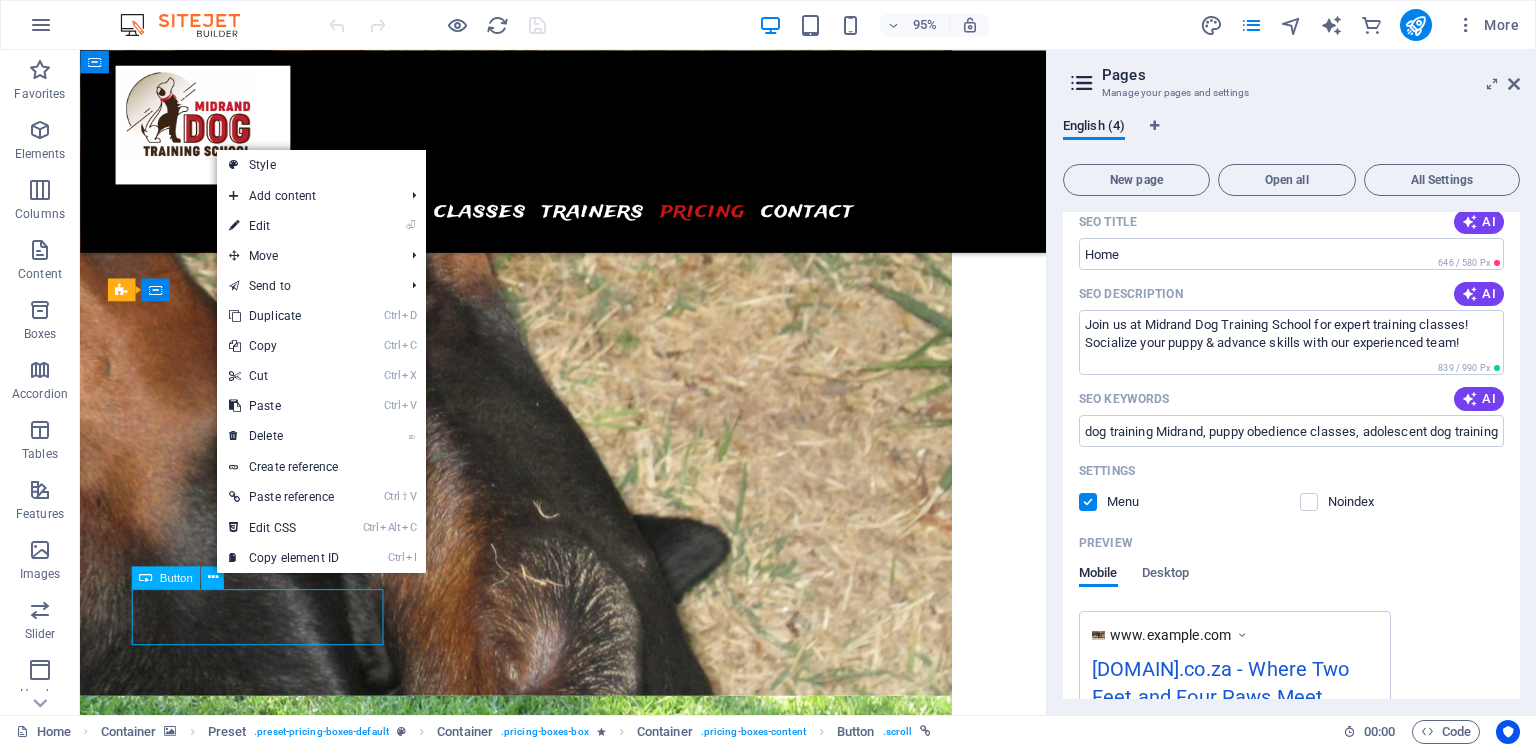click on "Button" at bounding box center [175, 577] 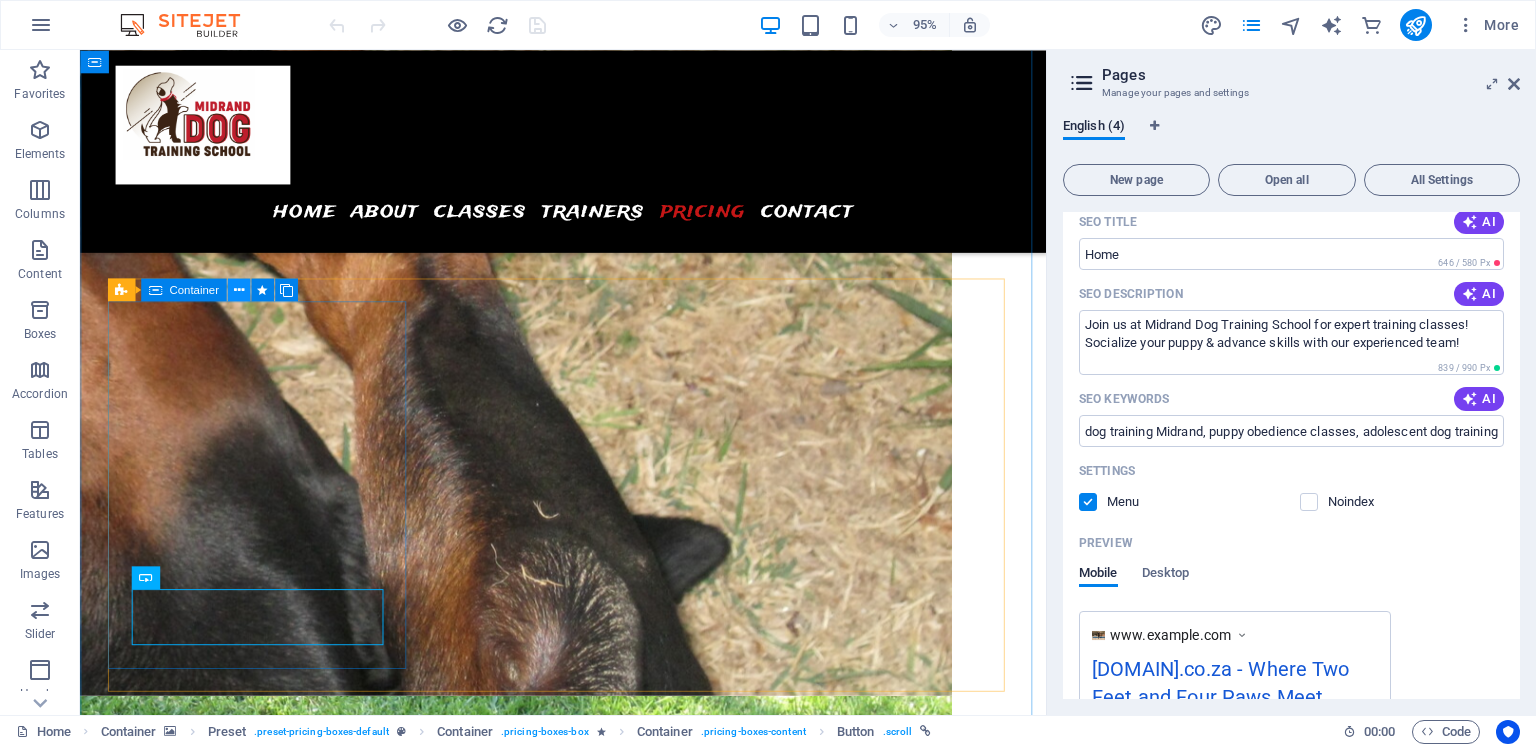 click at bounding box center (238, 290) 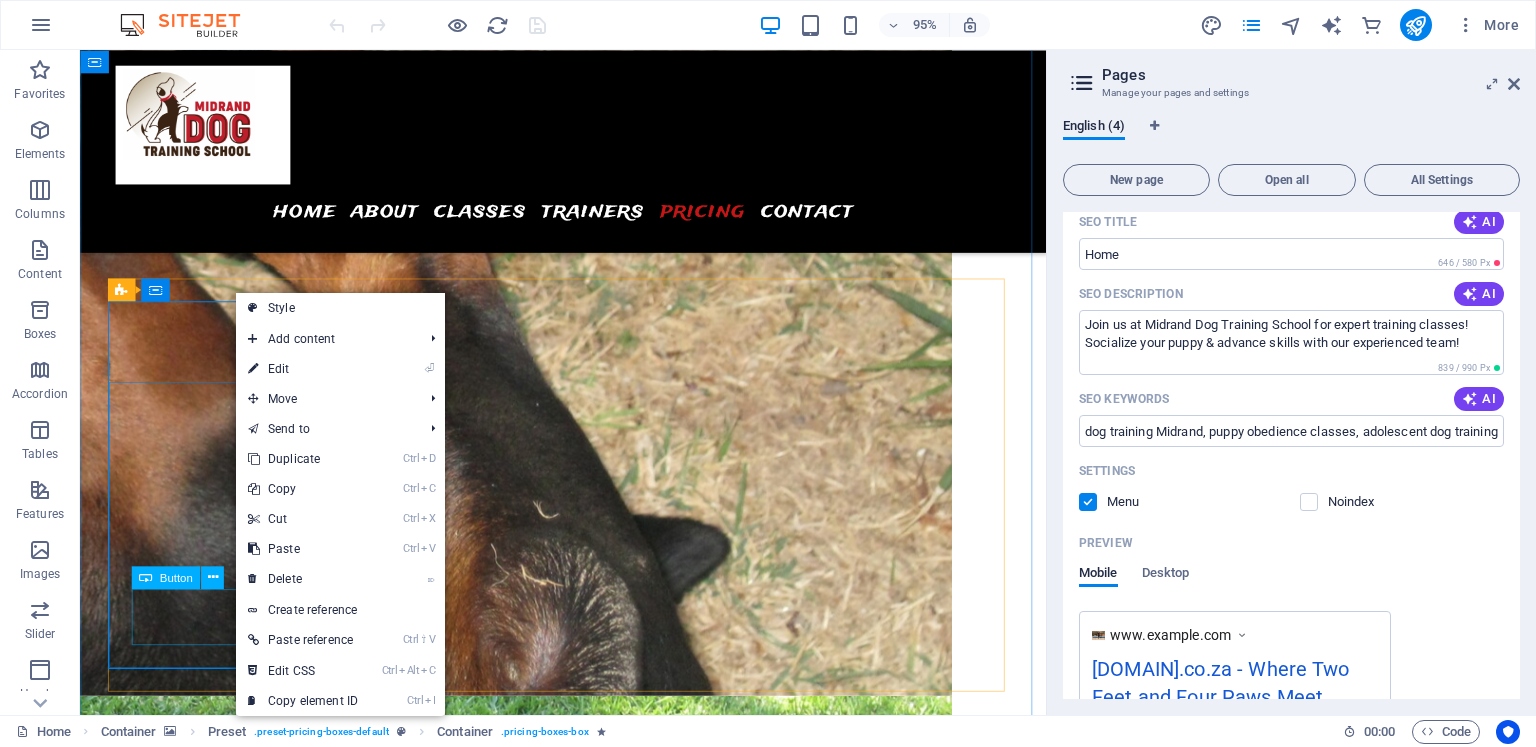 click on "Button" at bounding box center (165, 577) 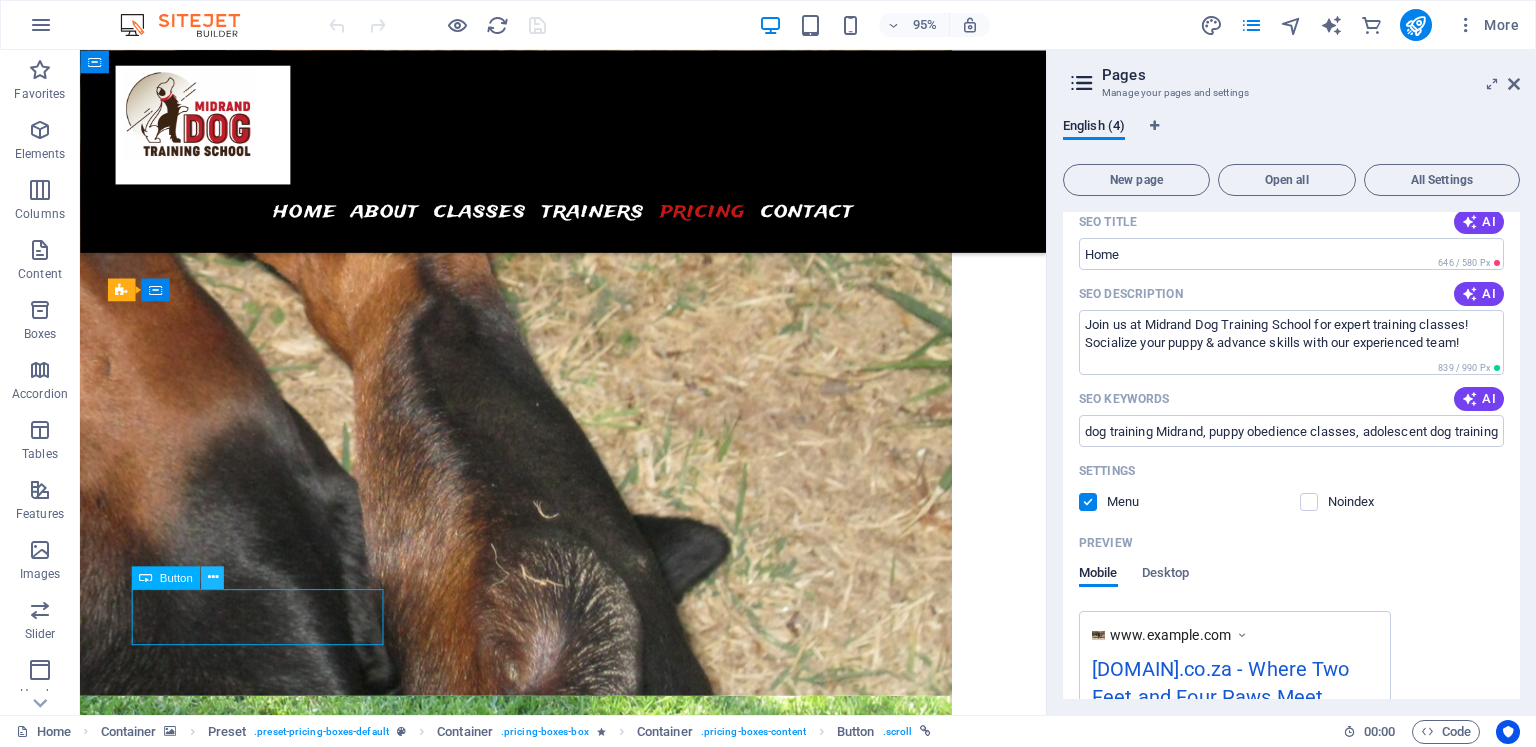 click at bounding box center [212, 578] 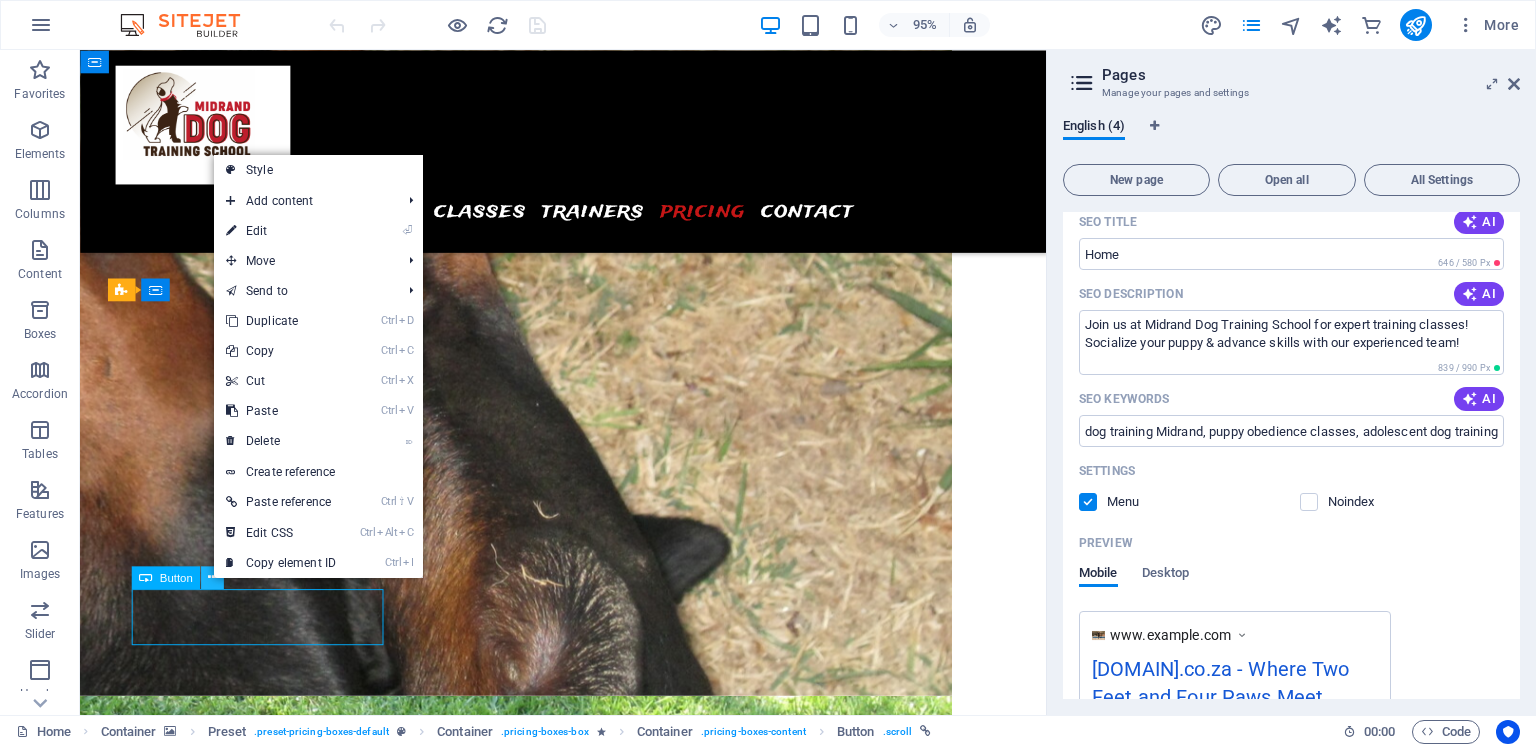 click at bounding box center [212, 578] 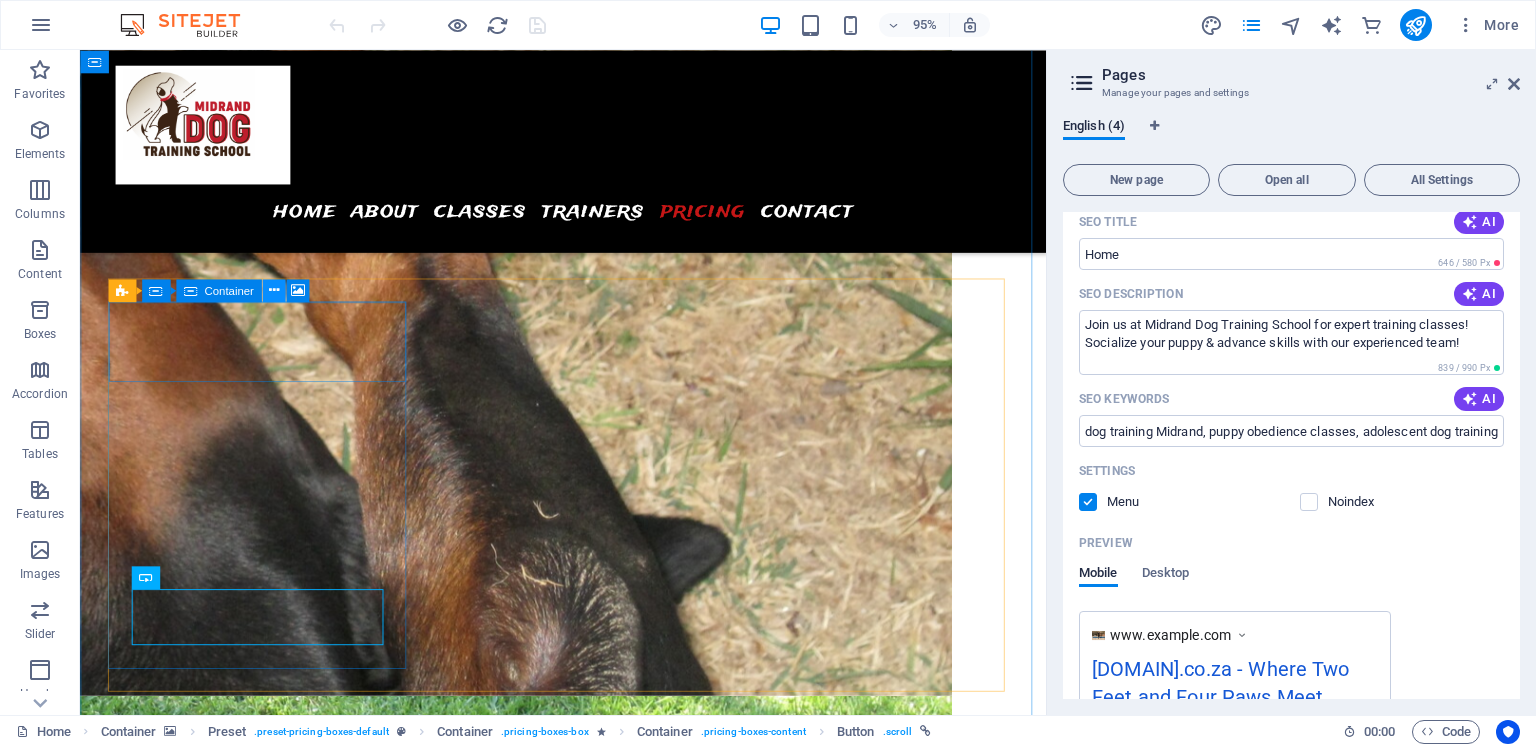 click at bounding box center [273, 290] 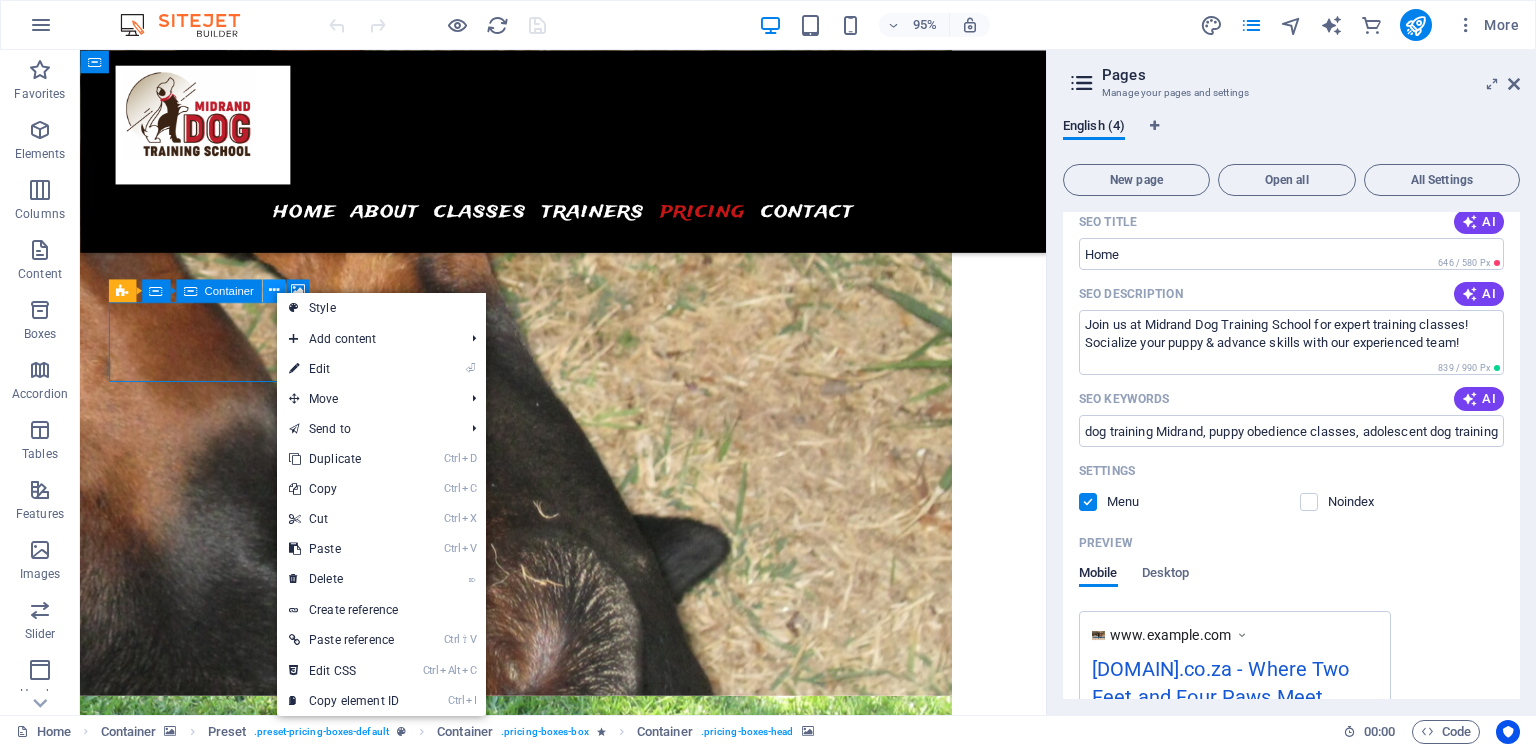 click at bounding box center [273, 290] 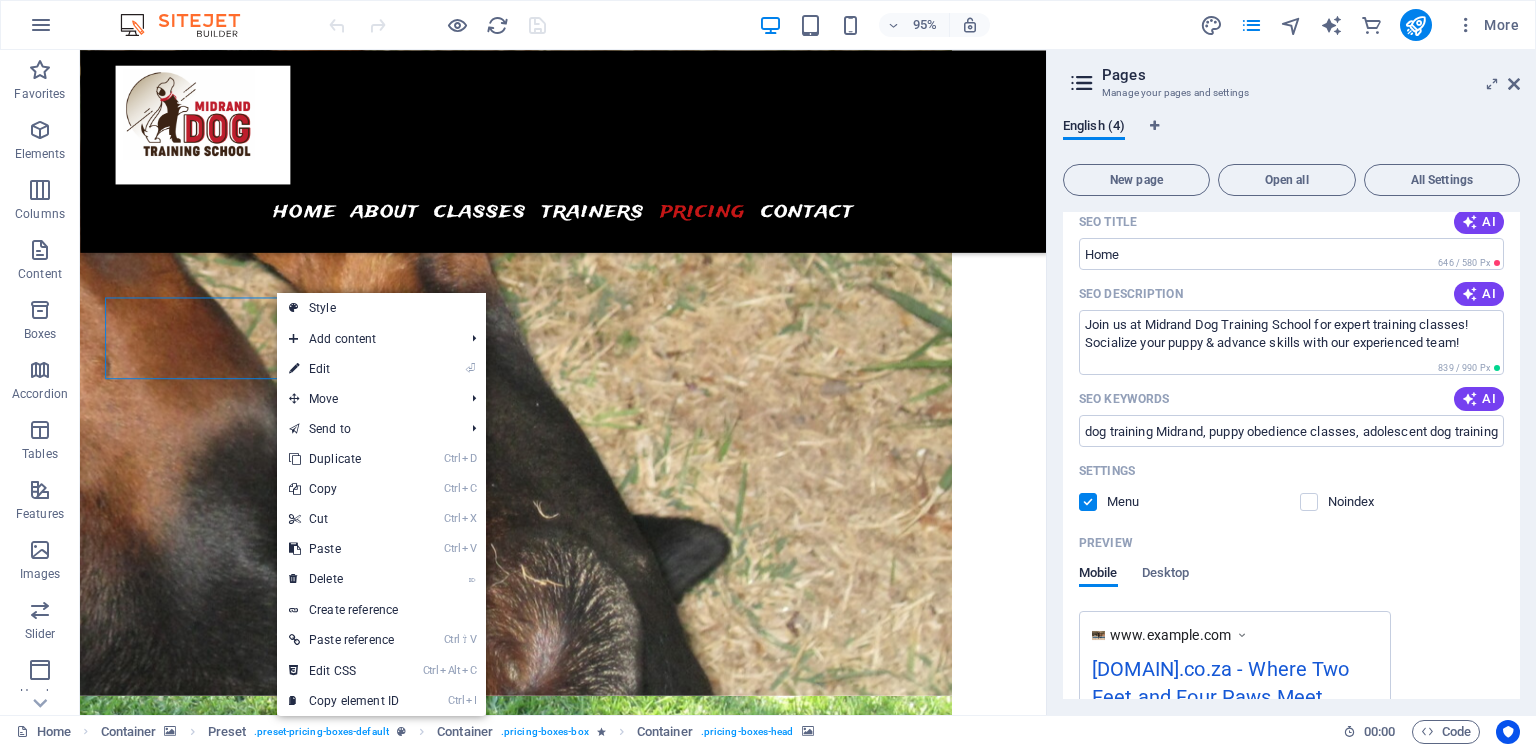 click at bounding box center (589, 15063) 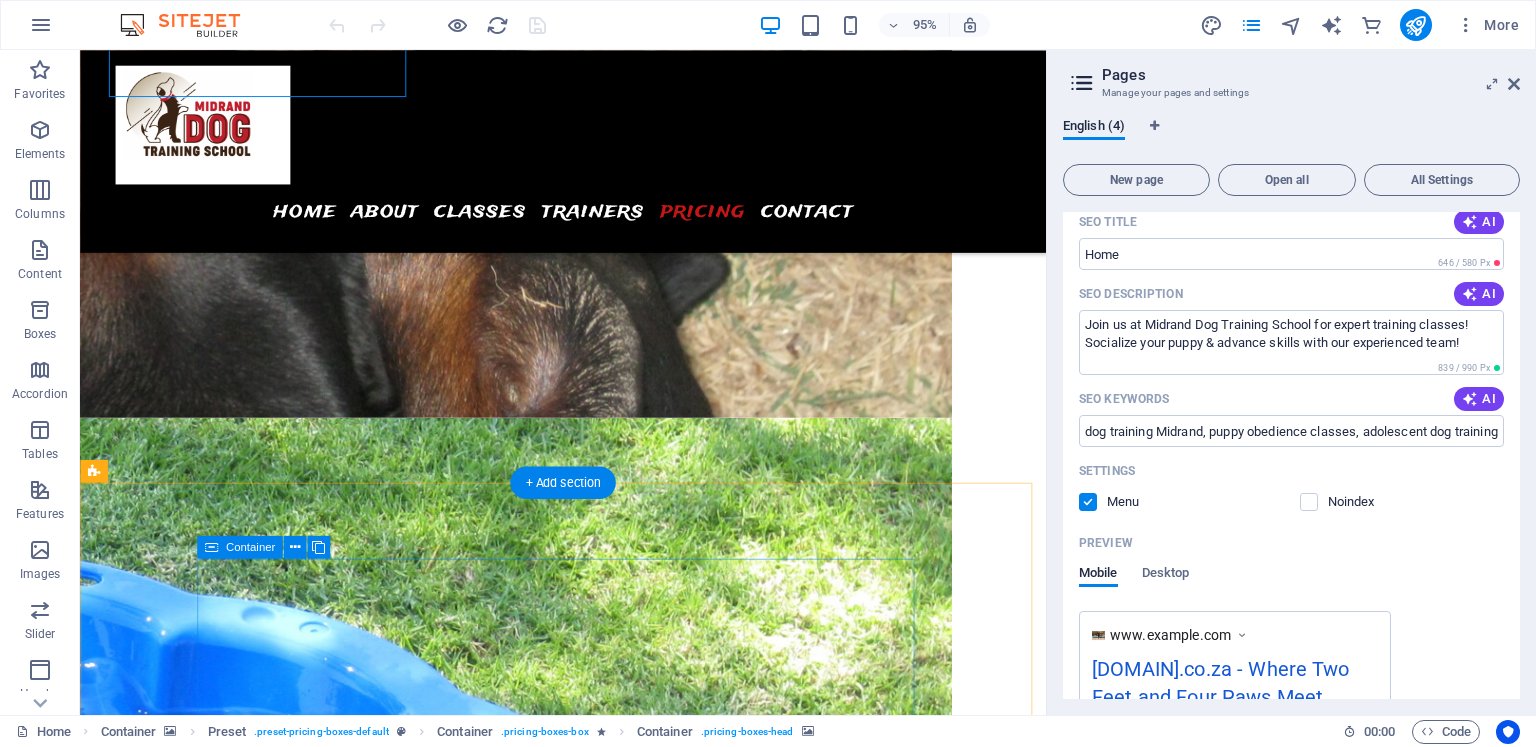 scroll, scrollTop: 6000, scrollLeft: 0, axis: vertical 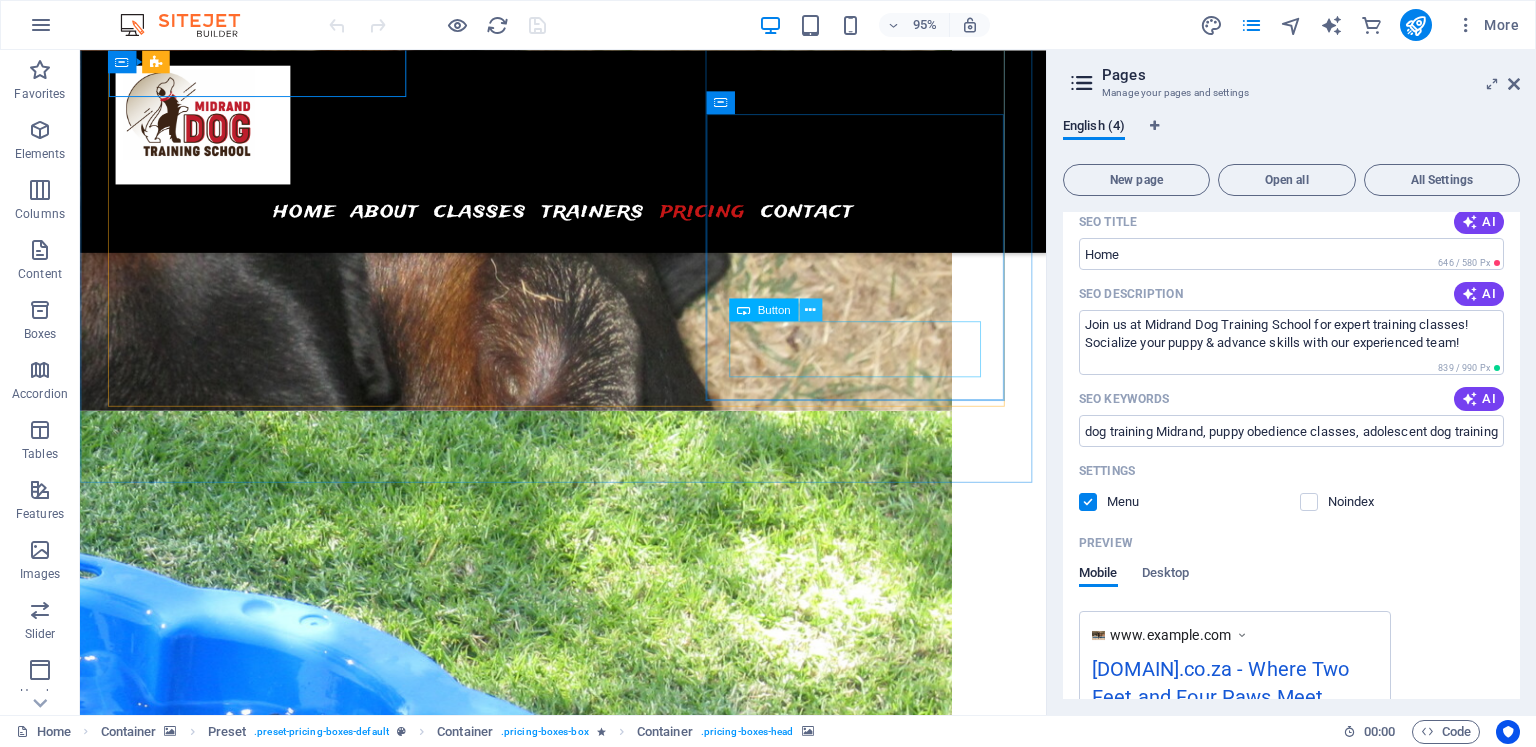 click at bounding box center [810, 310] 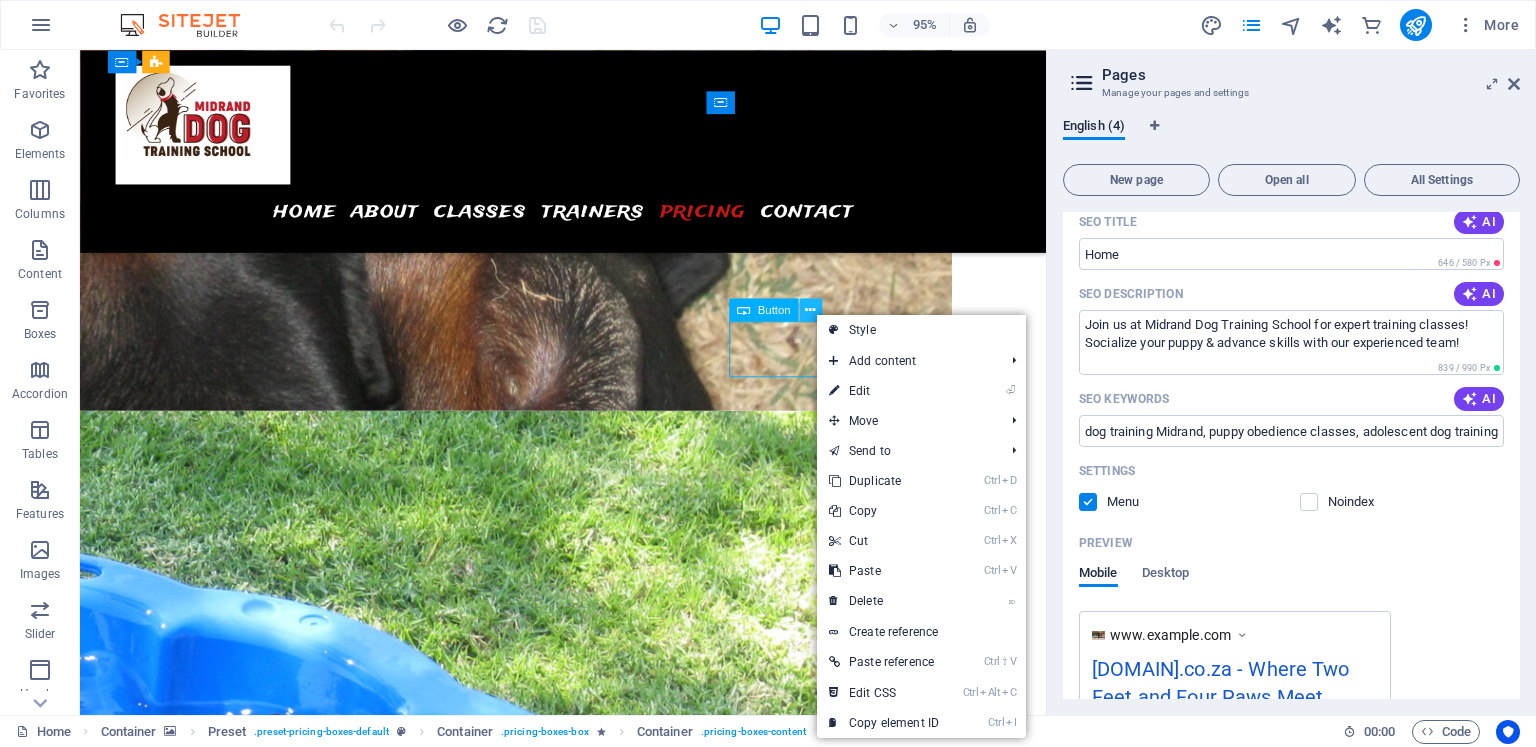 click at bounding box center (810, 310) 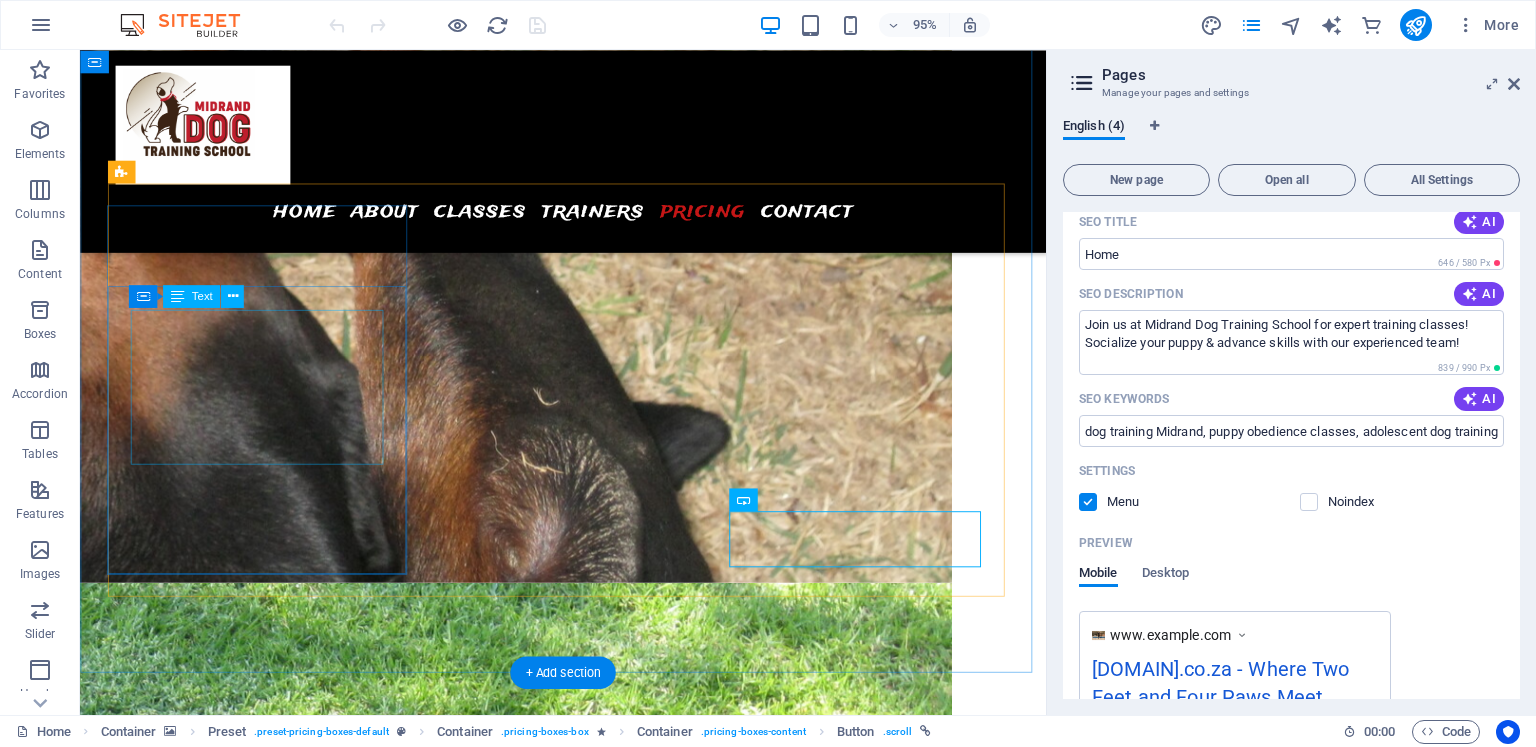 scroll, scrollTop: 5800, scrollLeft: 0, axis: vertical 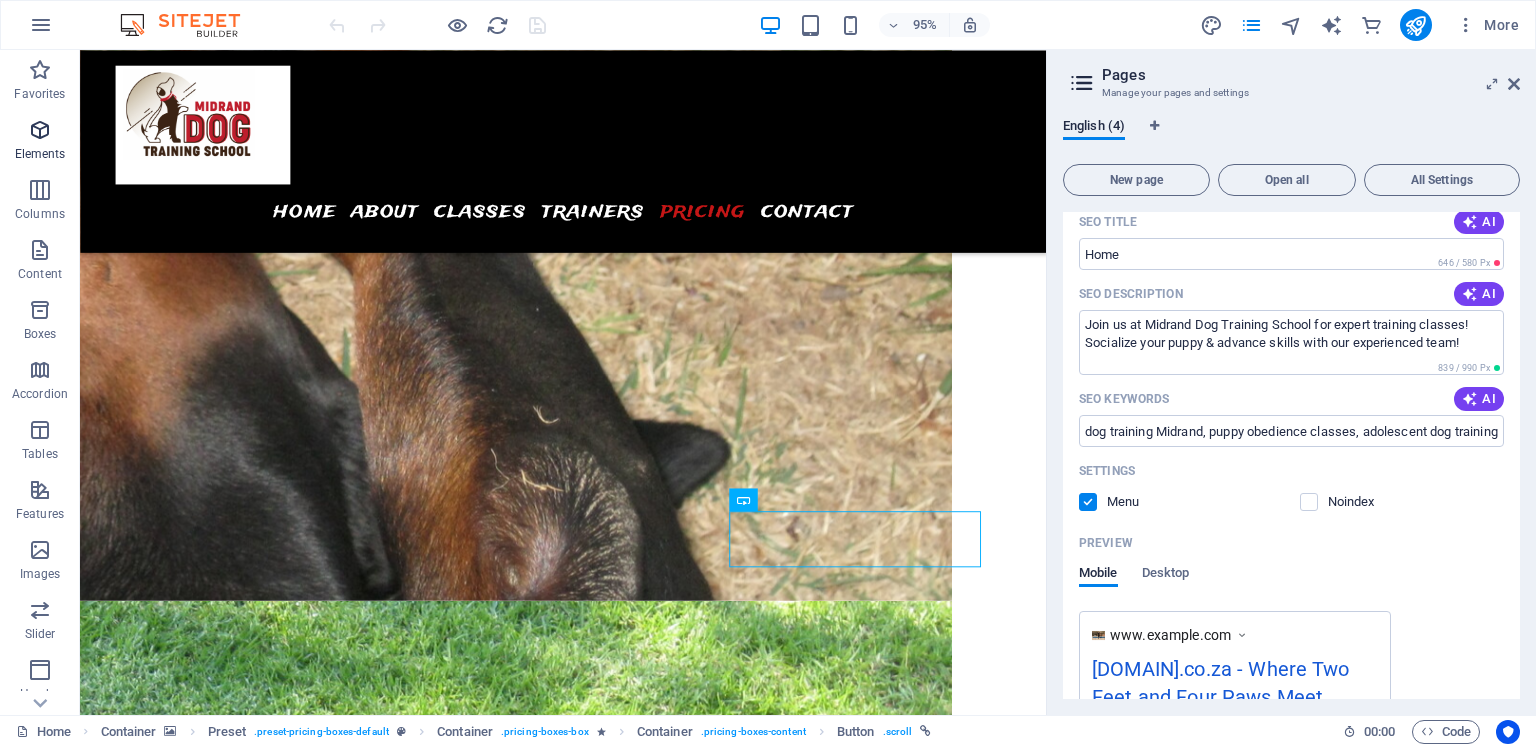 click at bounding box center (40, 130) 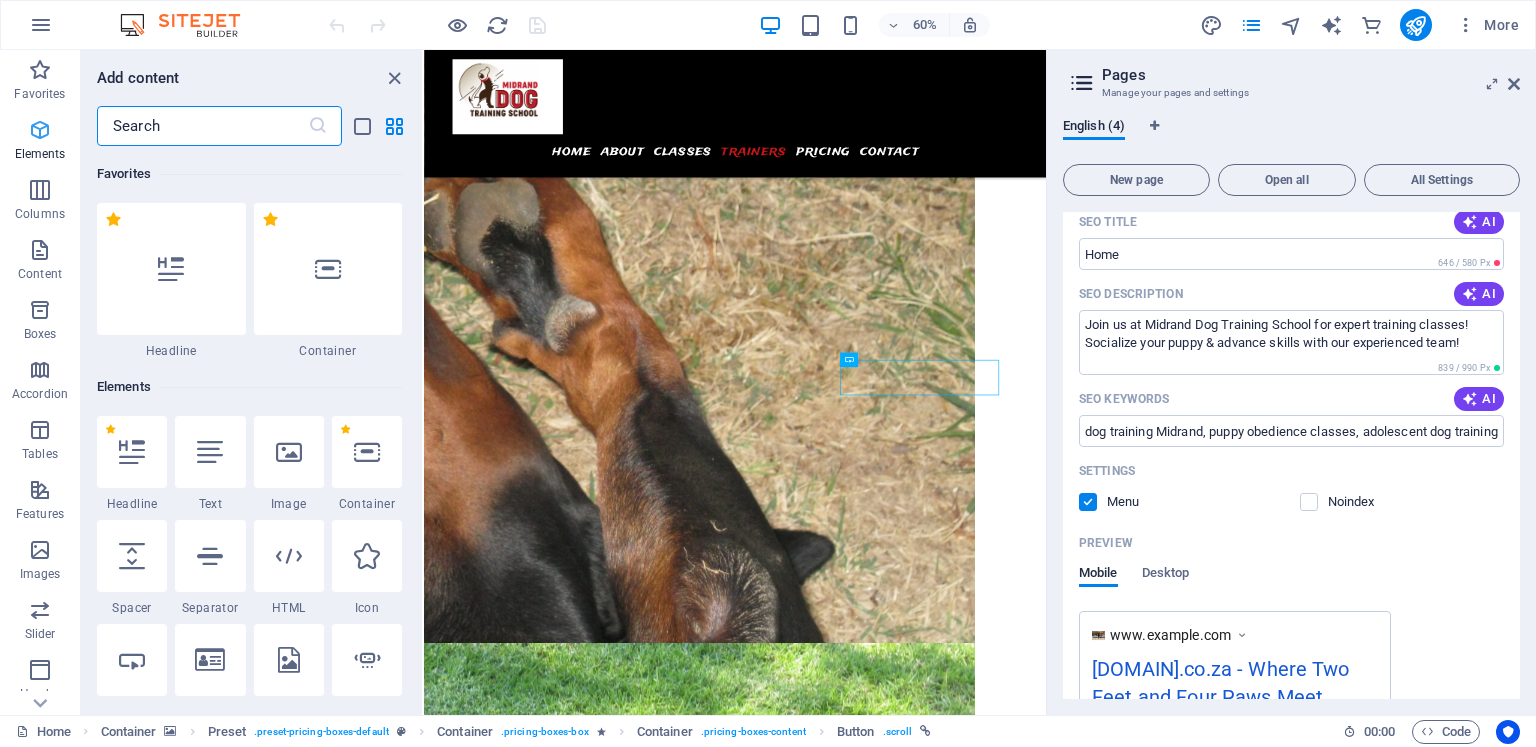 scroll, scrollTop: 6184, scrollLeft: 0, axis: vertical 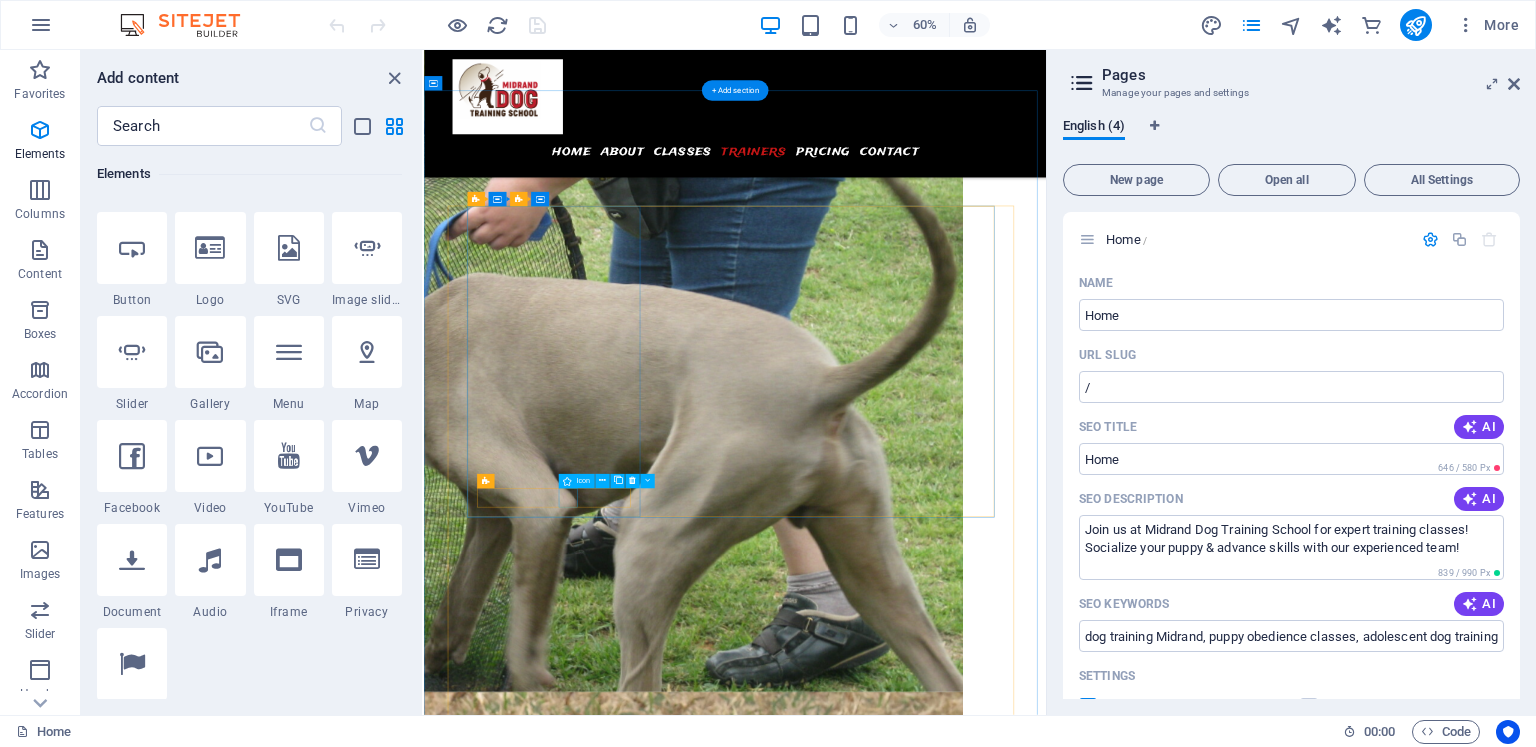 click at bounding box center (943, 13591) 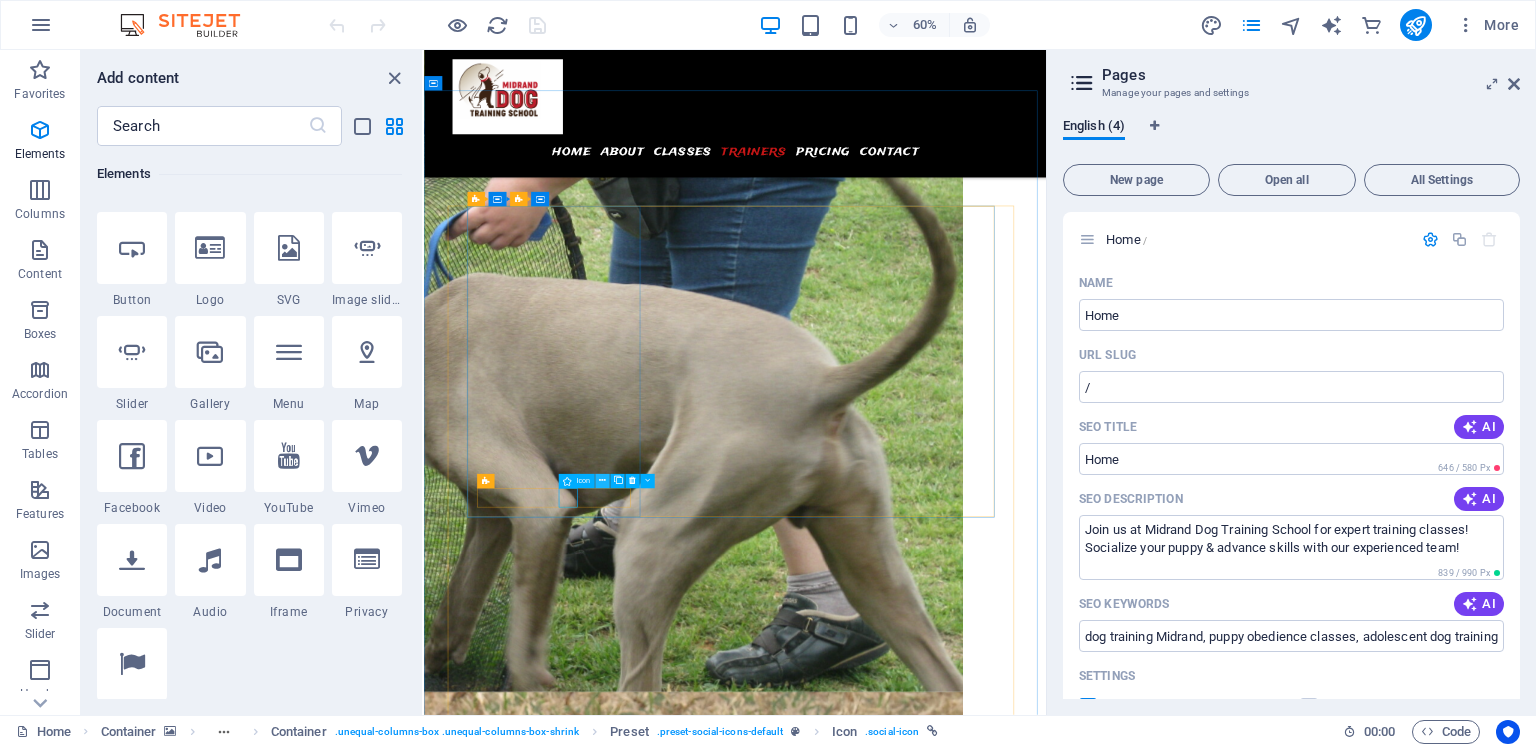 click at bounding box center [602, 481] 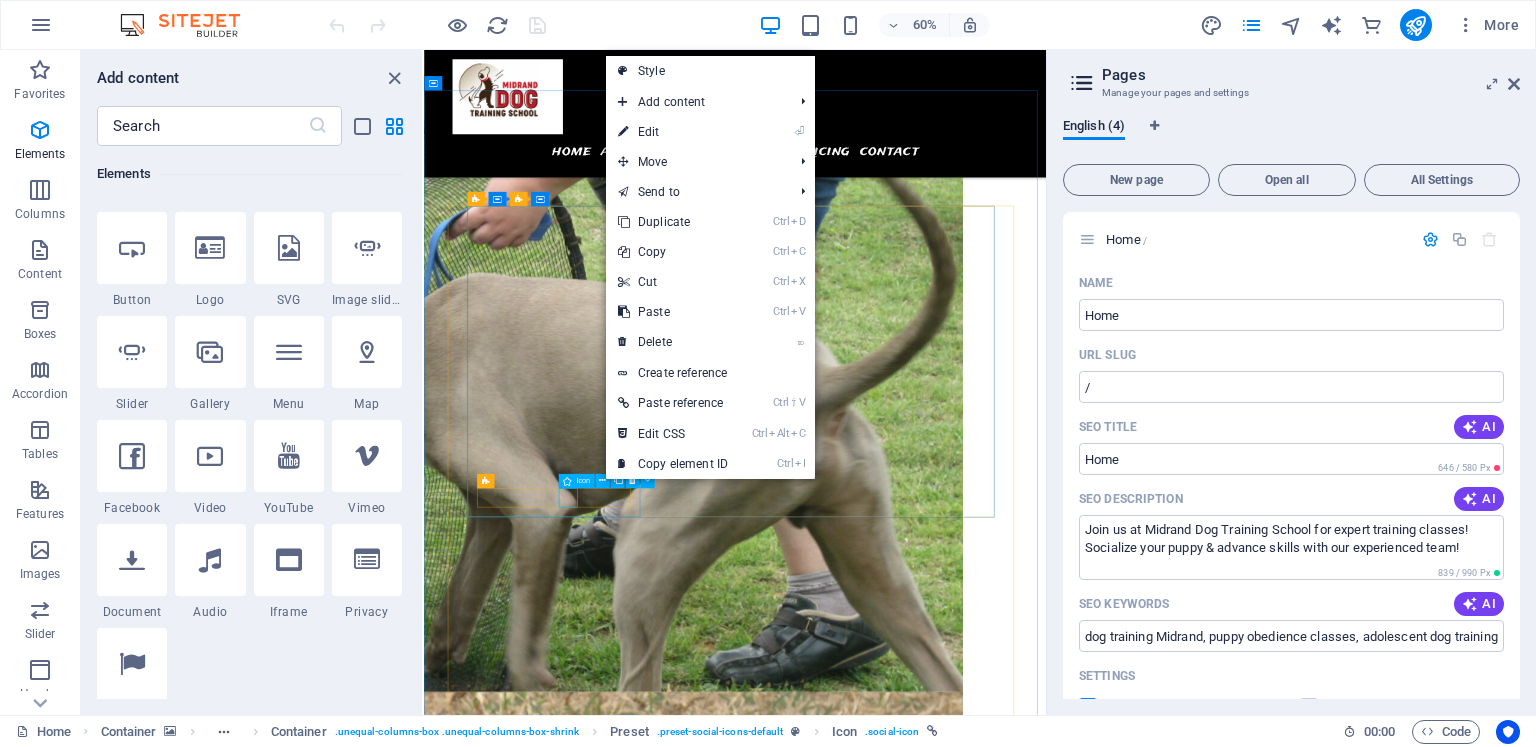 click at bounding box center [943, 13591] 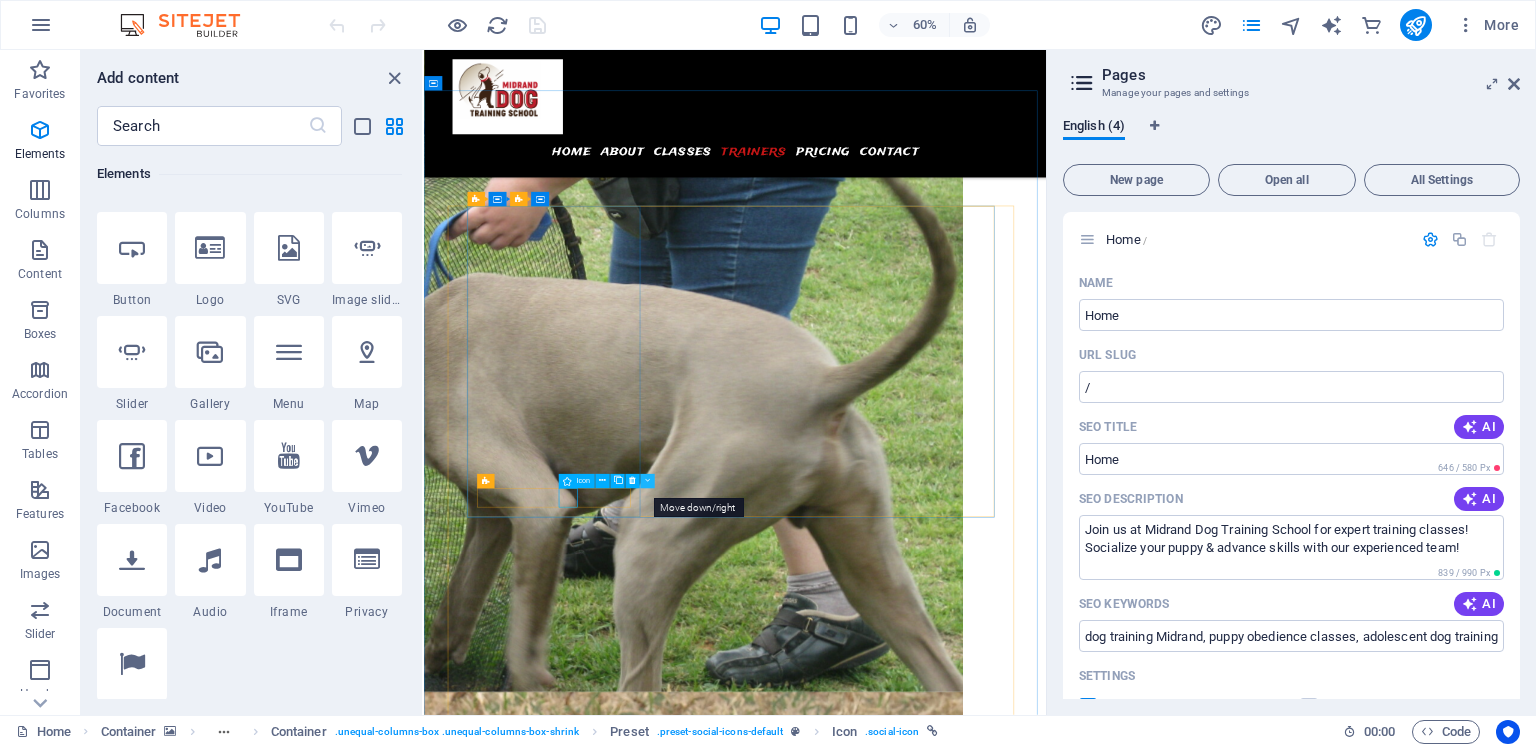 click at bounding box center [647, 481] 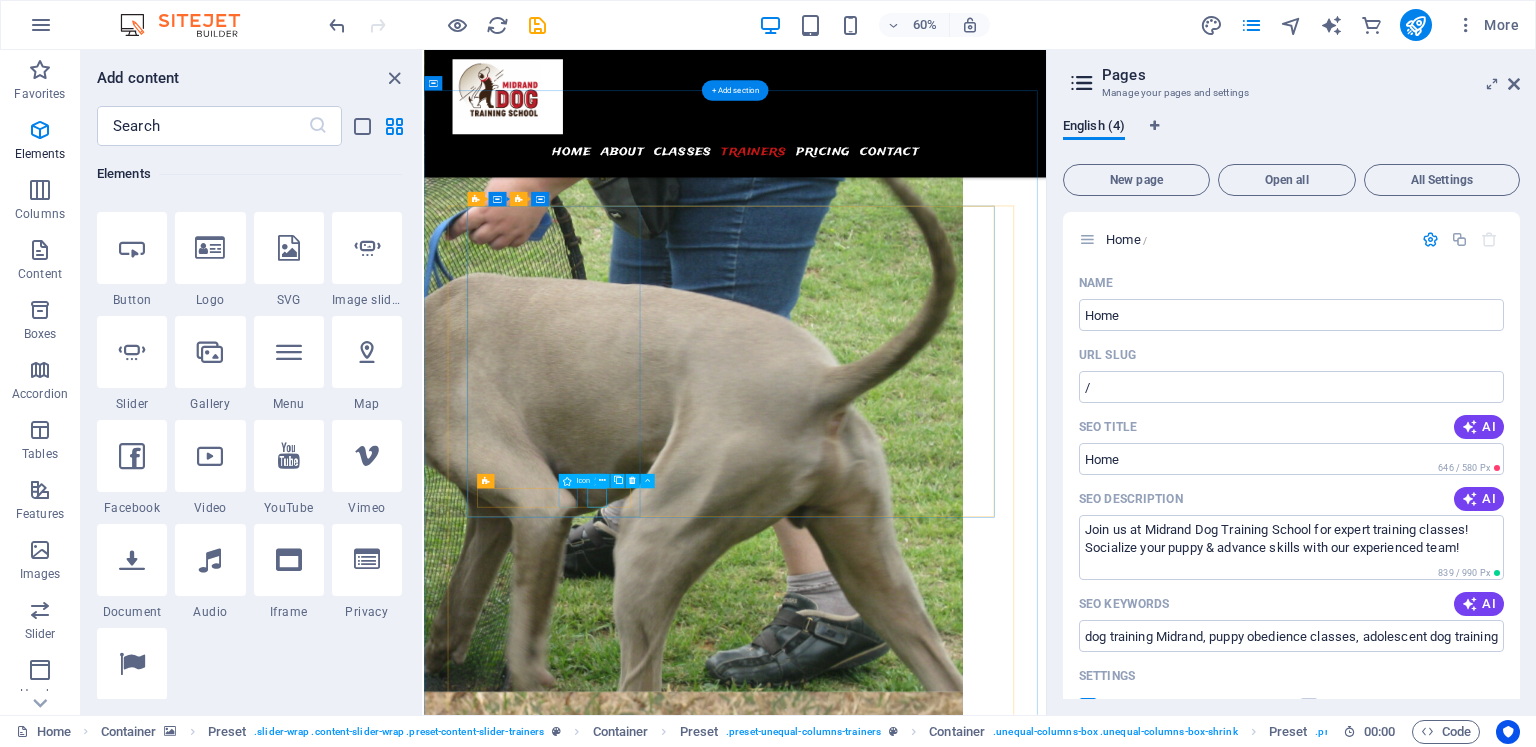 click at bounding box center (943, 13591) 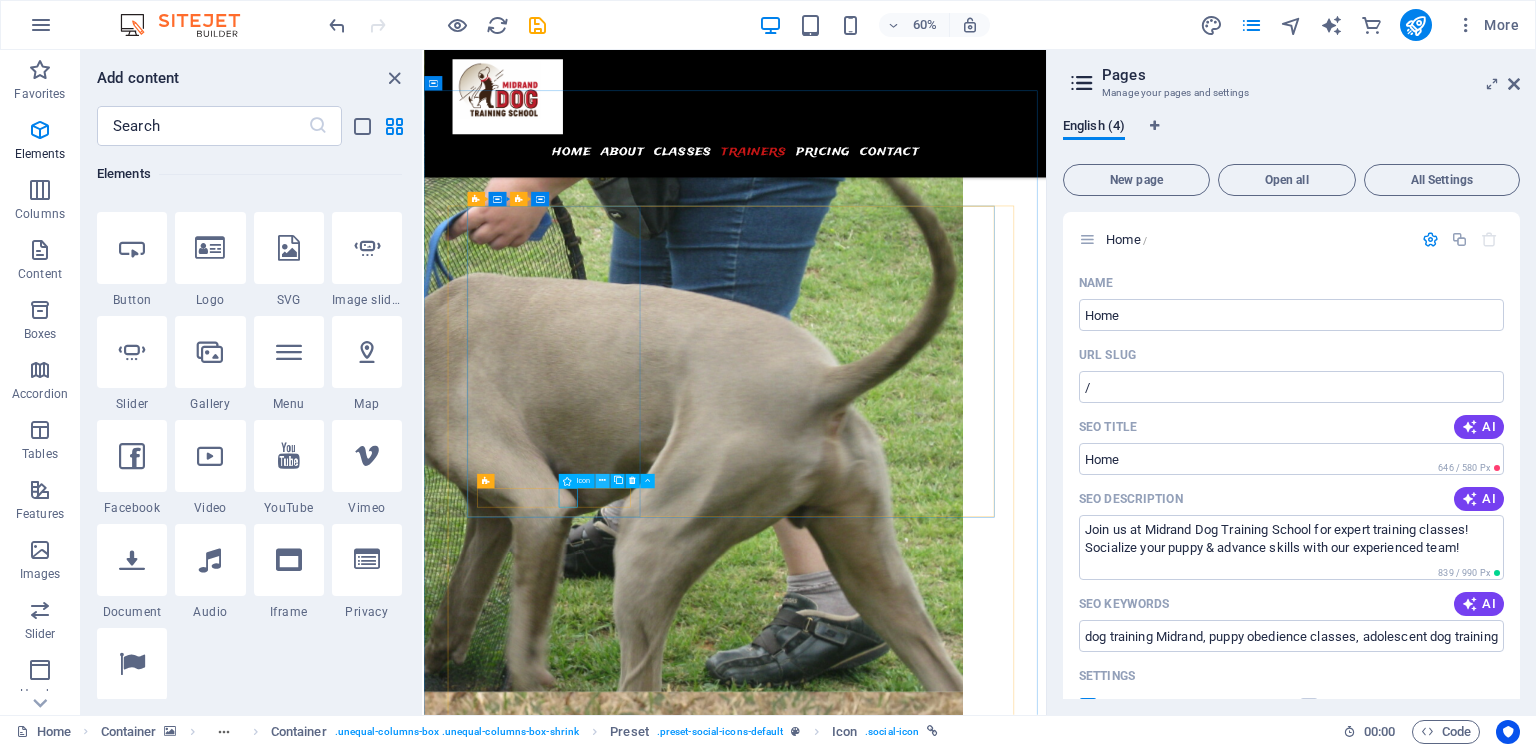 click at bounding box center (602, 481) 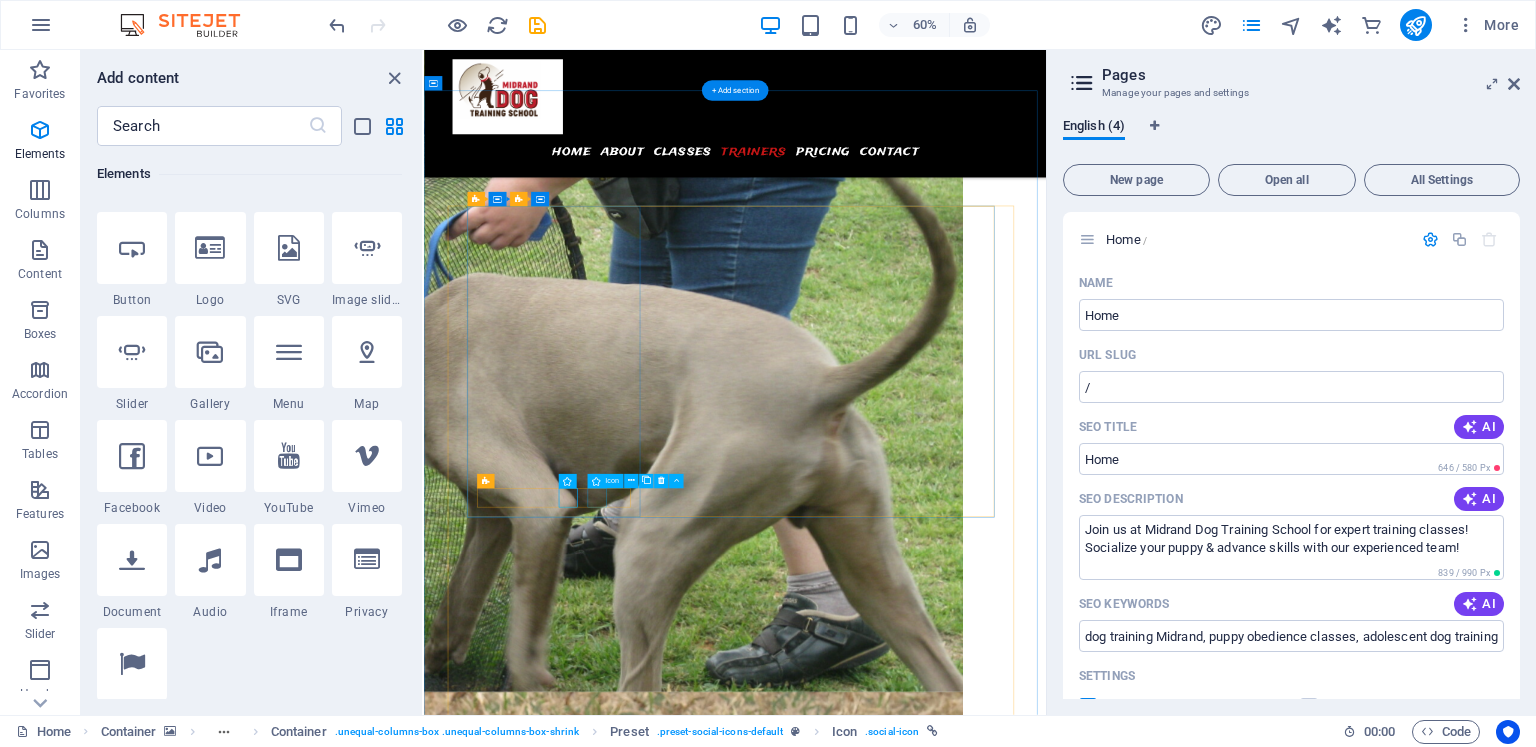 click at bounding box center (943, 13631) 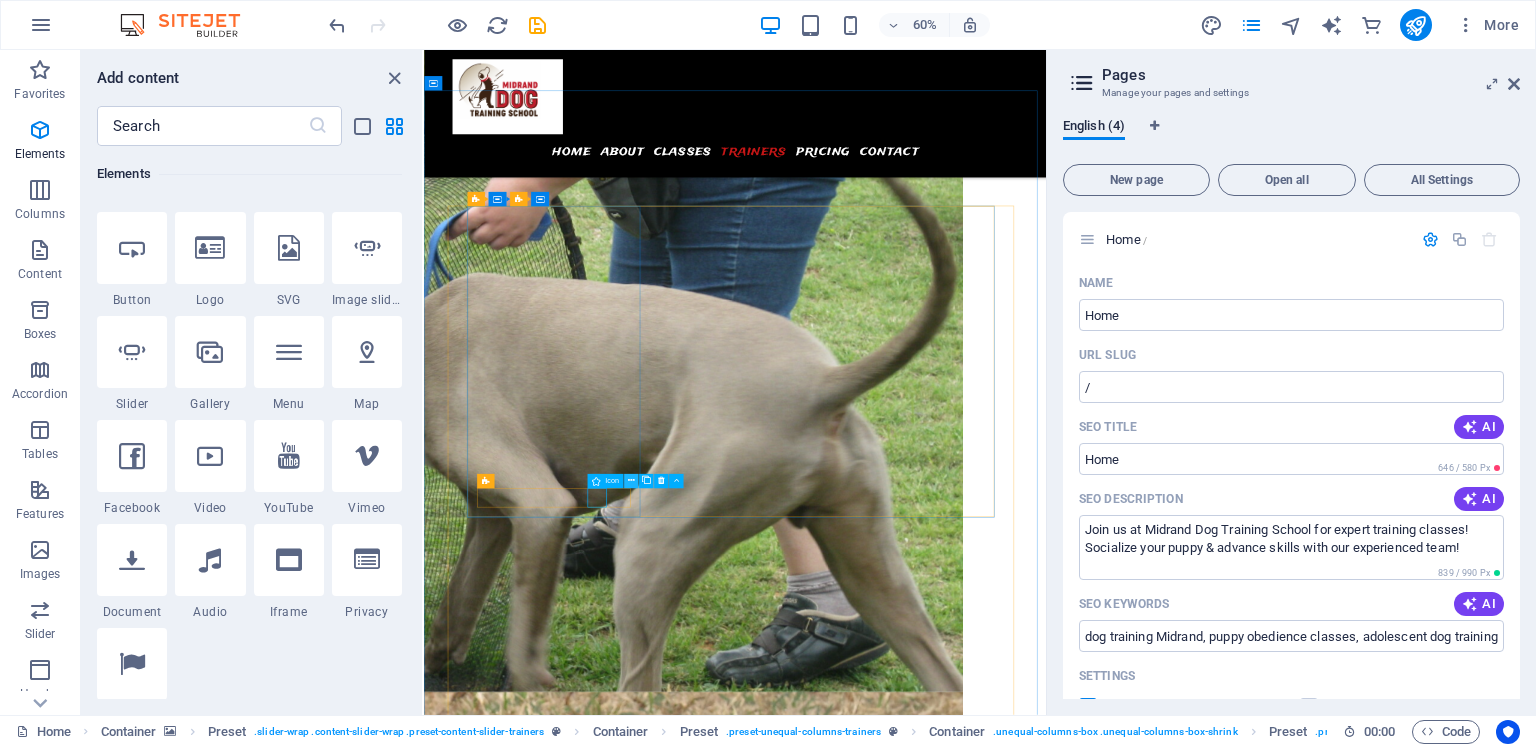 click at bounding box center (631, 481) 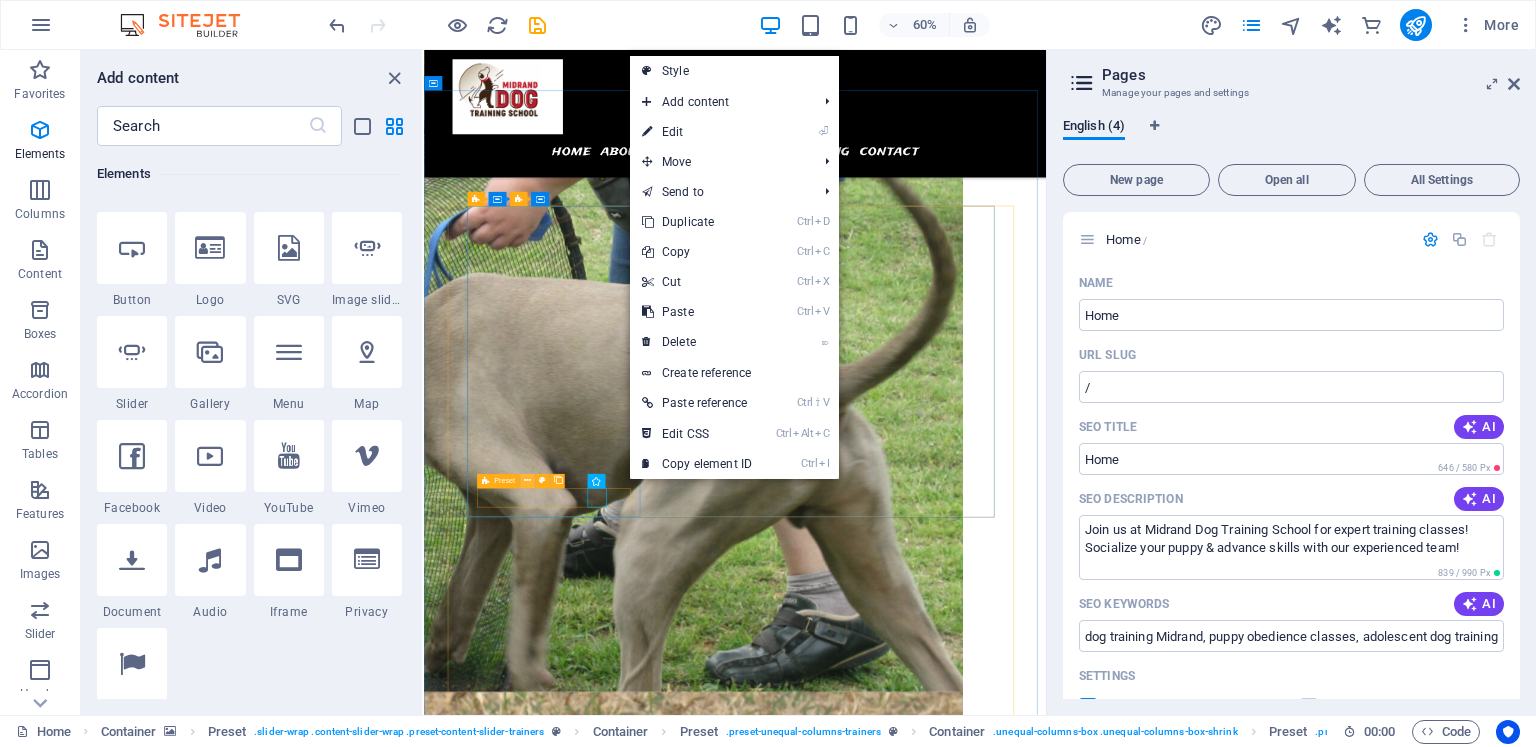 click at bounding box center [527, 481] 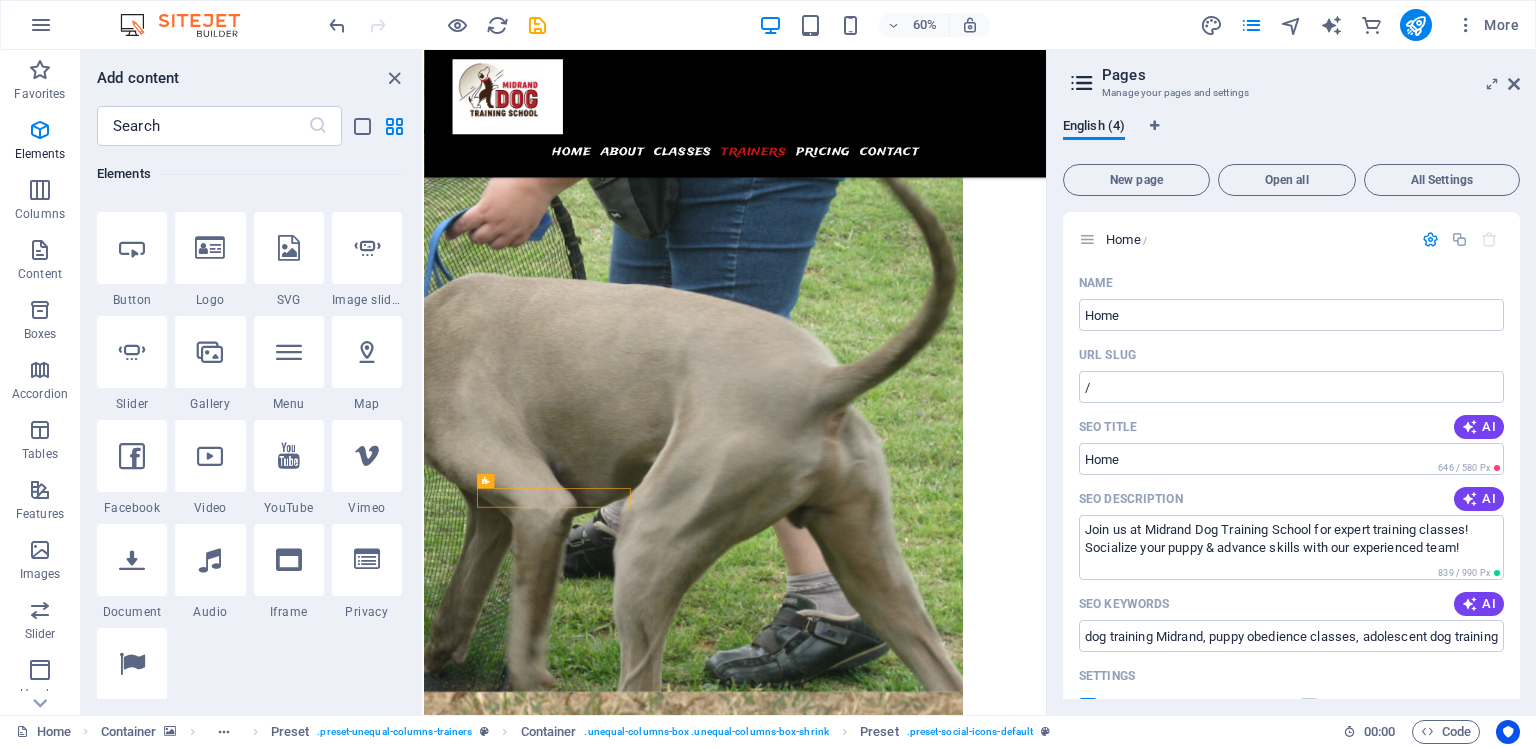 click on "60% More" at bounding box center (926, 25) 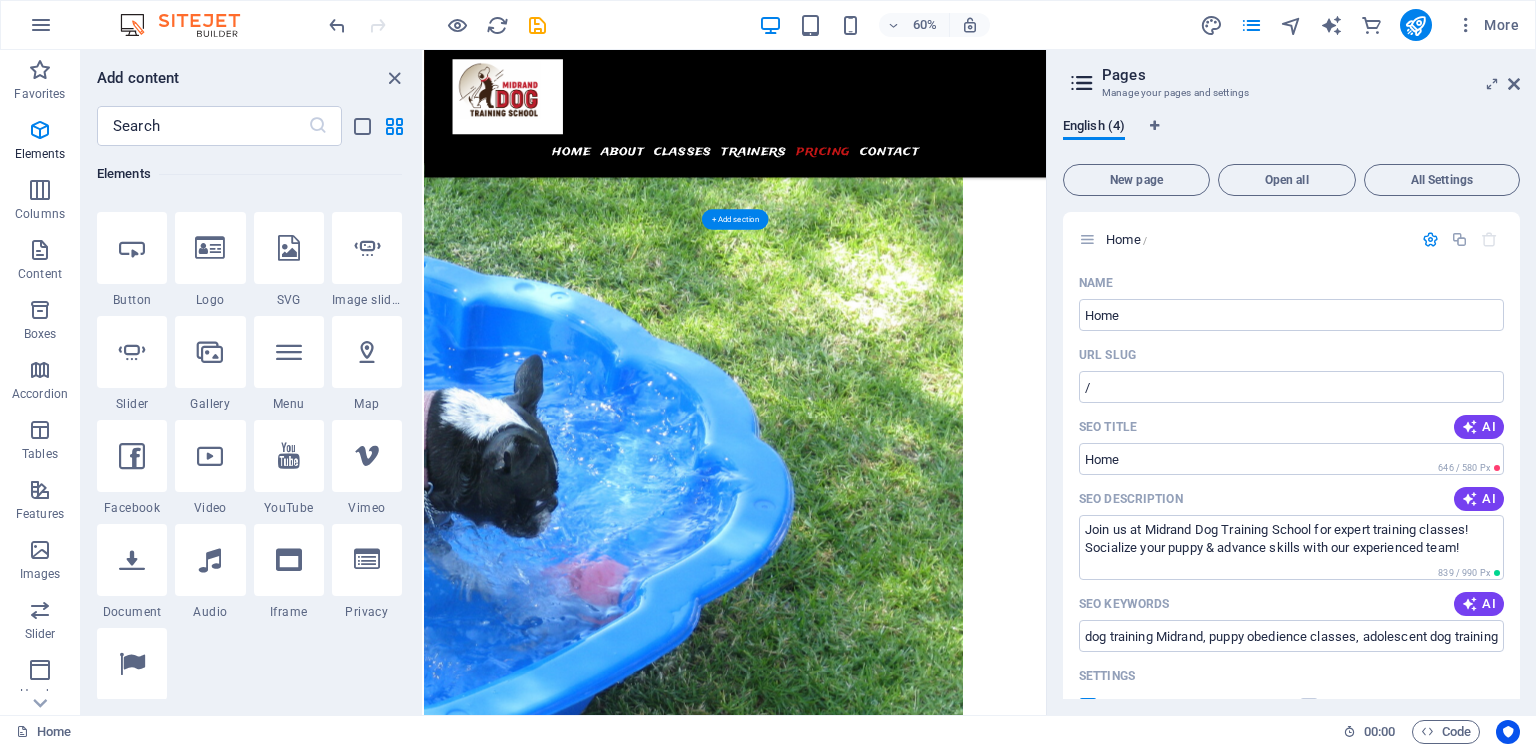 scroll, scrollTop: 6929, scrollLeft: 0, axis: vertical 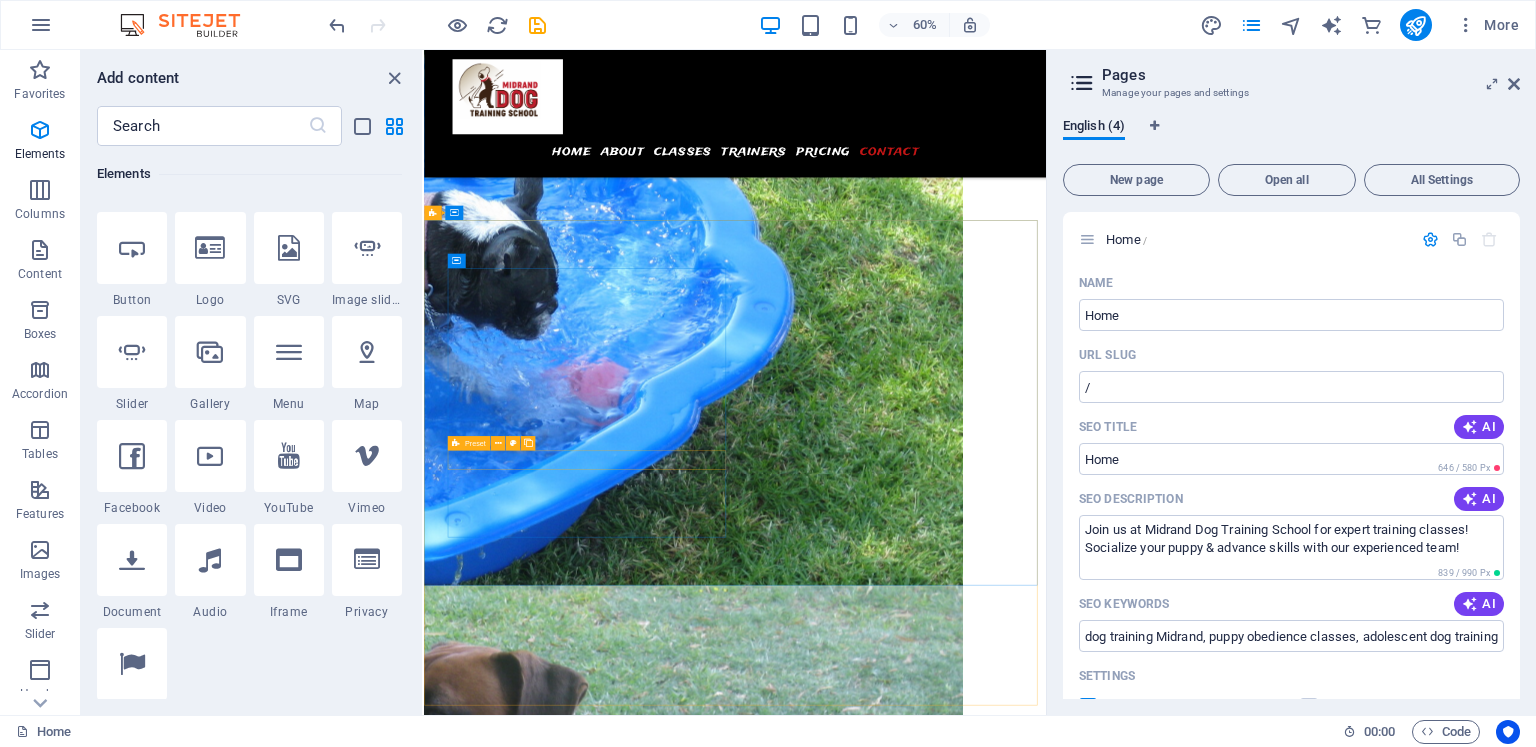 click at bounding box center [456, 443] 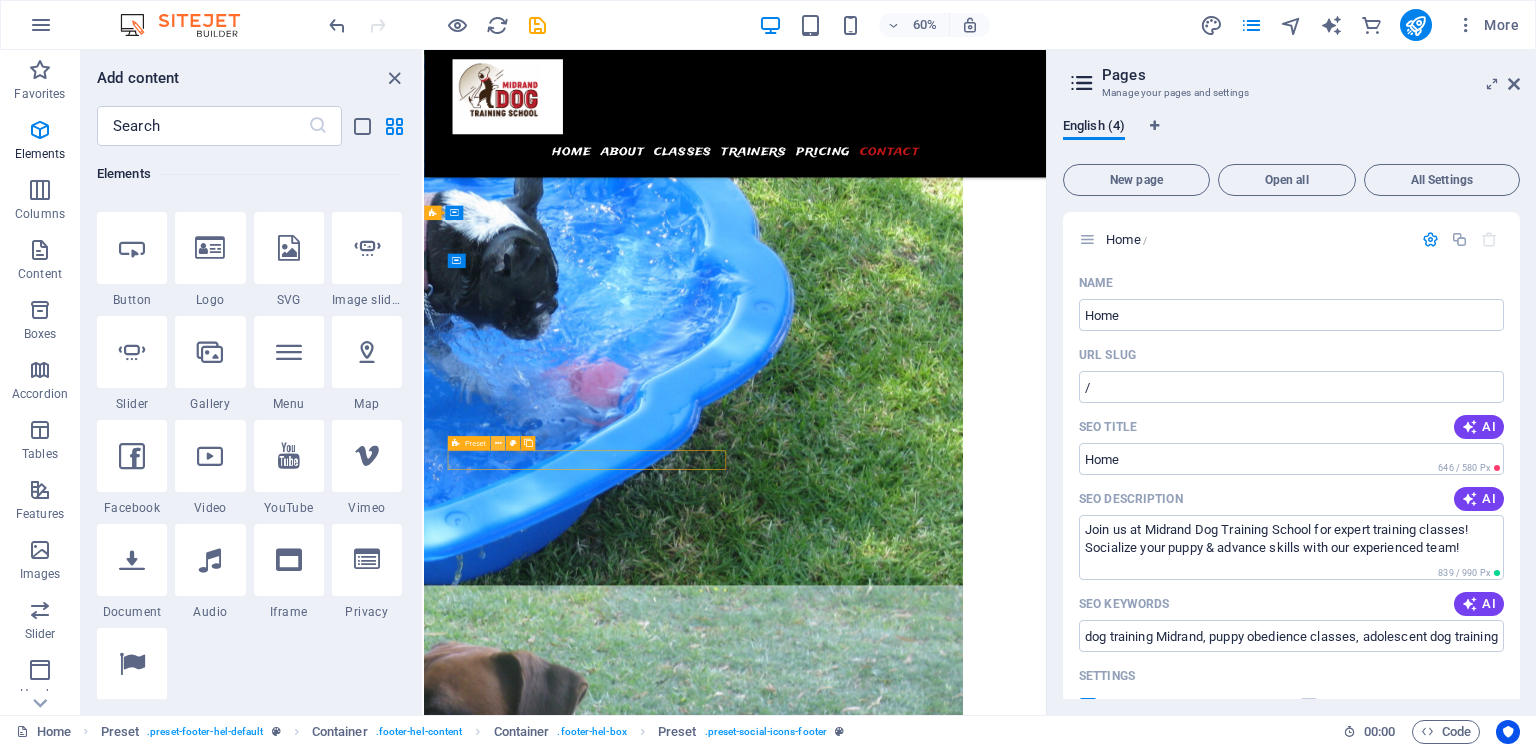 click at bounding box center [498, 443] 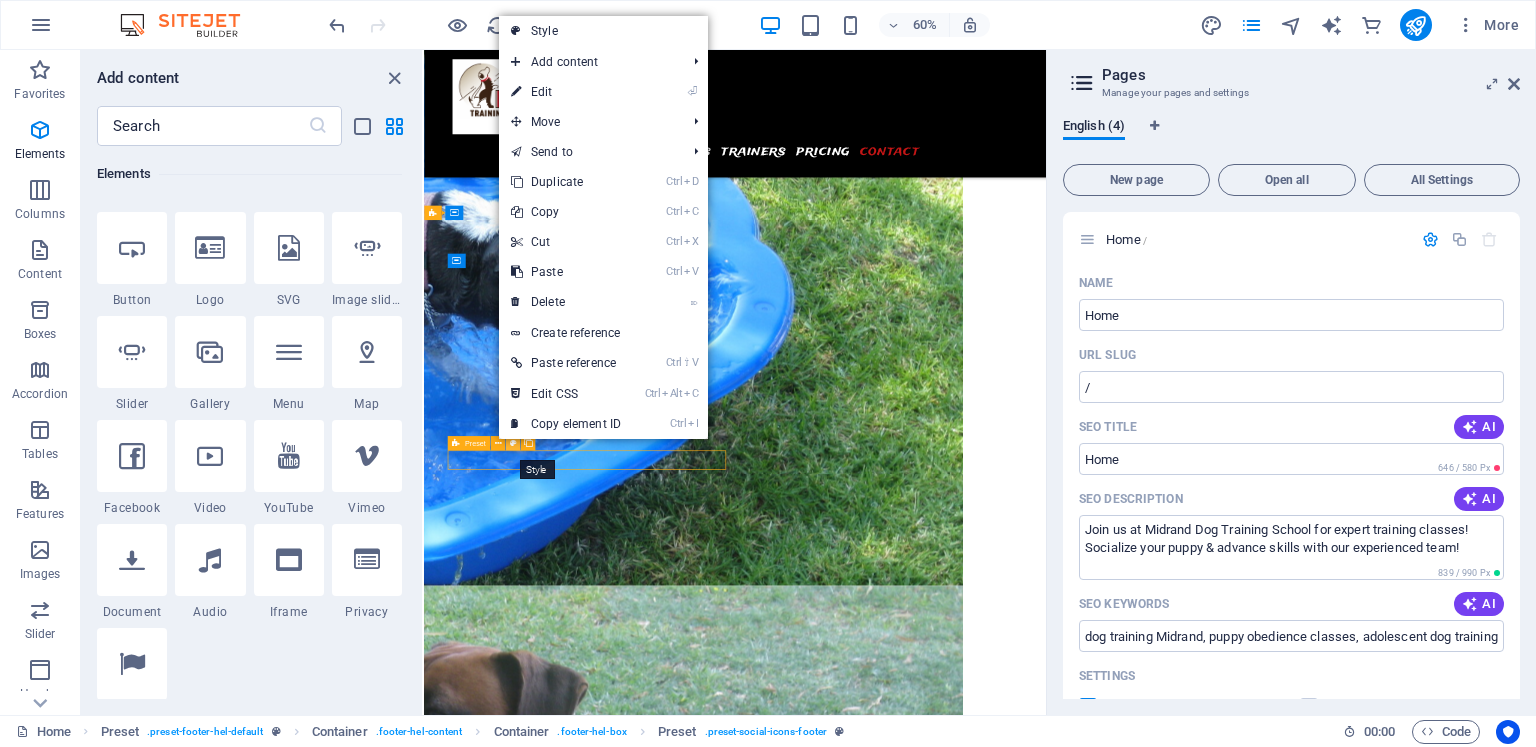 click at bounding box center (513, 443) 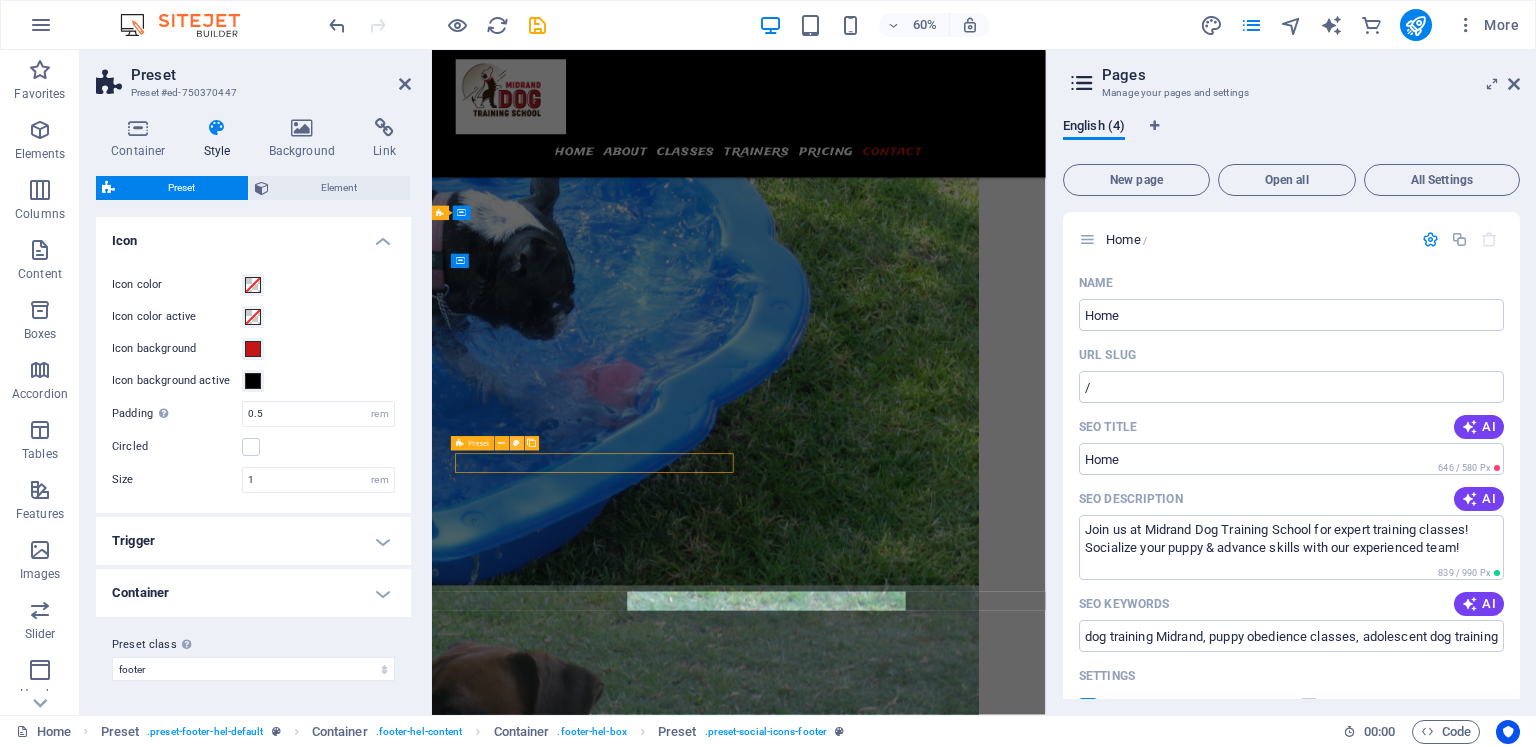 scroll, scrollTop: 6916, scrollLeft: 0, axis: vertical 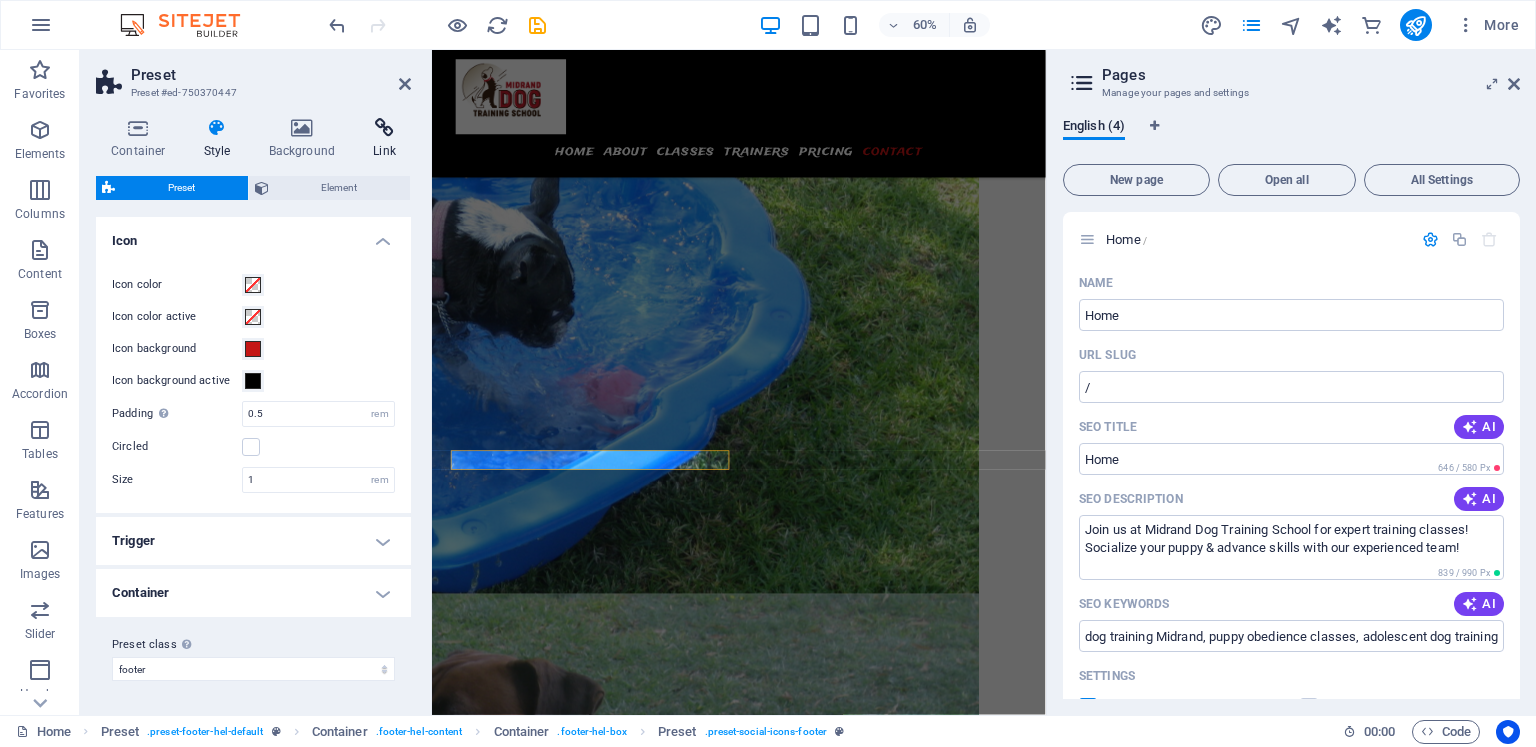 click at bounding box center (384, 128) 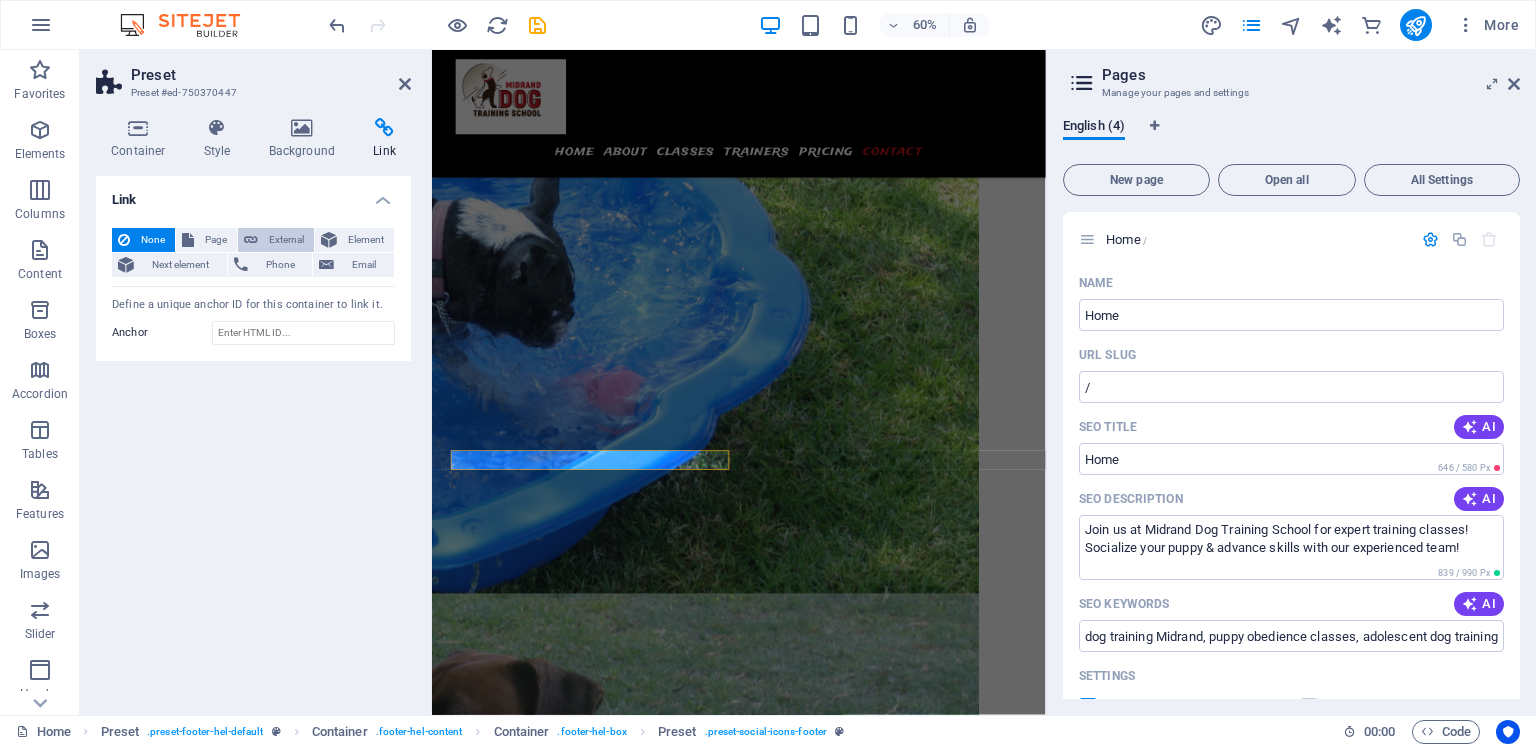 click on "External" at bounding box center [286, 240] 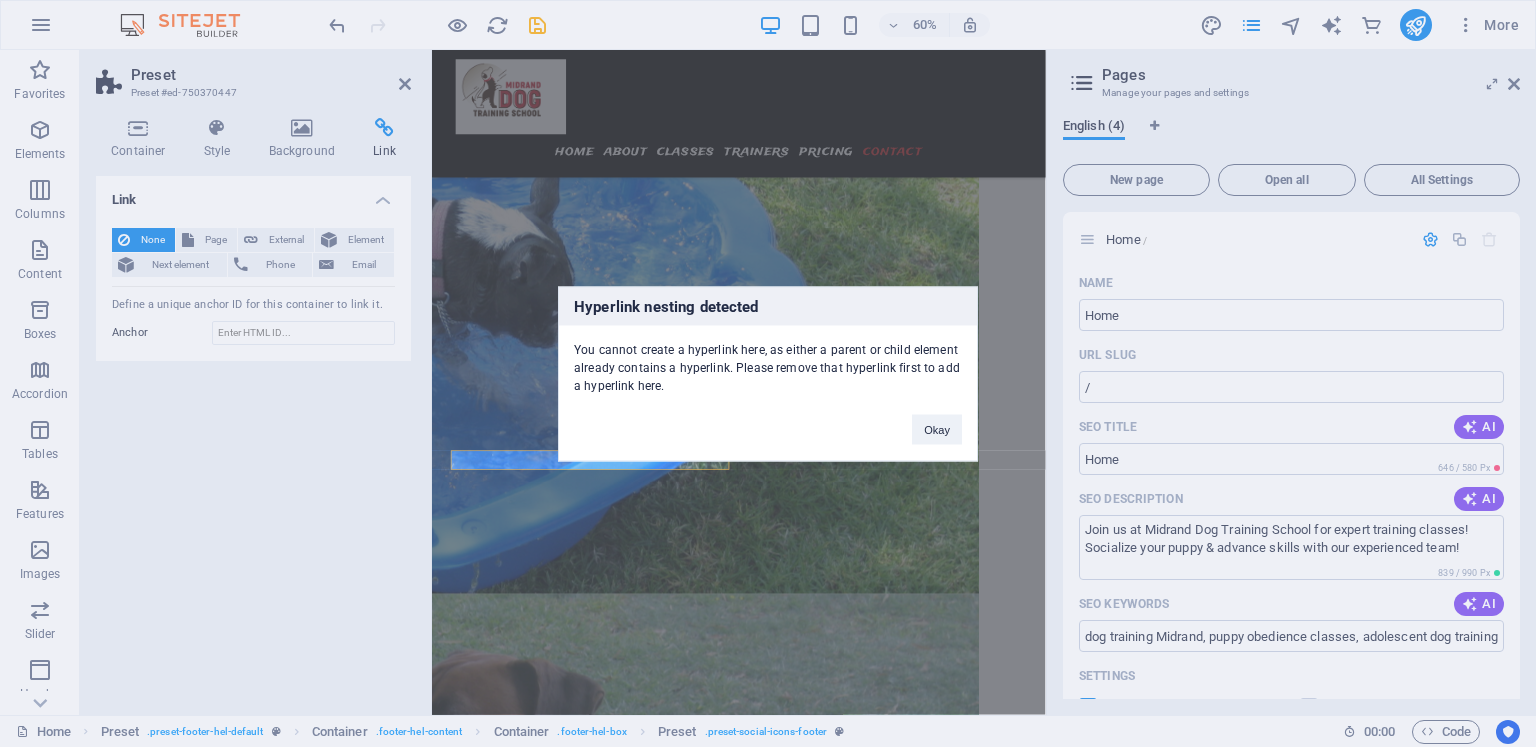 click on "Hyperlink nesting detected You cannot create a hyperlink here, as either a parent or child element already contains a hyperlink. Please remove that hyperlink first to add a hyperlink here. Okay" at bounding box center (768, 373) 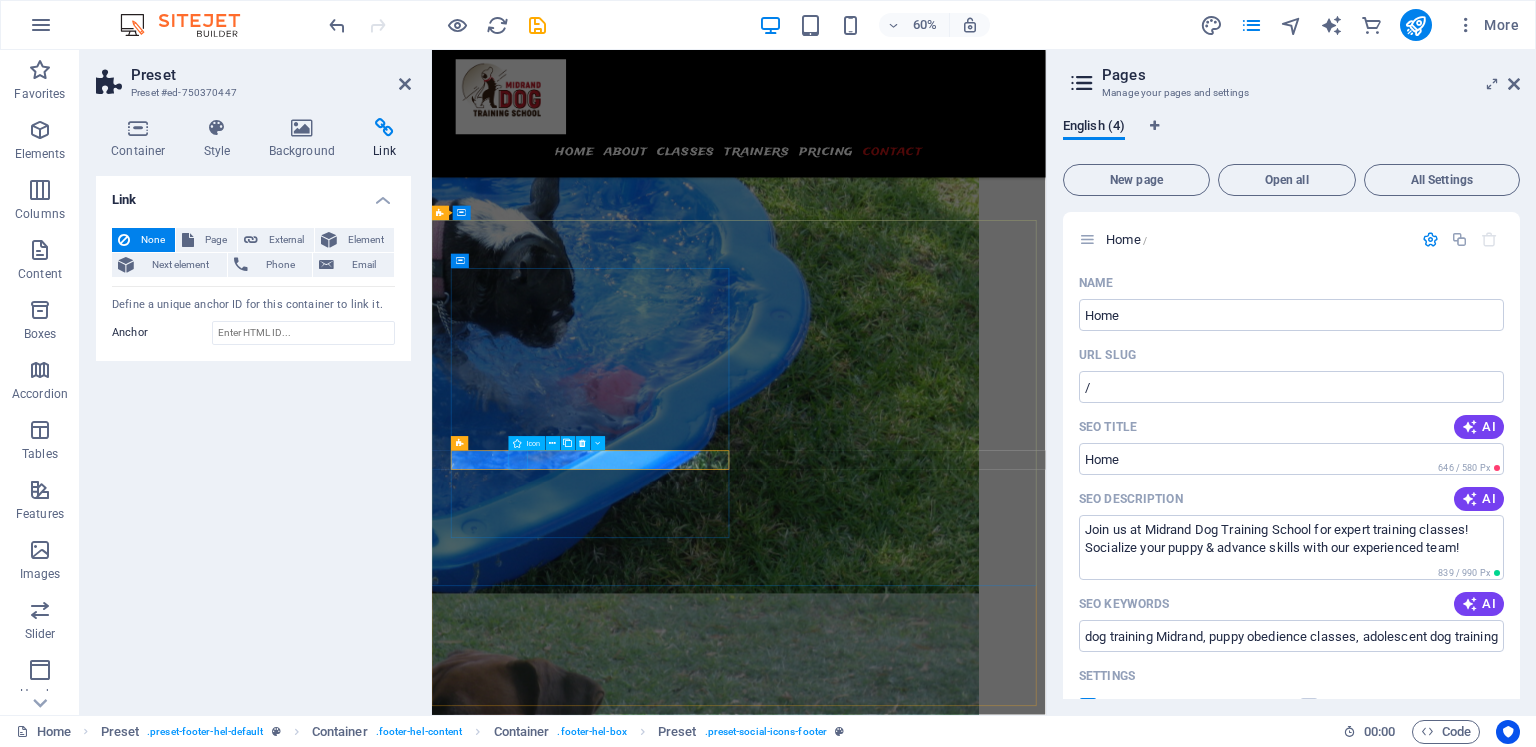 click at bounding box center (920, 16641) 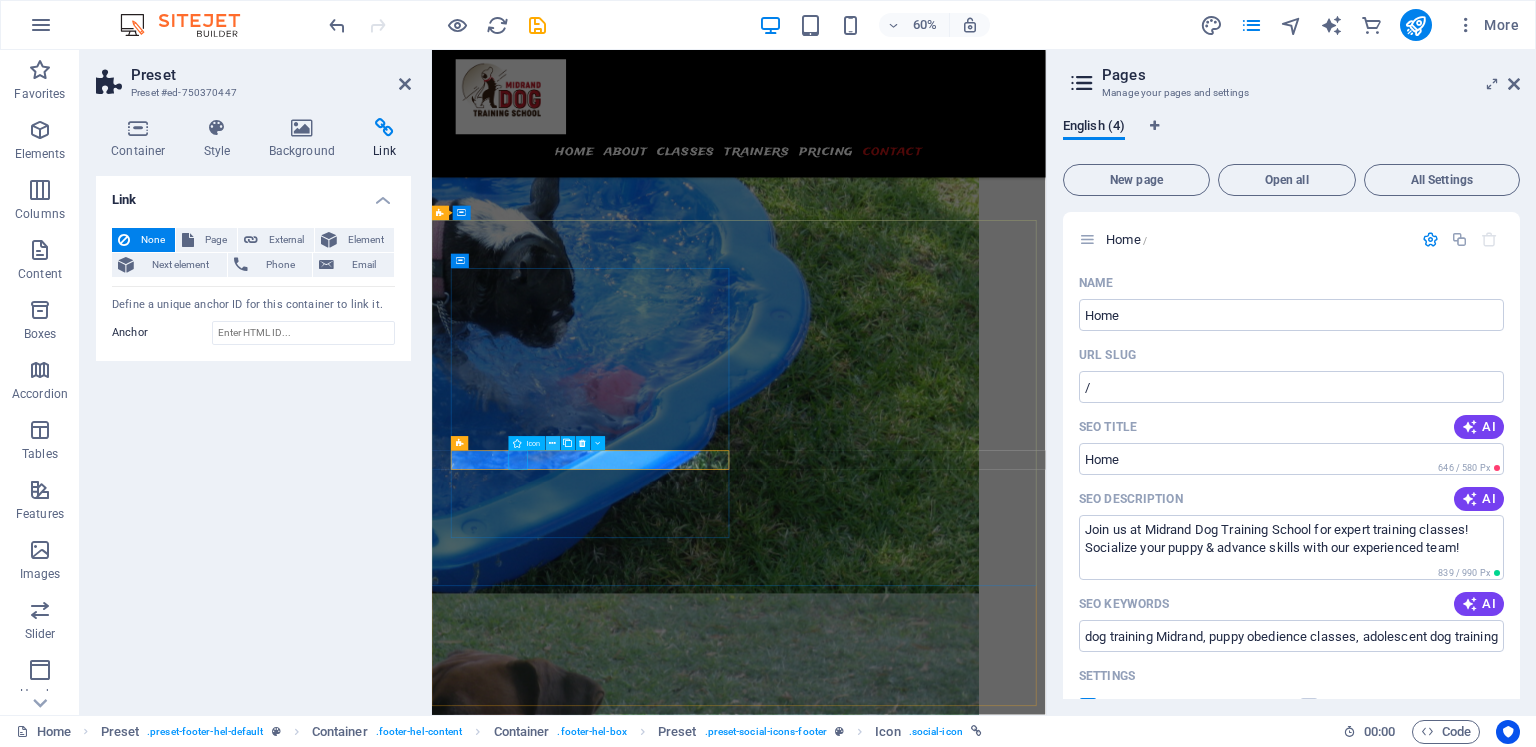 click at bounding box center (553, 443) 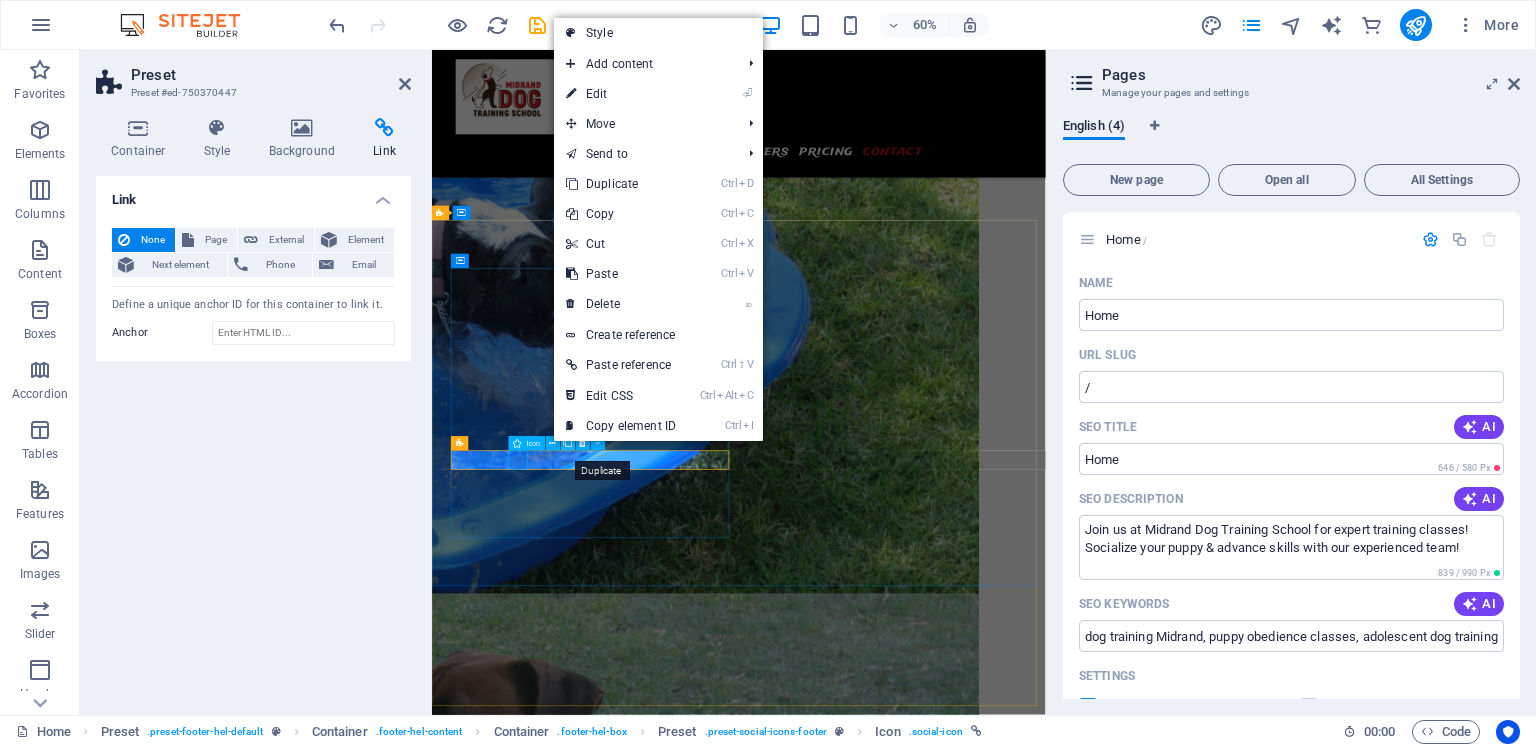 click at bounding box center [568, 443] 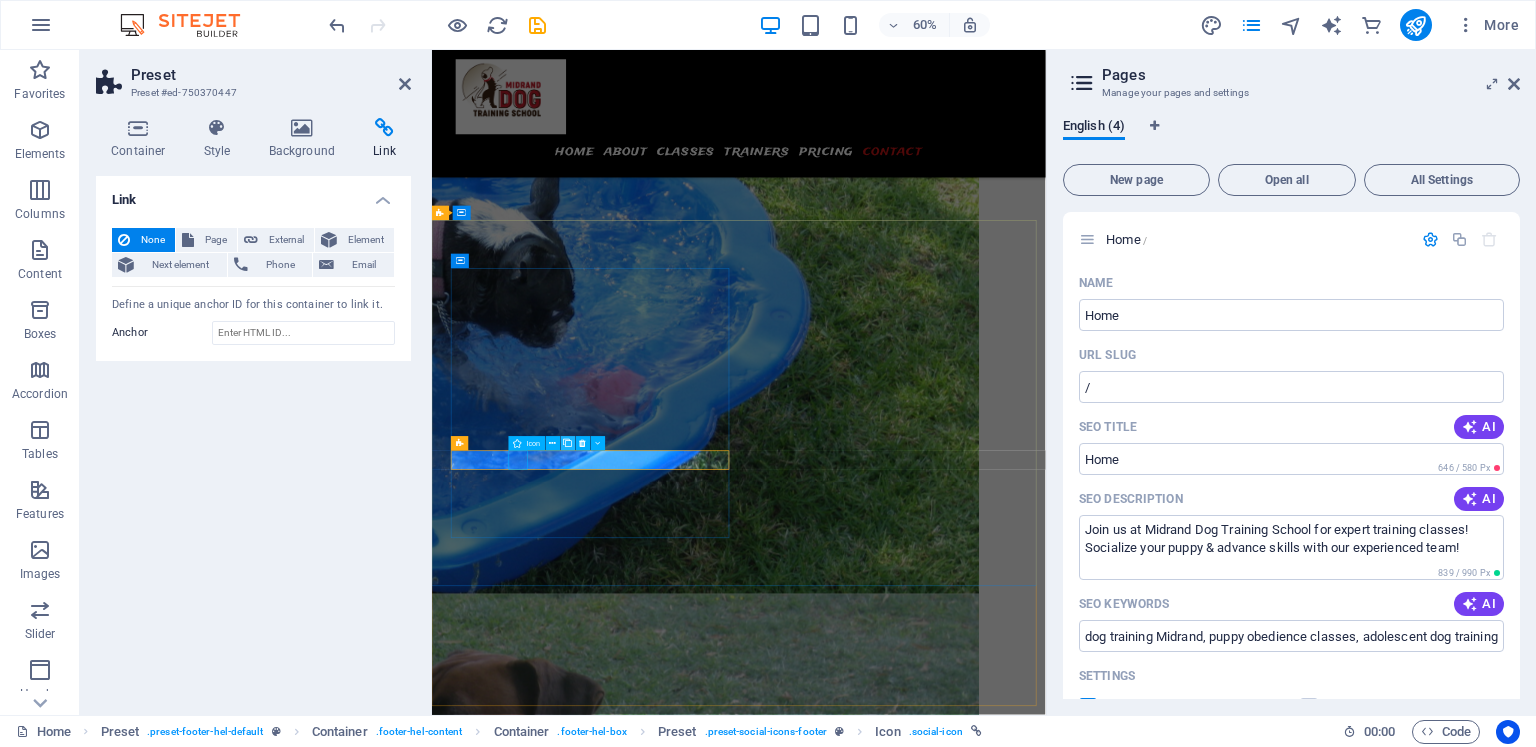 click at bounding box center [568, 443] 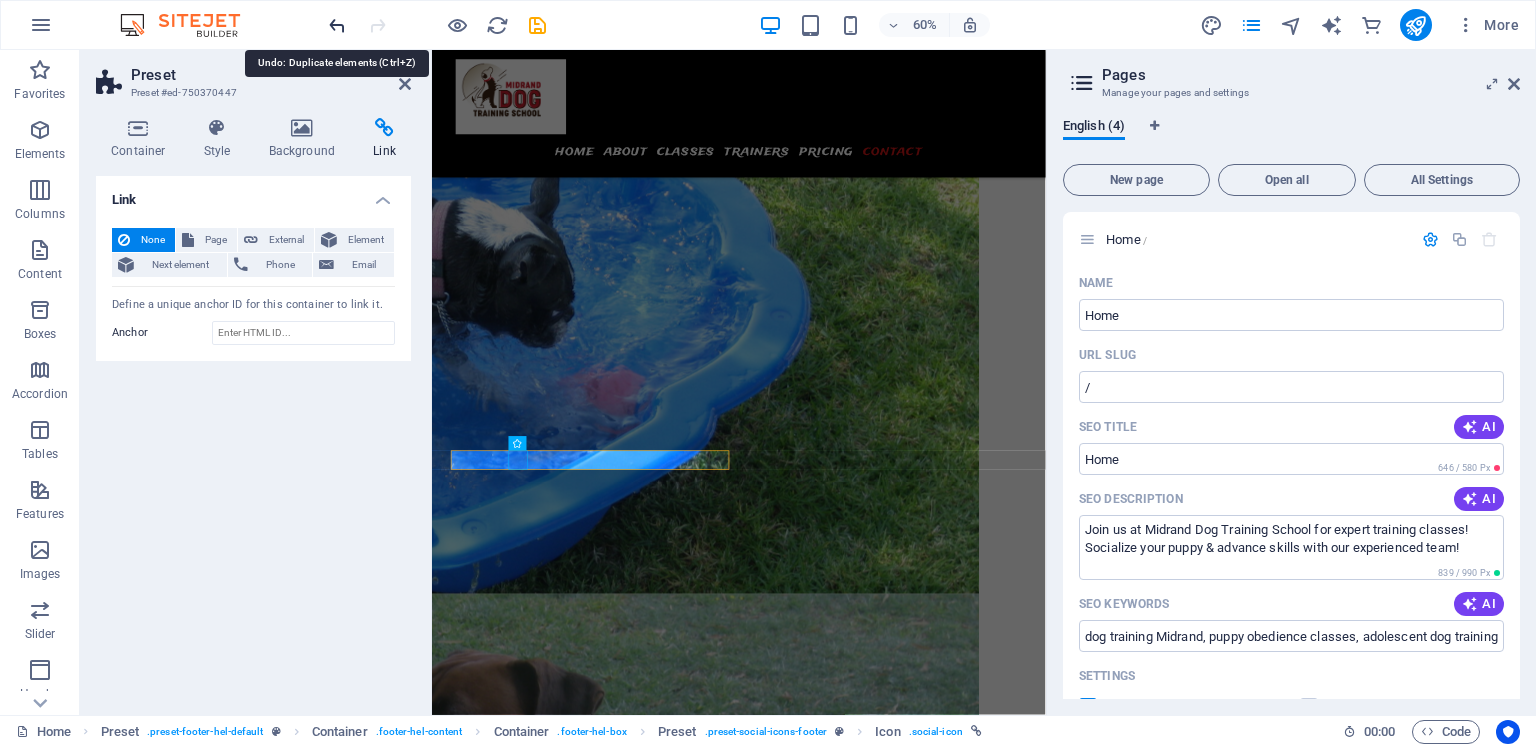 click at bounding box center (337, 25) 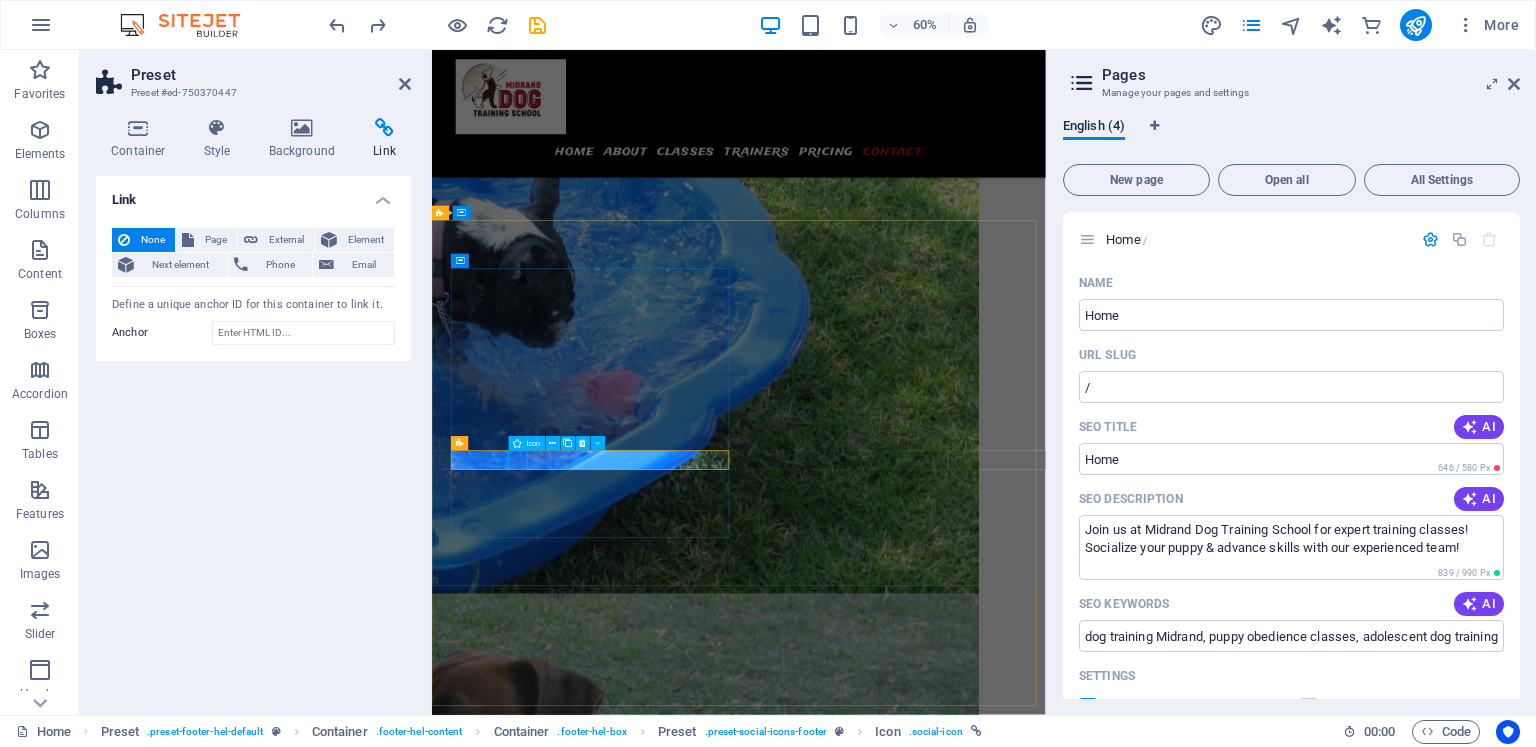 click on "Icon" at bounding box center (527, 443) 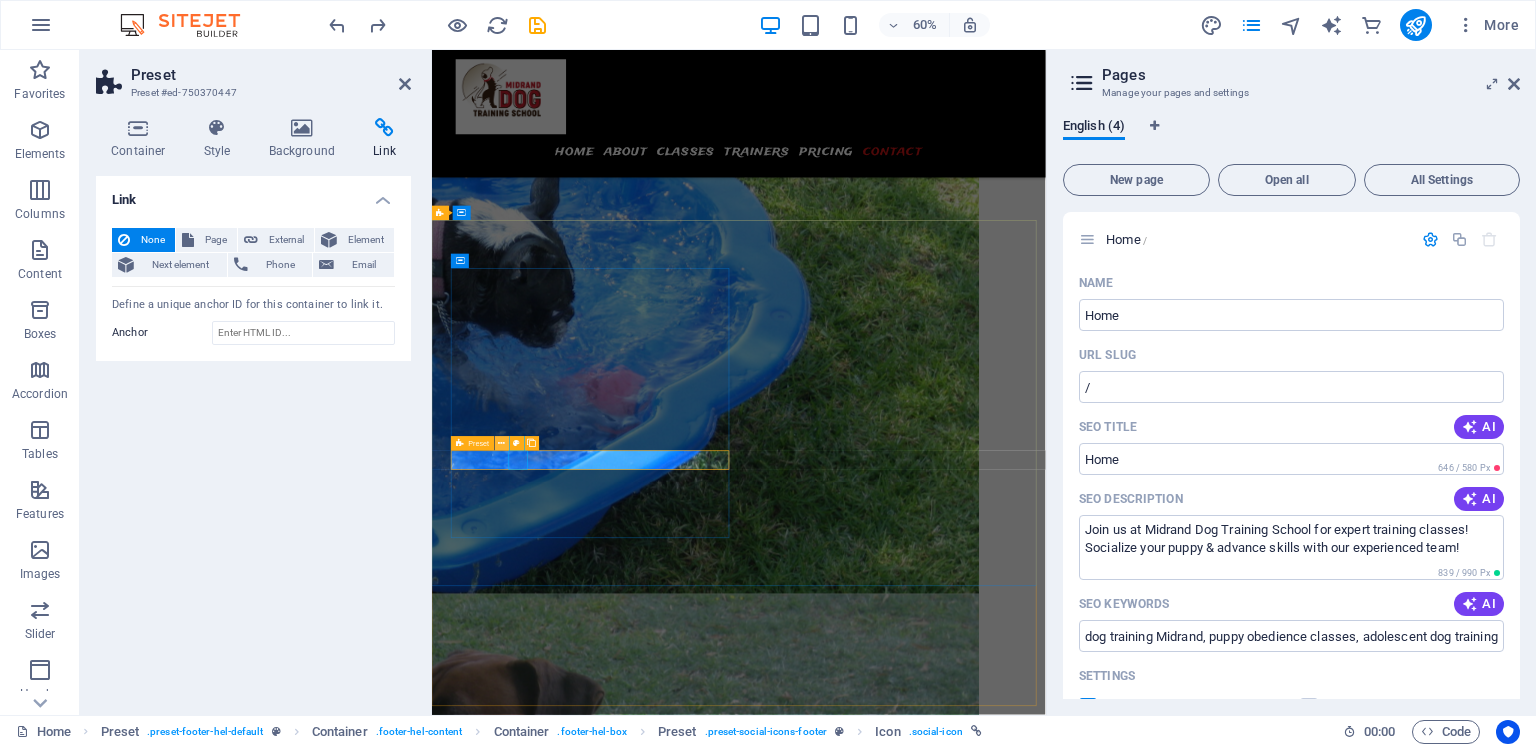 click at bounding box center (502, 443) 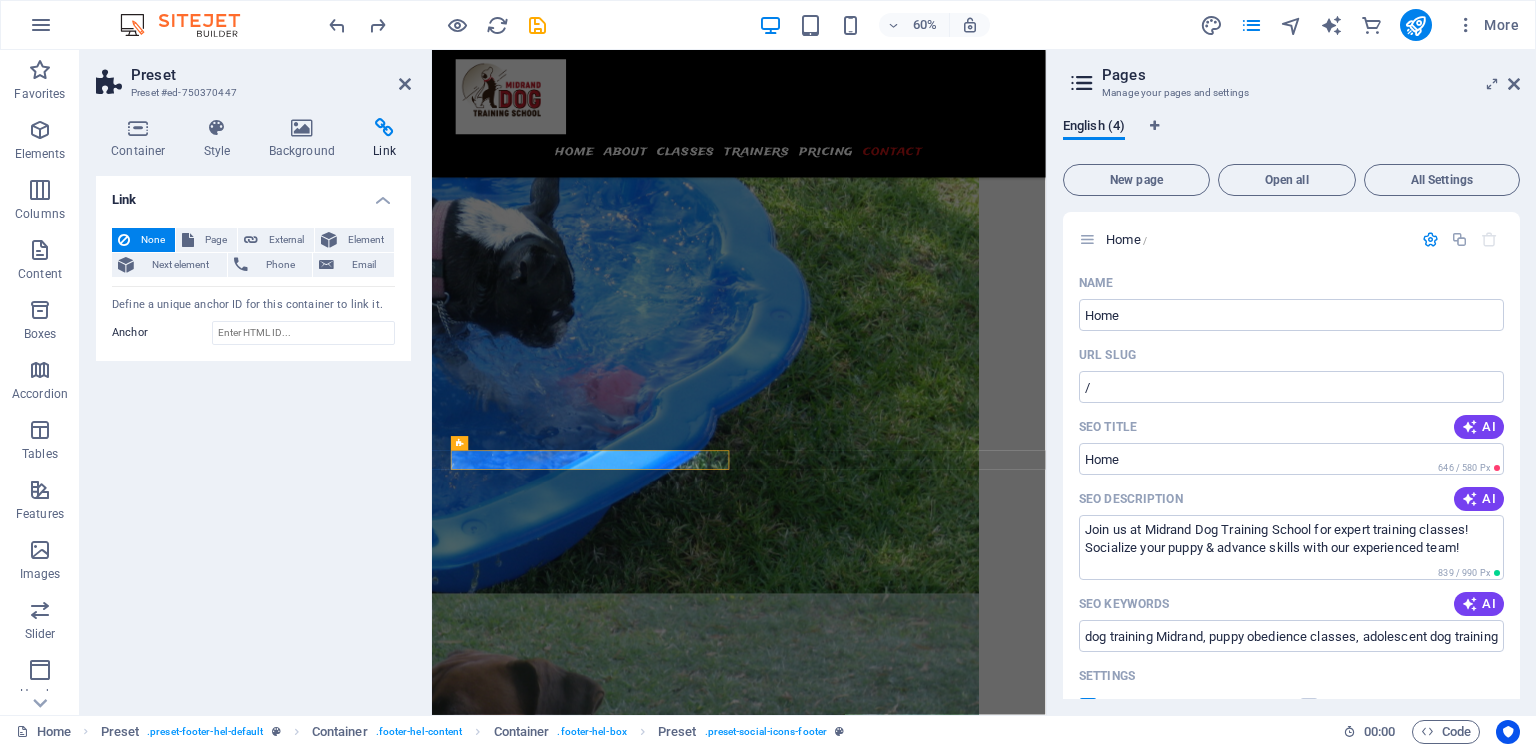 click on "Link None Page External Element Next element Phone Email Page Home Legal Notice Privacy Subpage Element
URL Phone Email Link target New tab Same tab Overlay Title Additional link description, should not be the same as the link text. The title is most often shown as a tooltip text when the mouse moves over the element. Leave empty if uncertain. Relationship Sets the  relationship of this link to the link target . For example, the value "nofollow" instructs search engines not to follow the link. Can be left empty. alternate author bookmark external help license next nofollow noreferrer noopener prev search tag Define a unique anchor ID for this container to link it. Anchor" at bounding box center [253, 437] 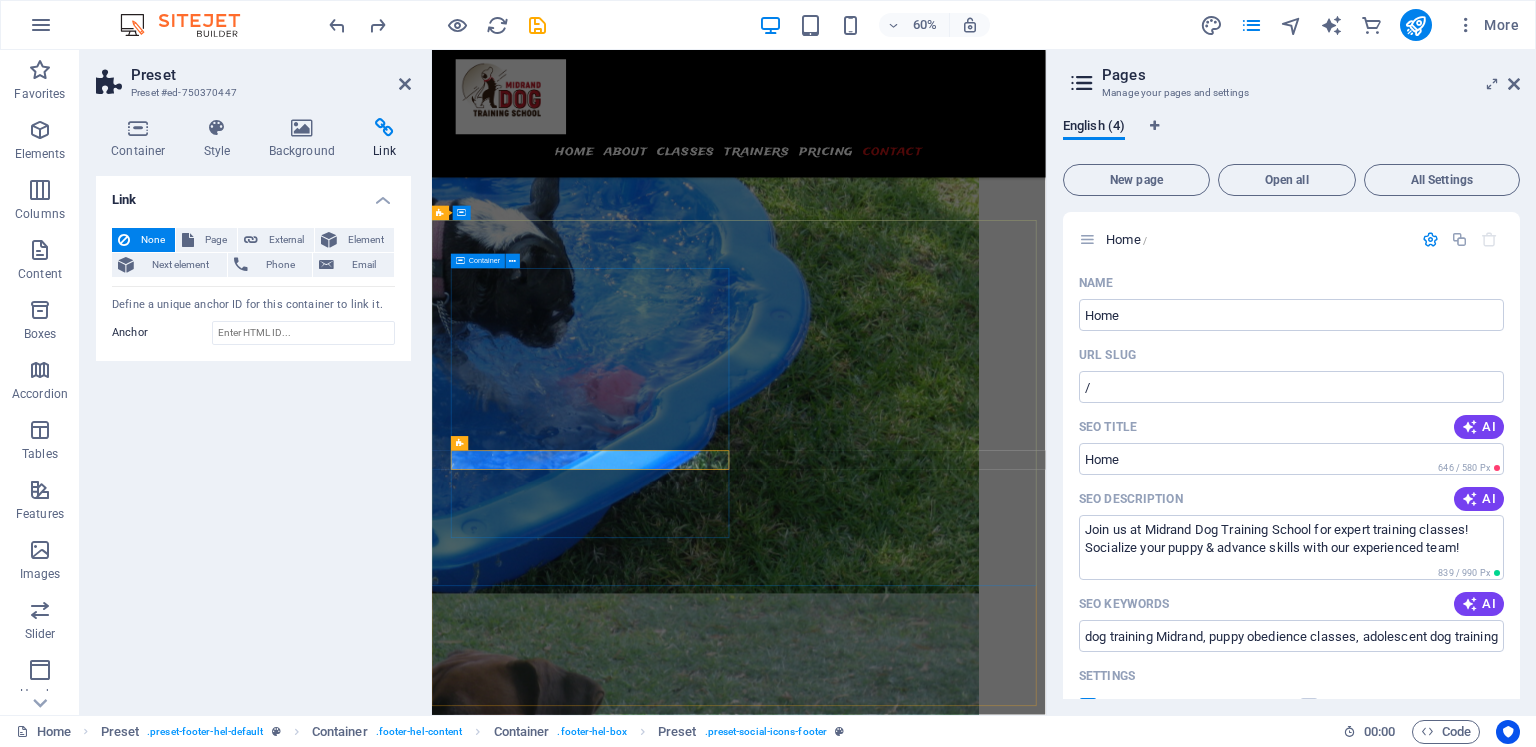 click on "Contact We will contact you [DOMAIN].co.za 160 Allan Rd , Glen Austin , Midrand , FL 33139 [PHONE] 24h/7 open [FIRST]@[DOMAIN].co.za Legal Notice | Privacy" at bounding box center (920, 16473) 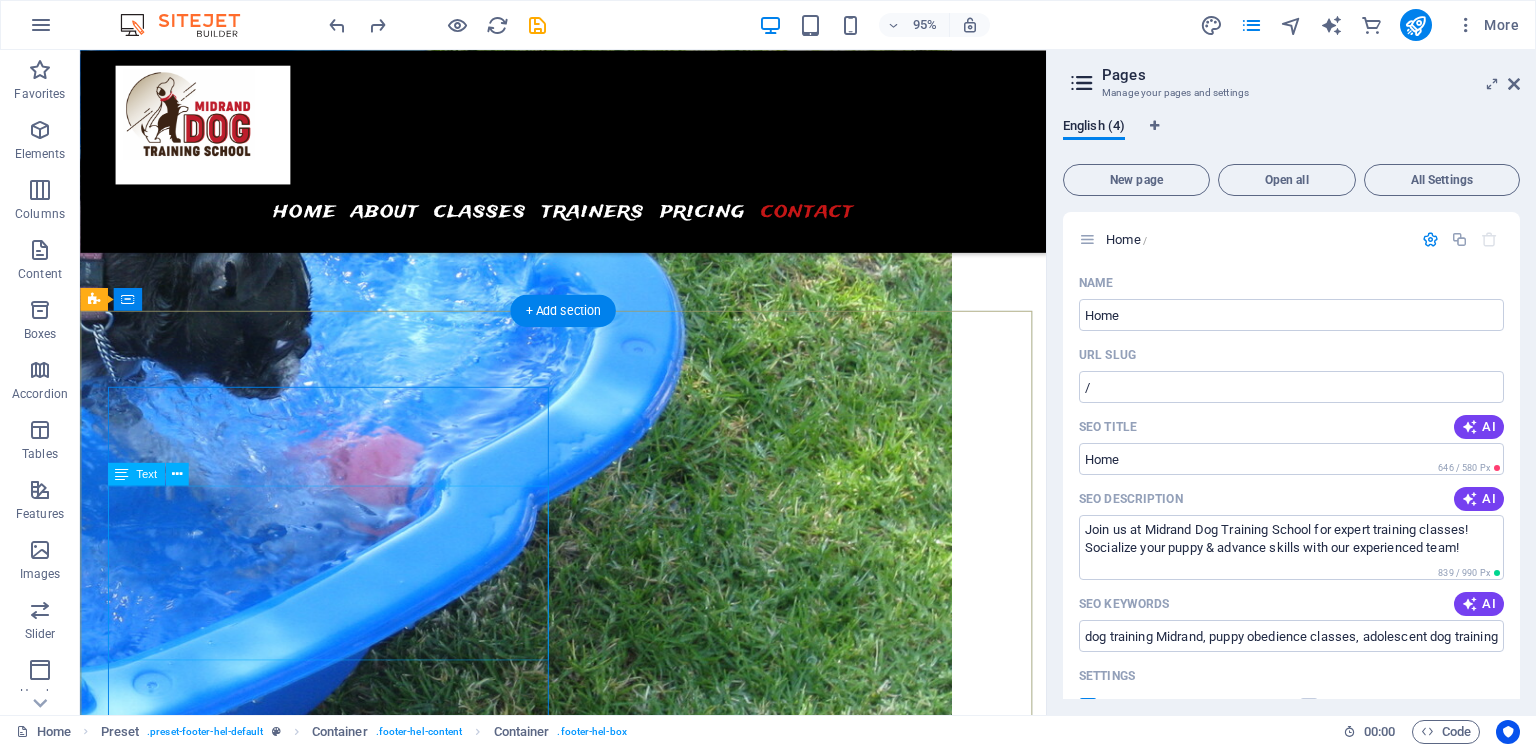 scroll, scrollTop: 6801, scrollLeft: 0, axis: vertical 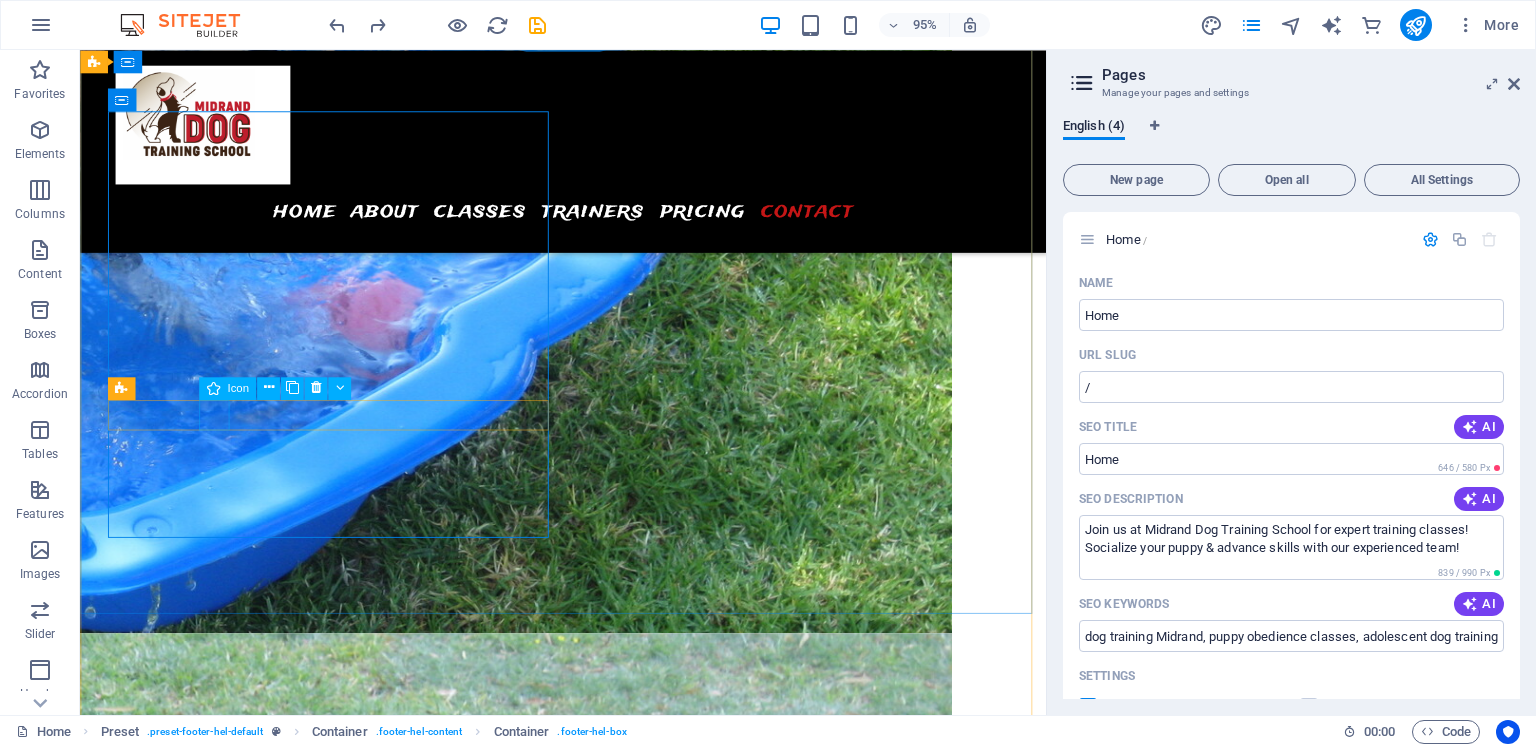 click at bounding box center [568, 16340] 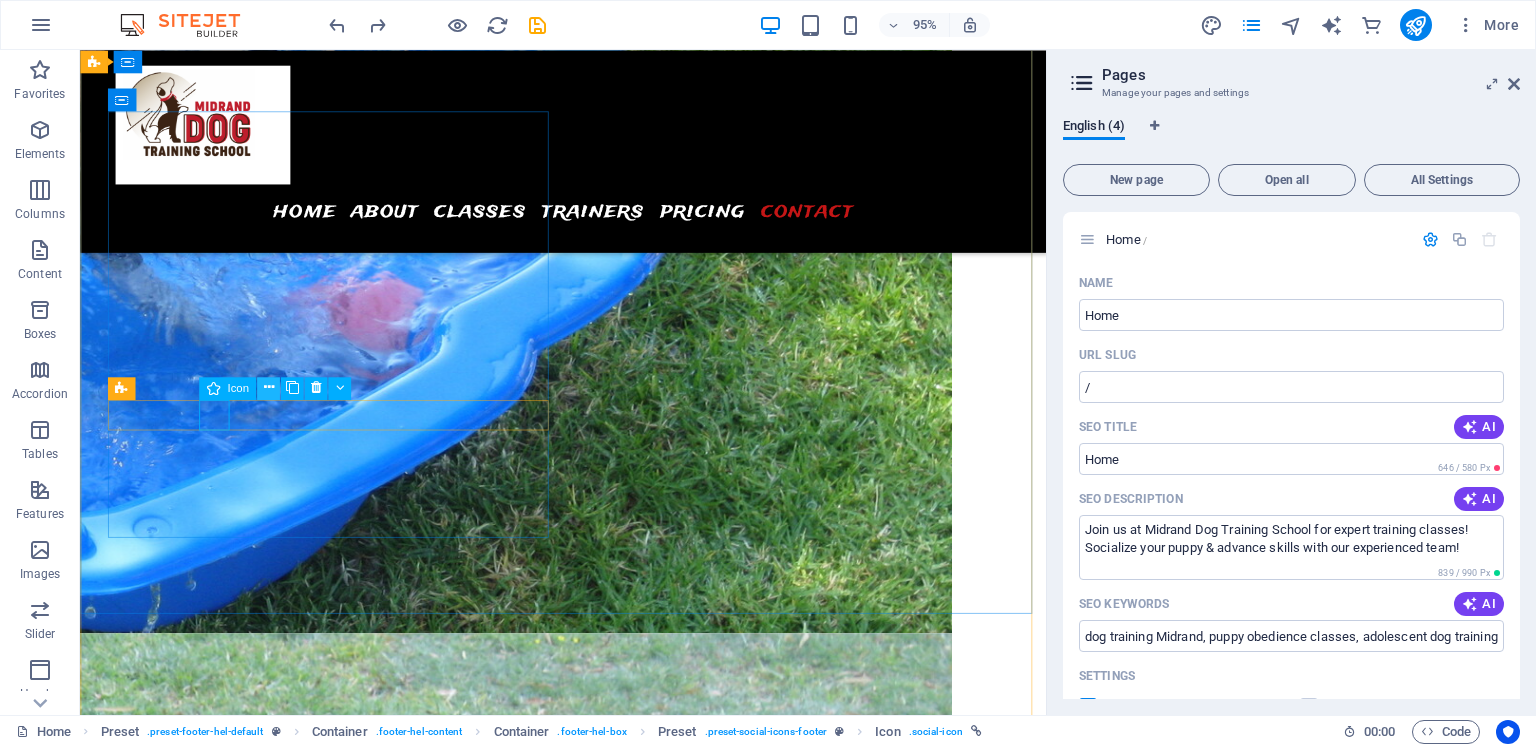 click at bounding box center (268, 388) 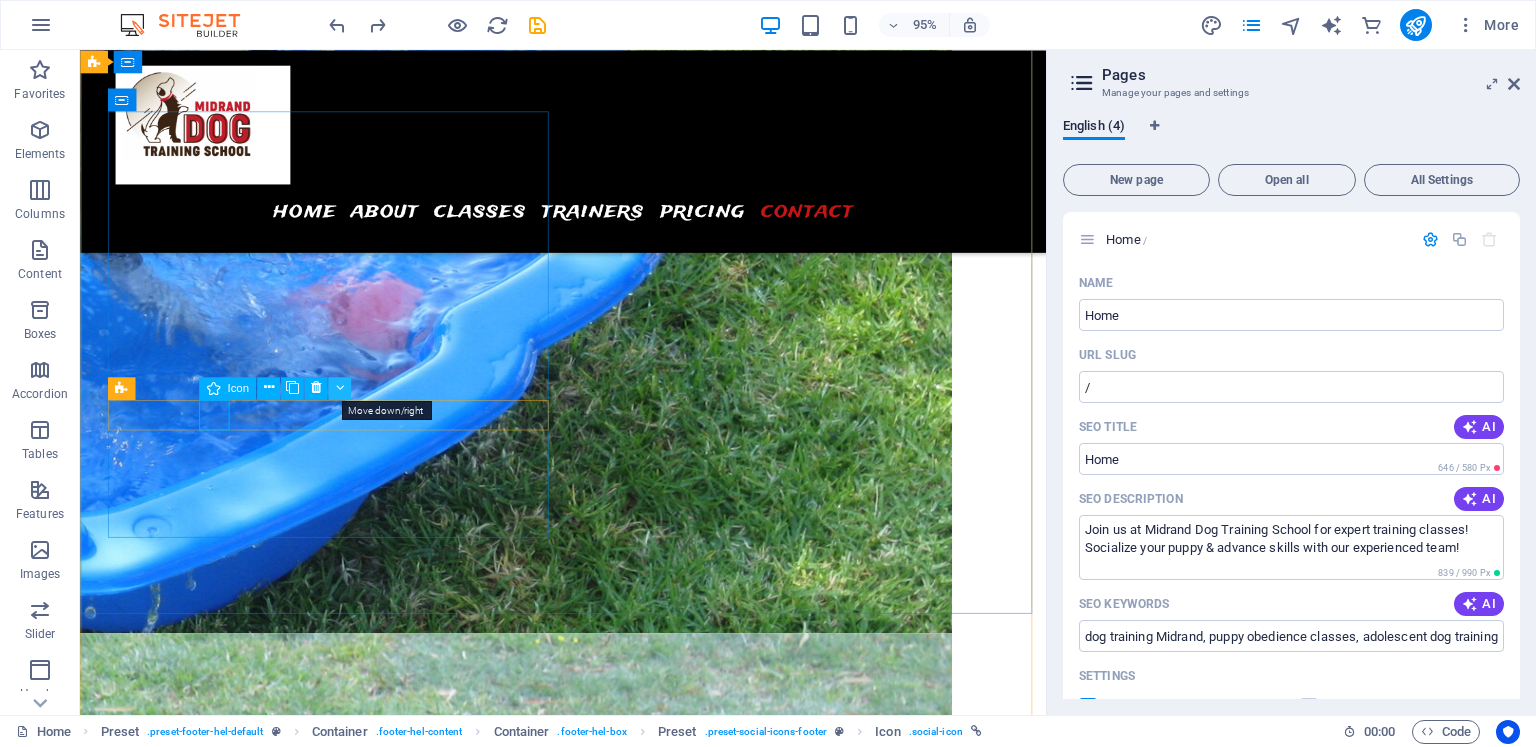 click at bounding box center (340, 388) 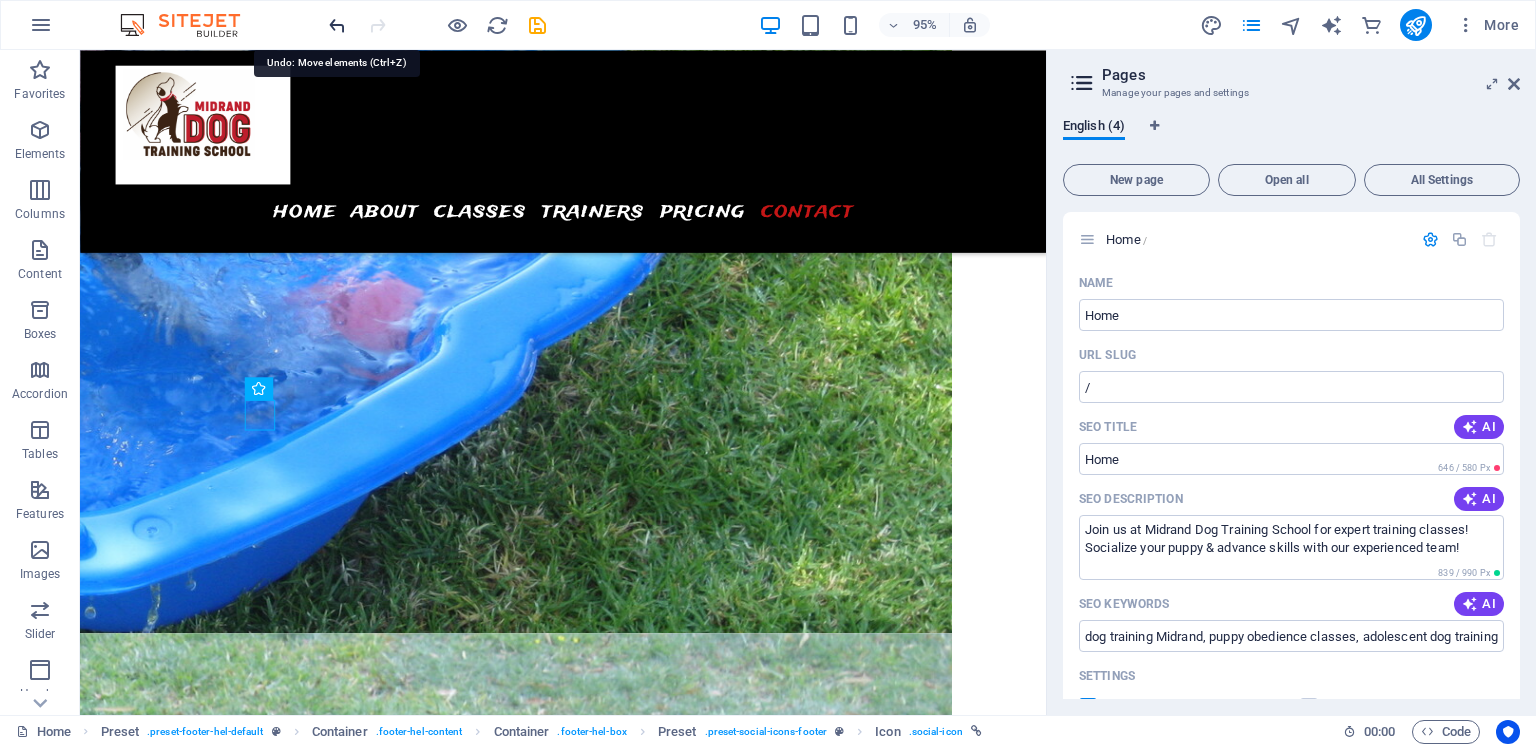click at bounding box center (337, 25) 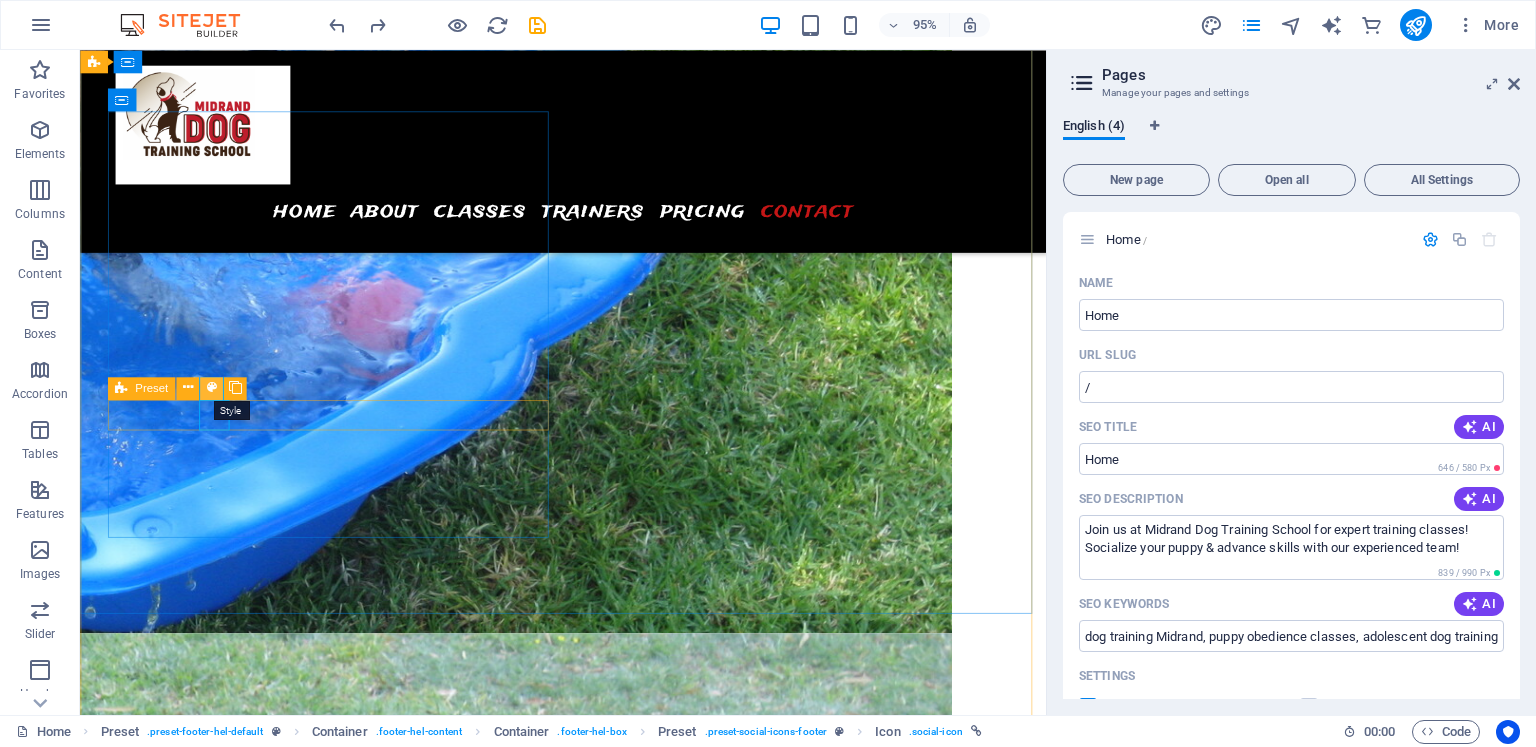 click at bounding box center [211, 388] 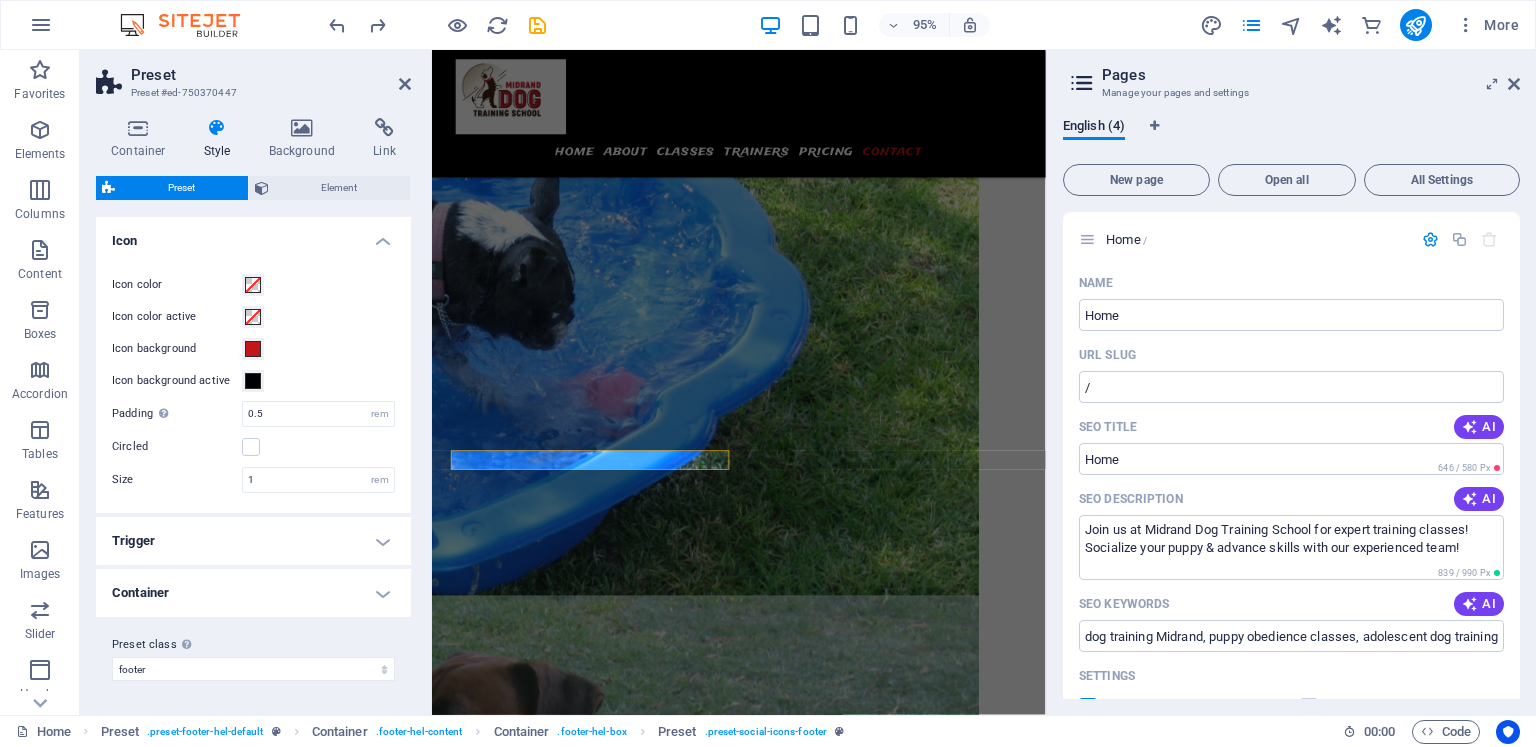 scroll, scrollTop: 6916, scrollLeft: 0, axis: vertical 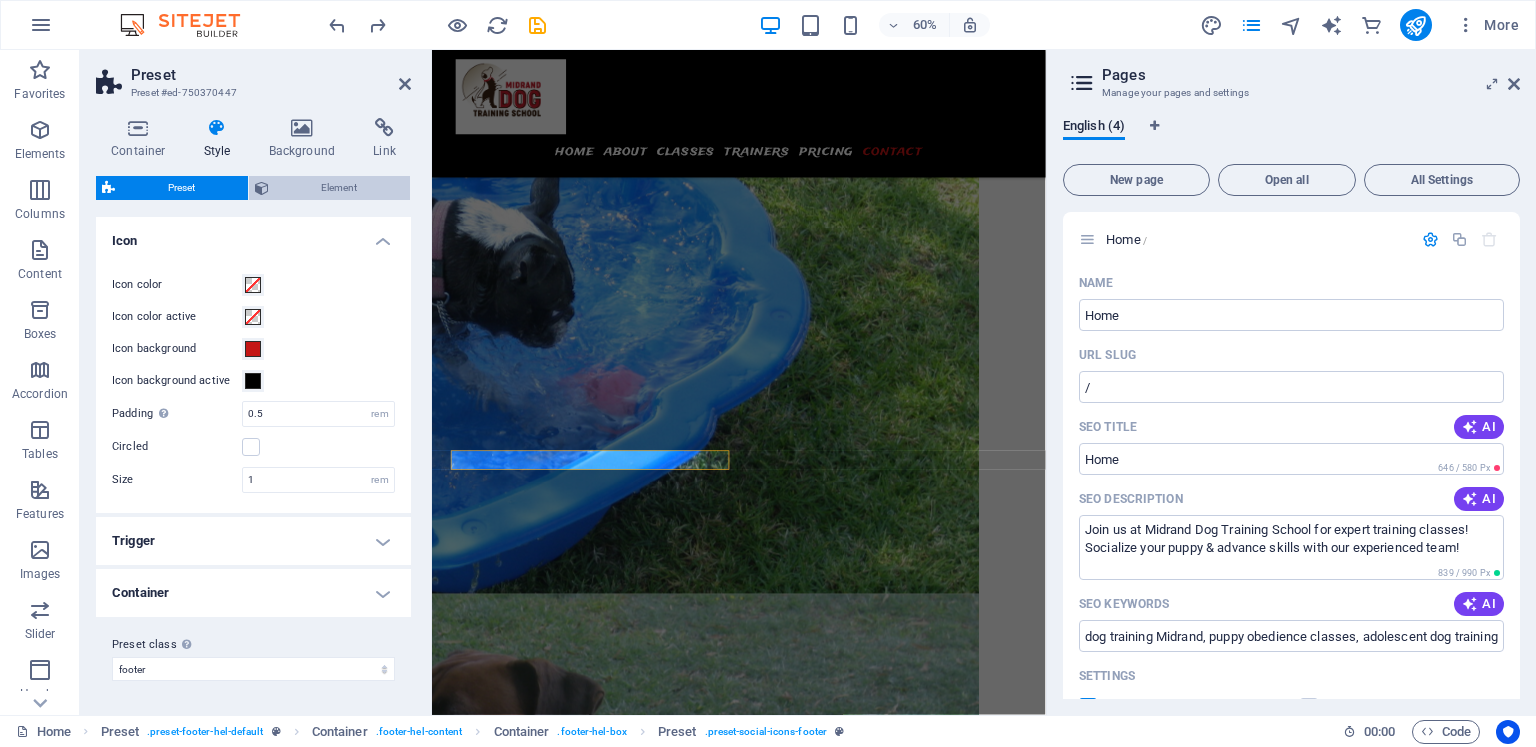 click on "Element" at bounding box center [340, 188] 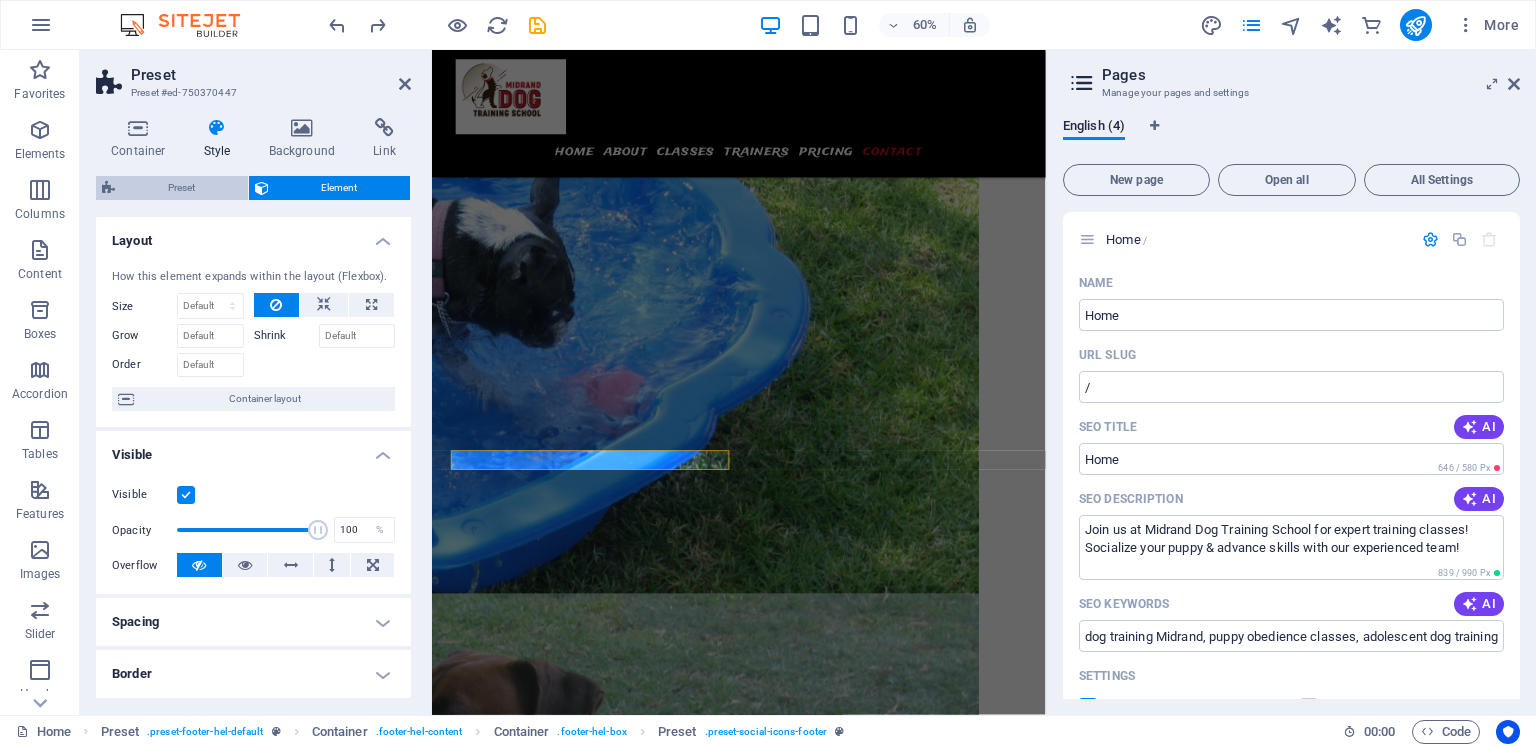 click on "Preset" at bounding box center (181, 188) 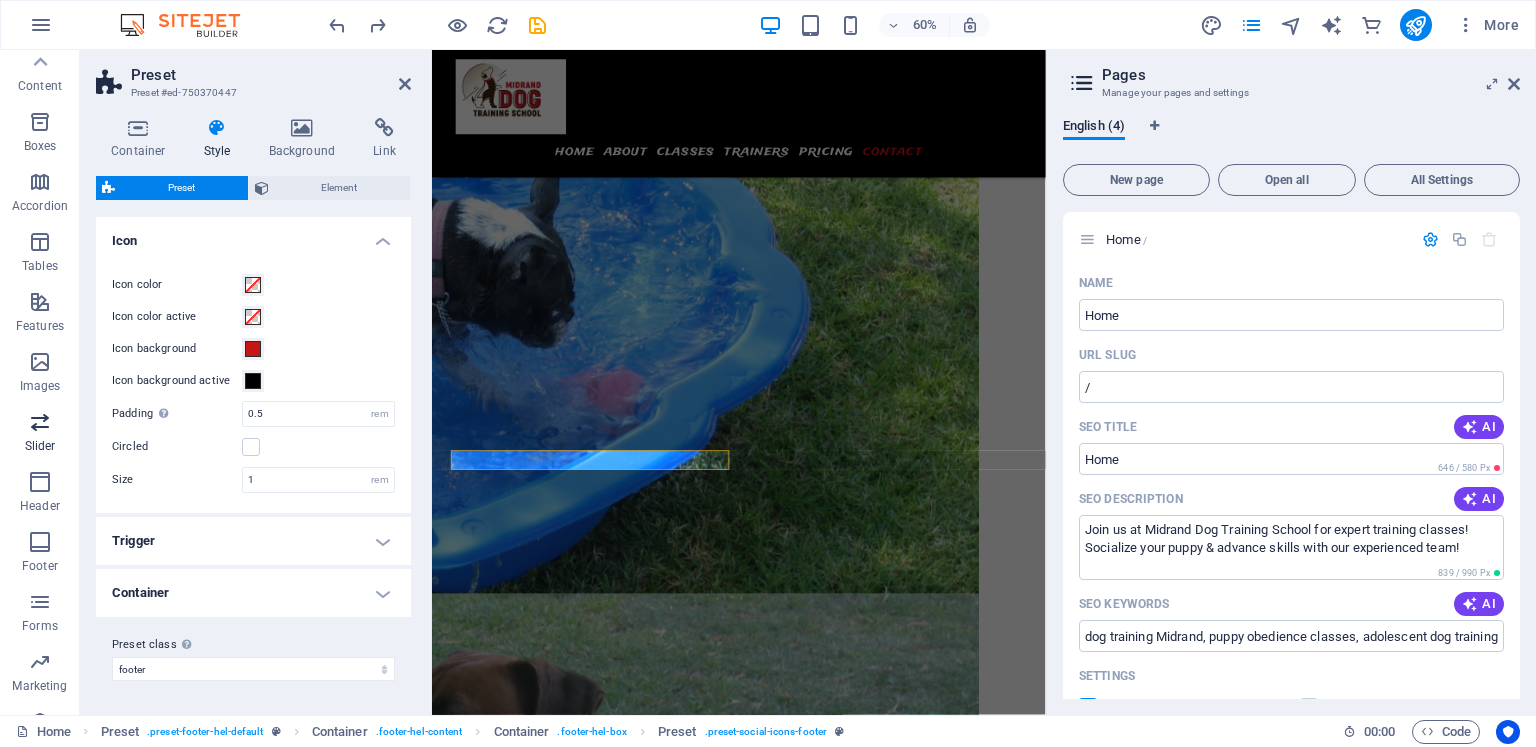 scroll, scrollTop: 0, scrollLeft: 0, axis: both 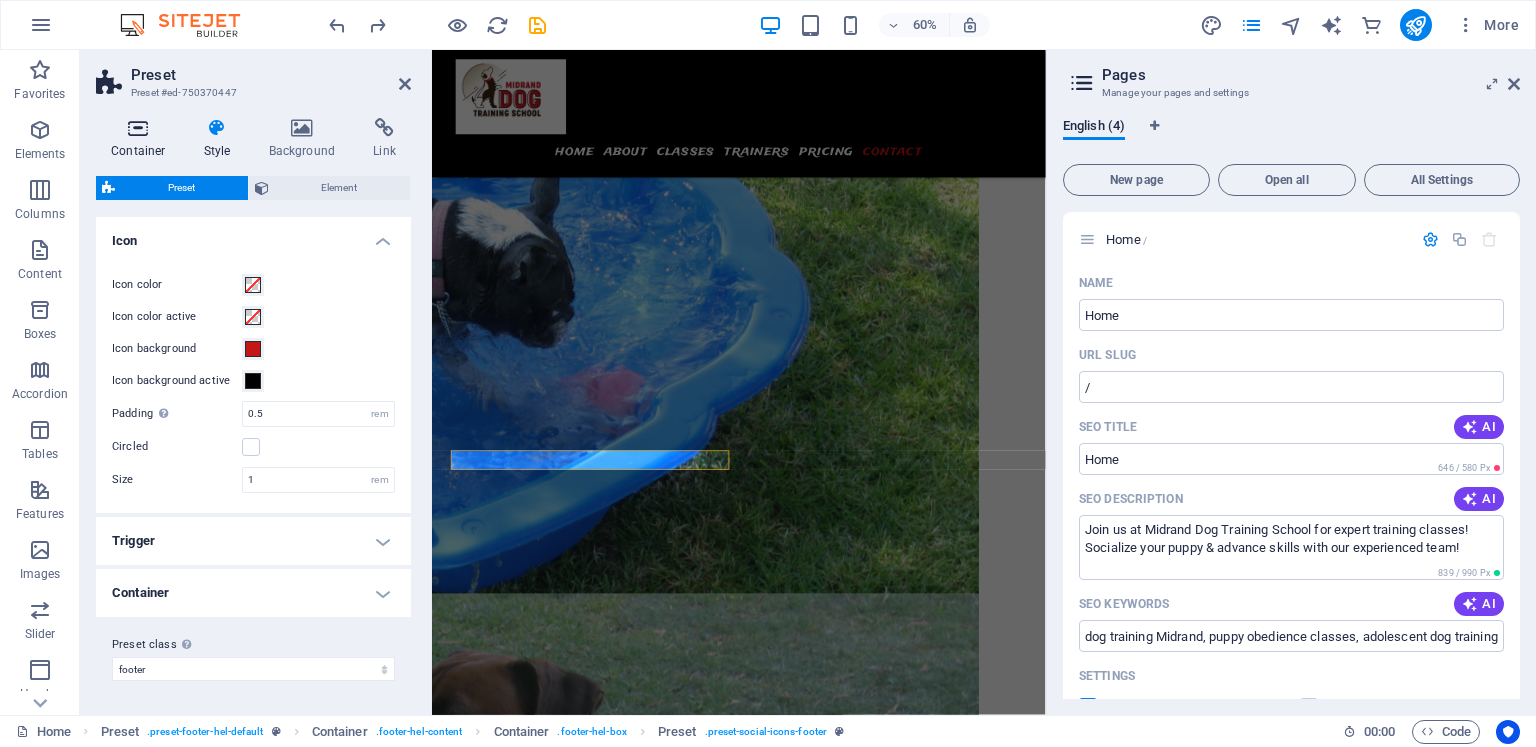 click at bounding box center [138, 128] 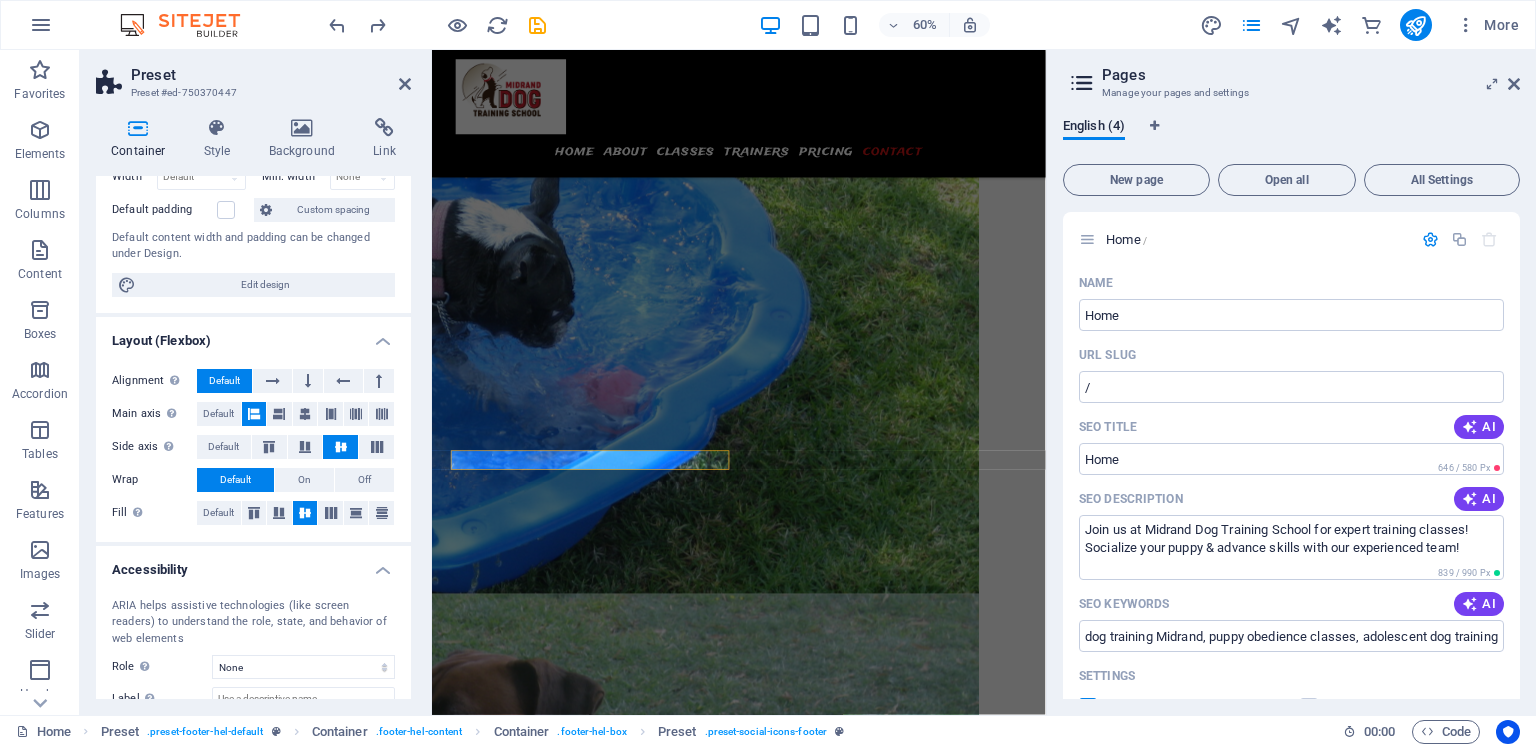 scroll, scrollTop: 0, scrollLeft: 0, axis: both 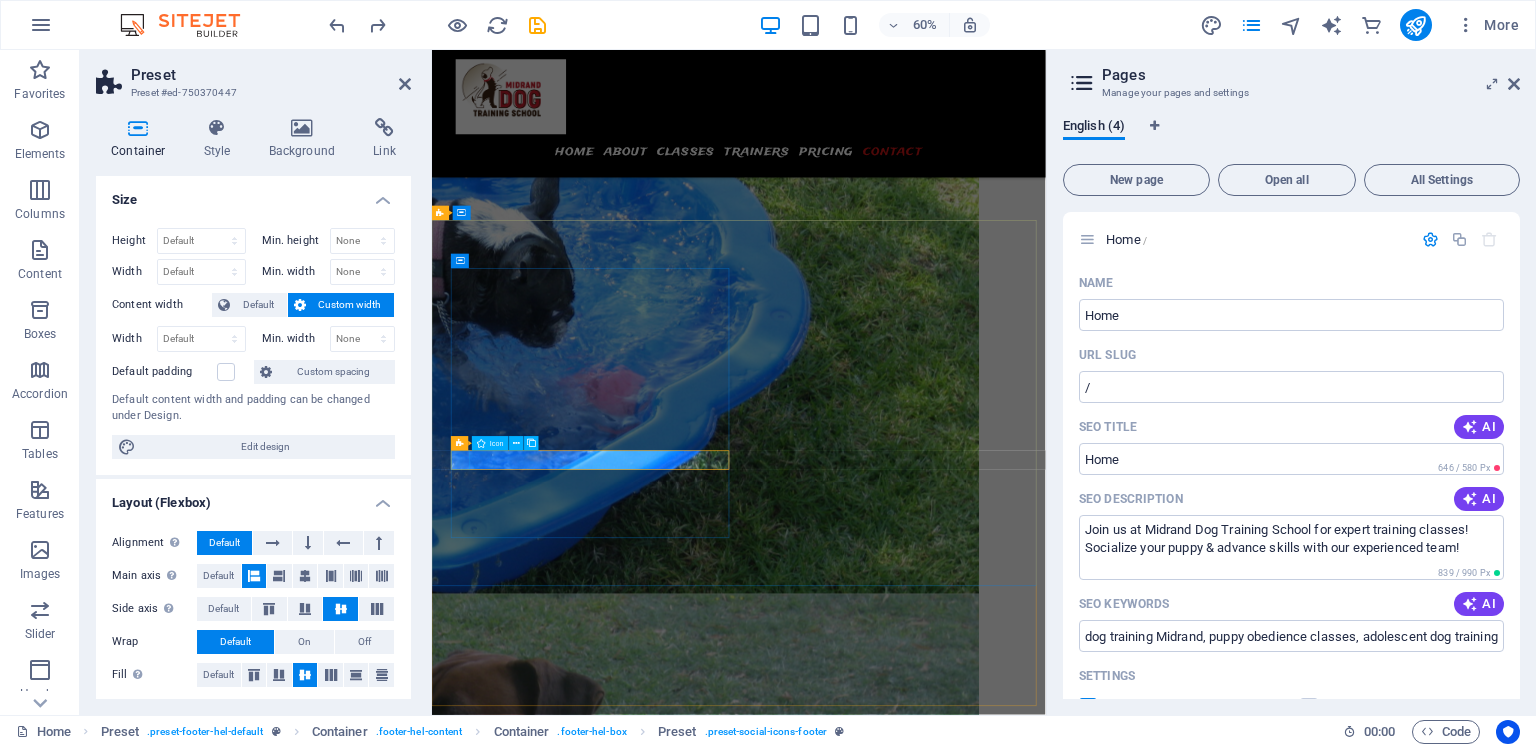click at bounding box center (920, 16561) 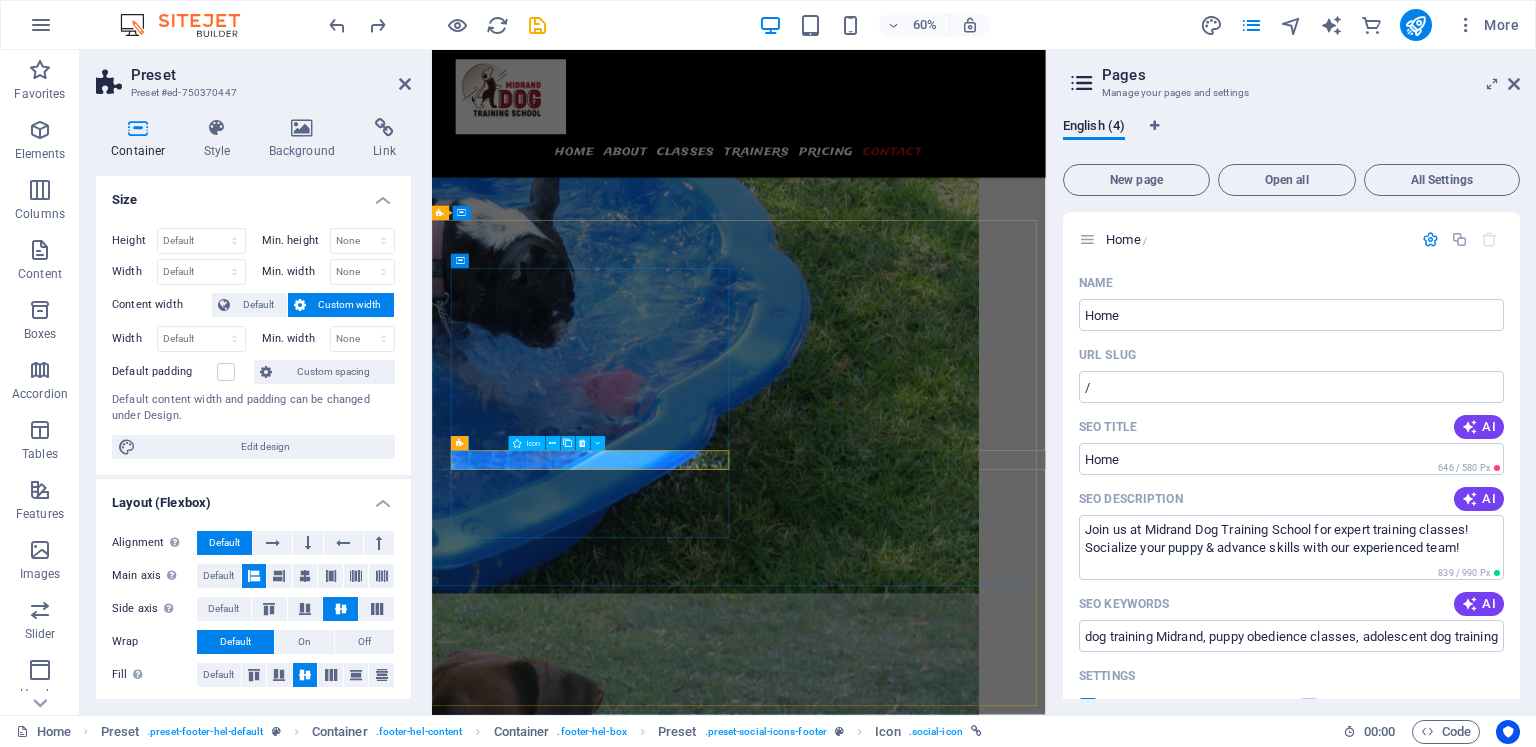 click at bounding box center [920, 16641] 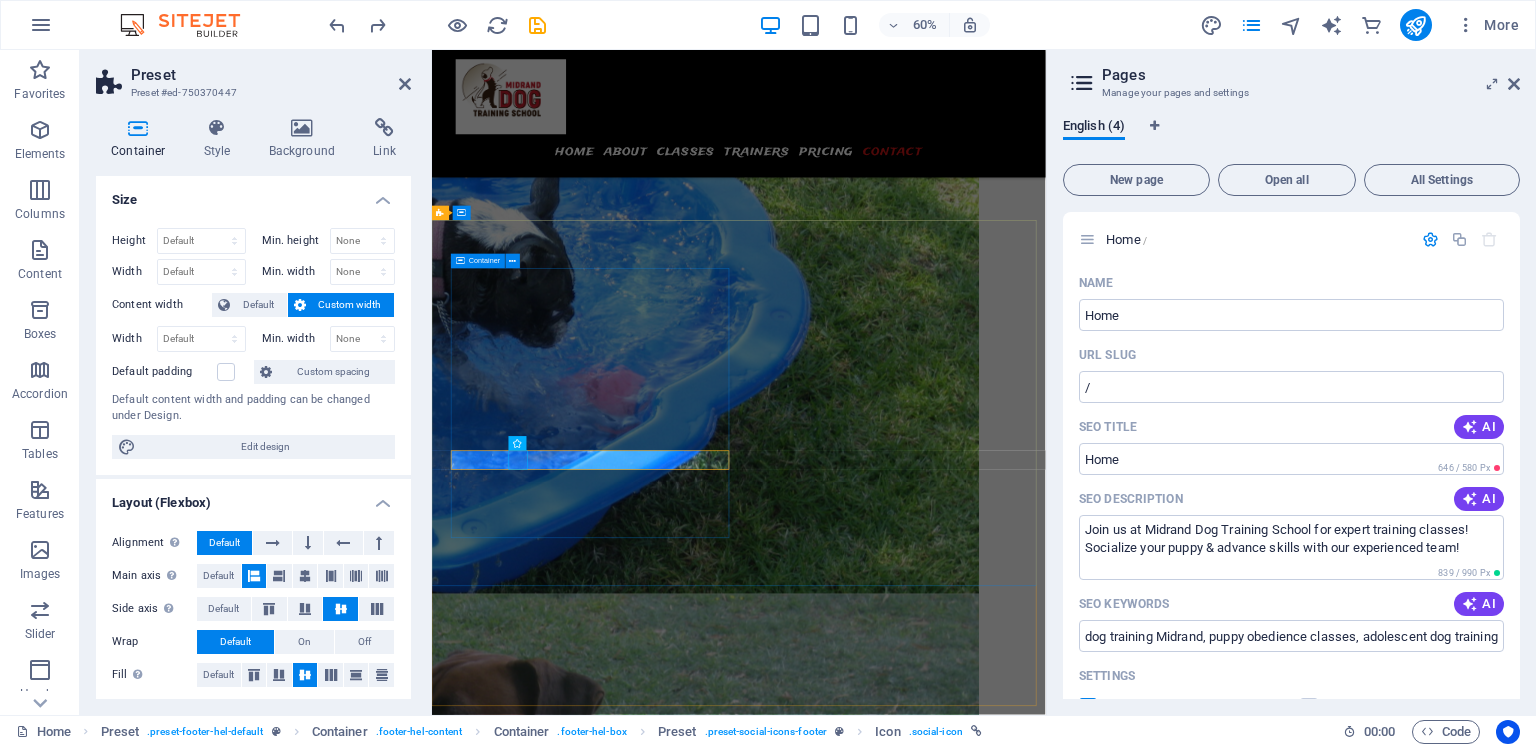 click on "Contact We will contact you [DOMAIN].co.za 160 Allan Rd , Glen Austin , Midrand , FL 33139 [PHONE] 24h/7 open [FIRST]@[DOMAIN].co.za Legal Notice | Privacy" at bounding box center [920, 16473] 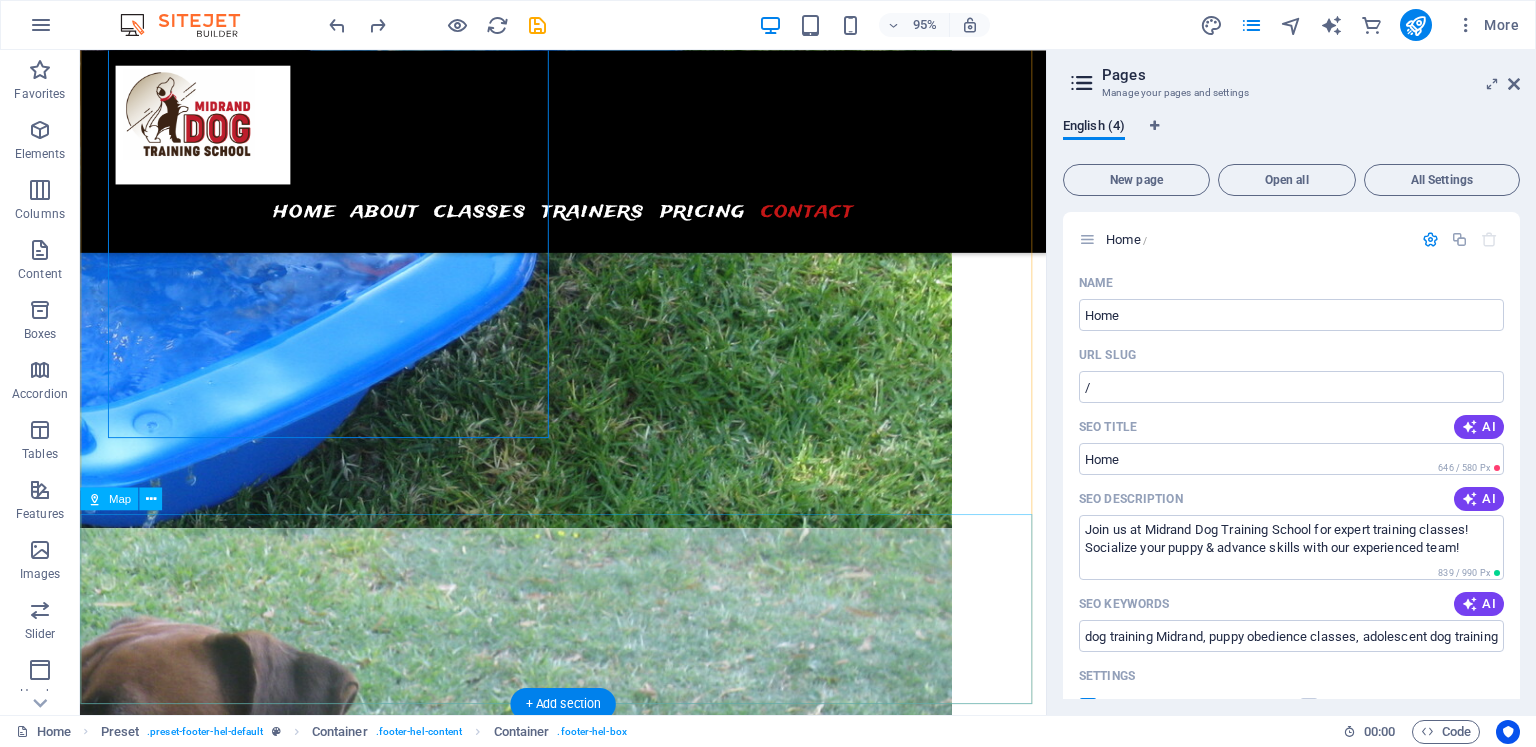 scroll, scrollTop: 6910, scrollLeft: 0, axis: vertical 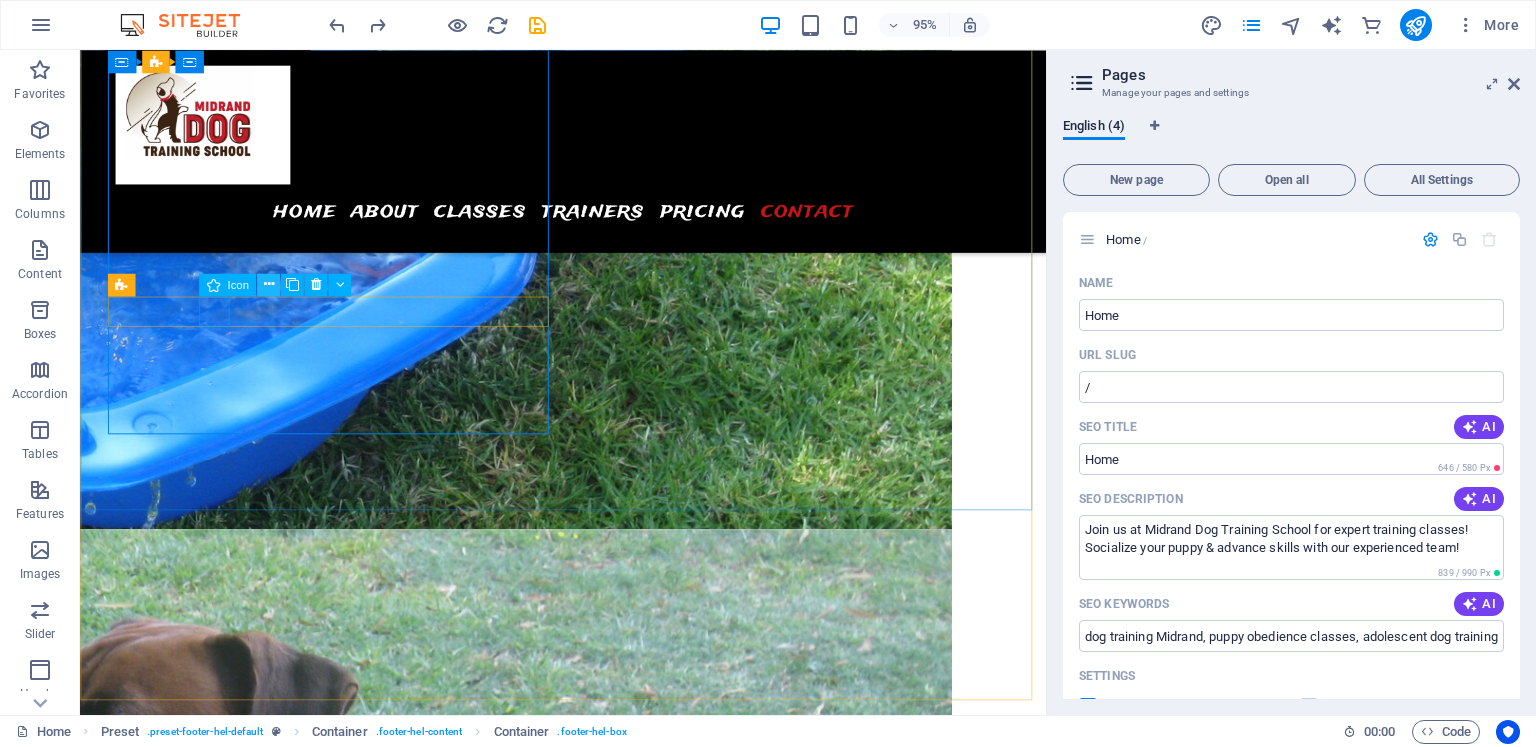 click at bounding box center (268, 285) 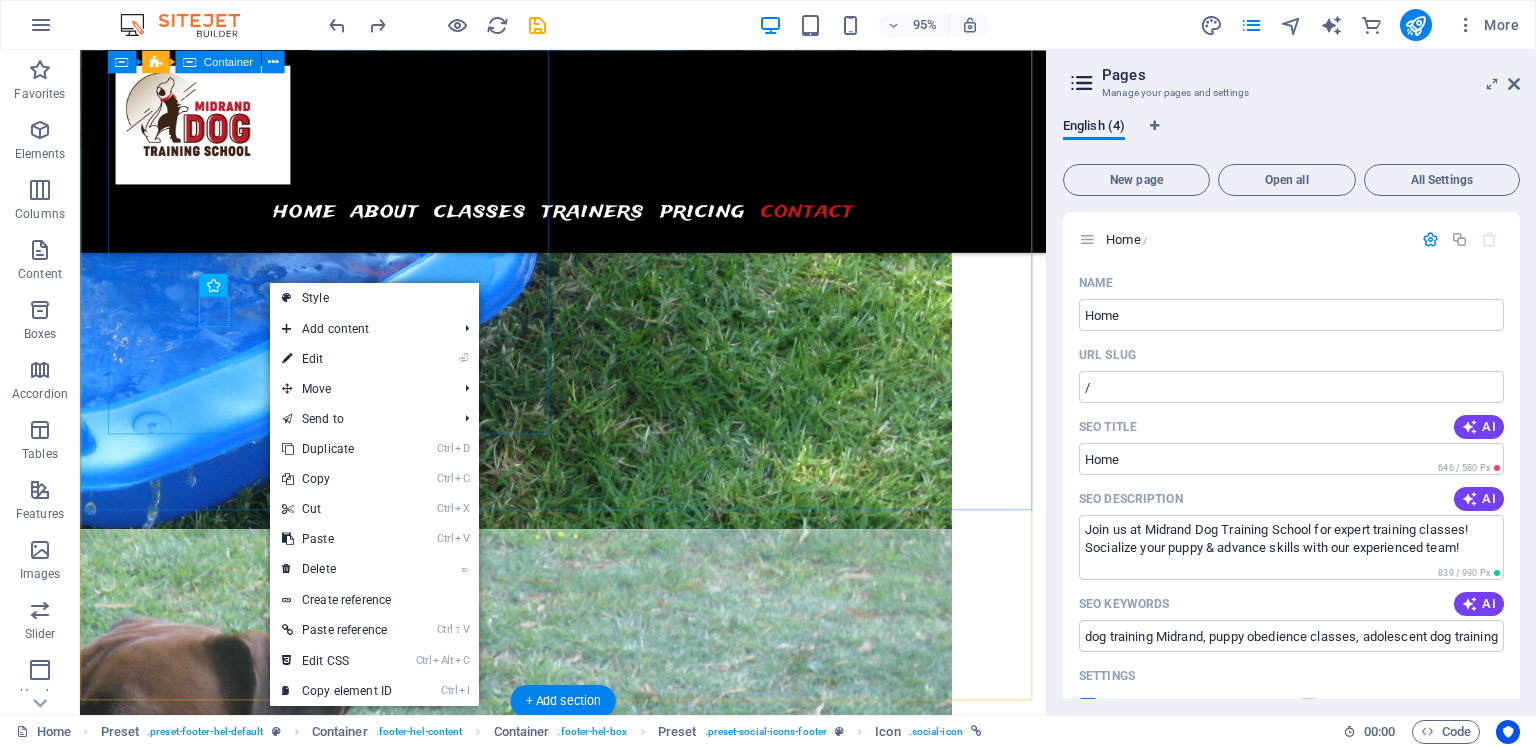 click on "Contact We will contact you [DOMAIN].co.za 160 Allan Rd , Glen Austin , Midrand , FL 33139 [PHONE] 24h/7 open [FIRST]@[DOMAIN].co.za Legal Notice | Privacy" at bounding box center (568, 16063) 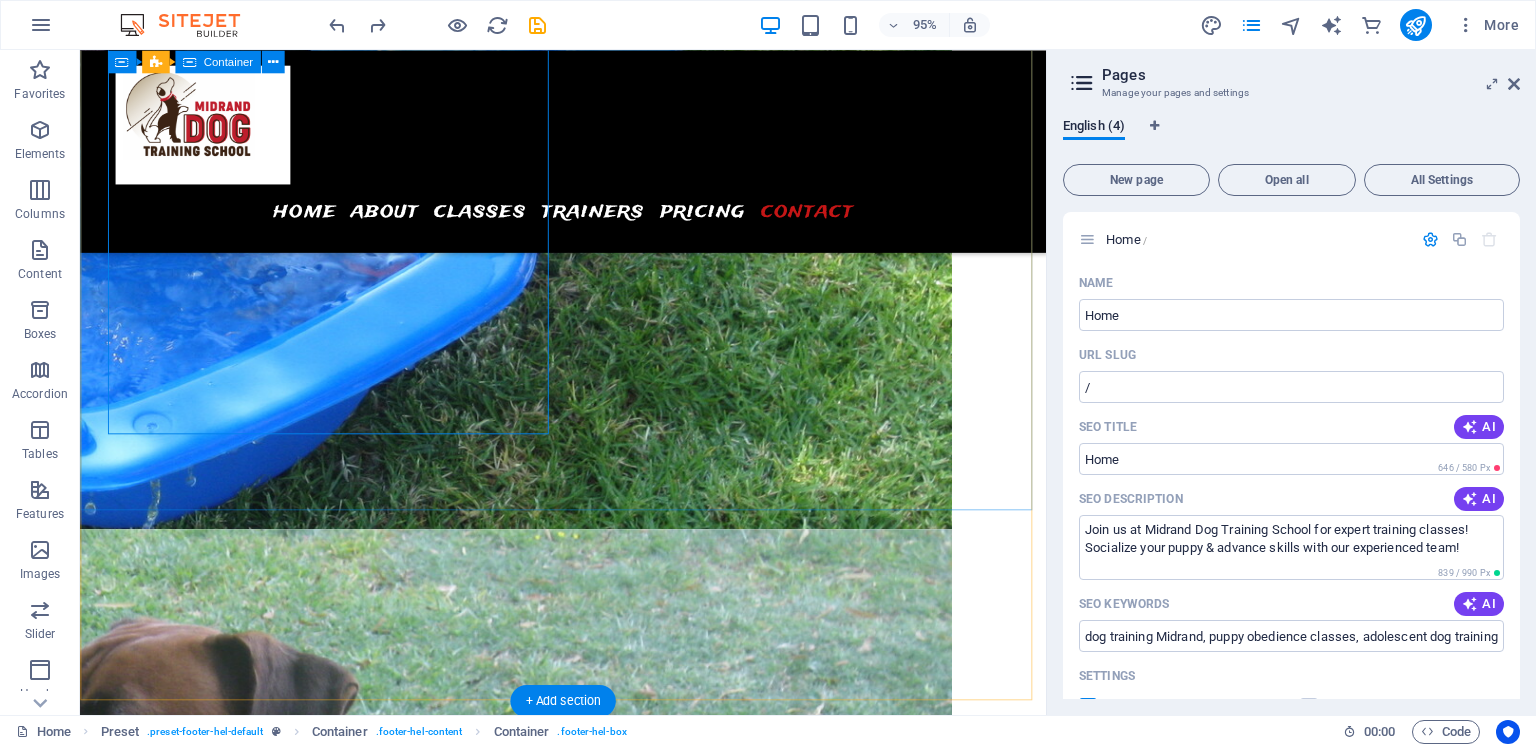 click on "Contact We will contact you [DOMAIN].co.za 160 Allan Rd , Glen Austin , Midrand , FL 33139 [PHONE] 24h/7 open [FIRST]@[DOMAIN].co.za Legal Notice | Privacy" at bounding box center [568, 16063] 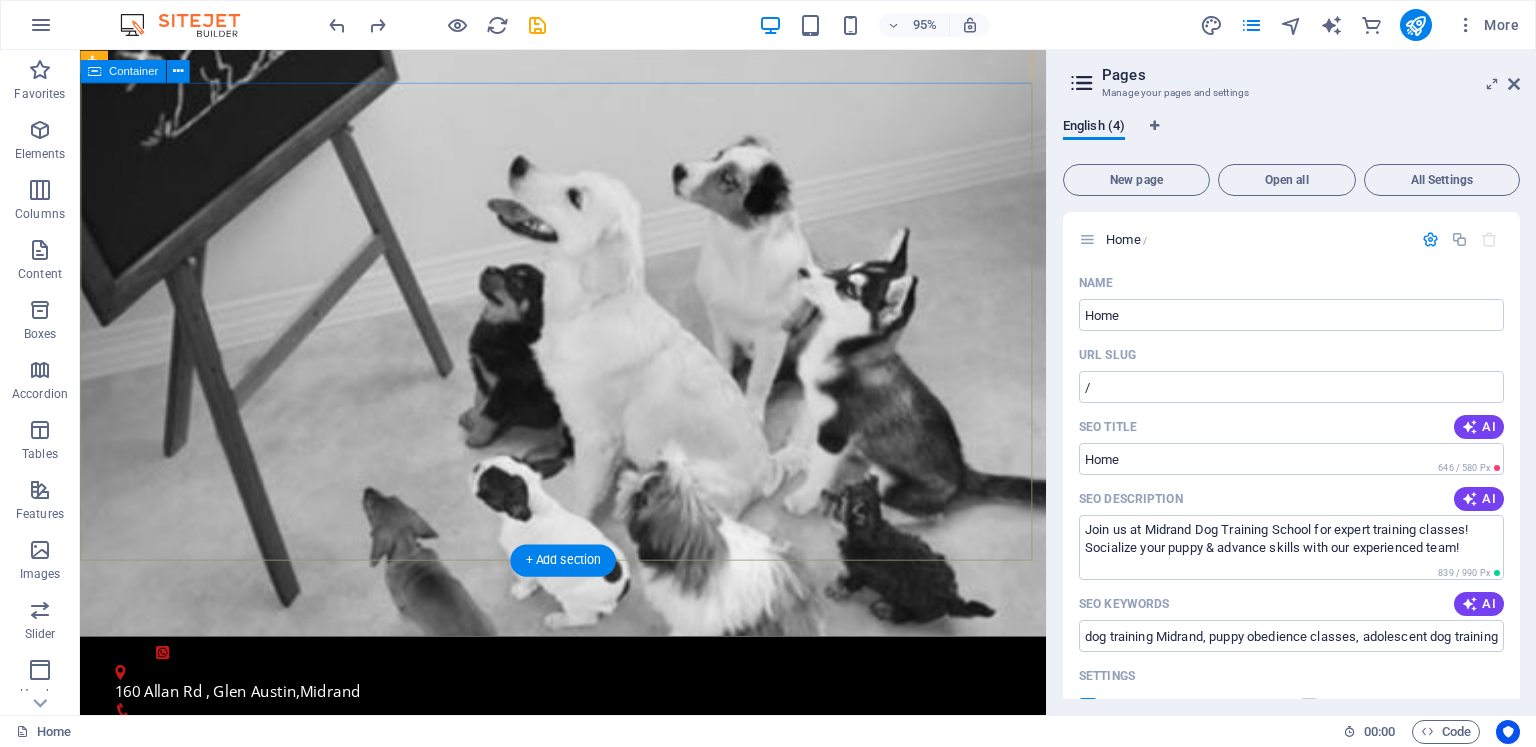 scroll, scrollTop: 510, scrollLeft: 0, axis: vertical 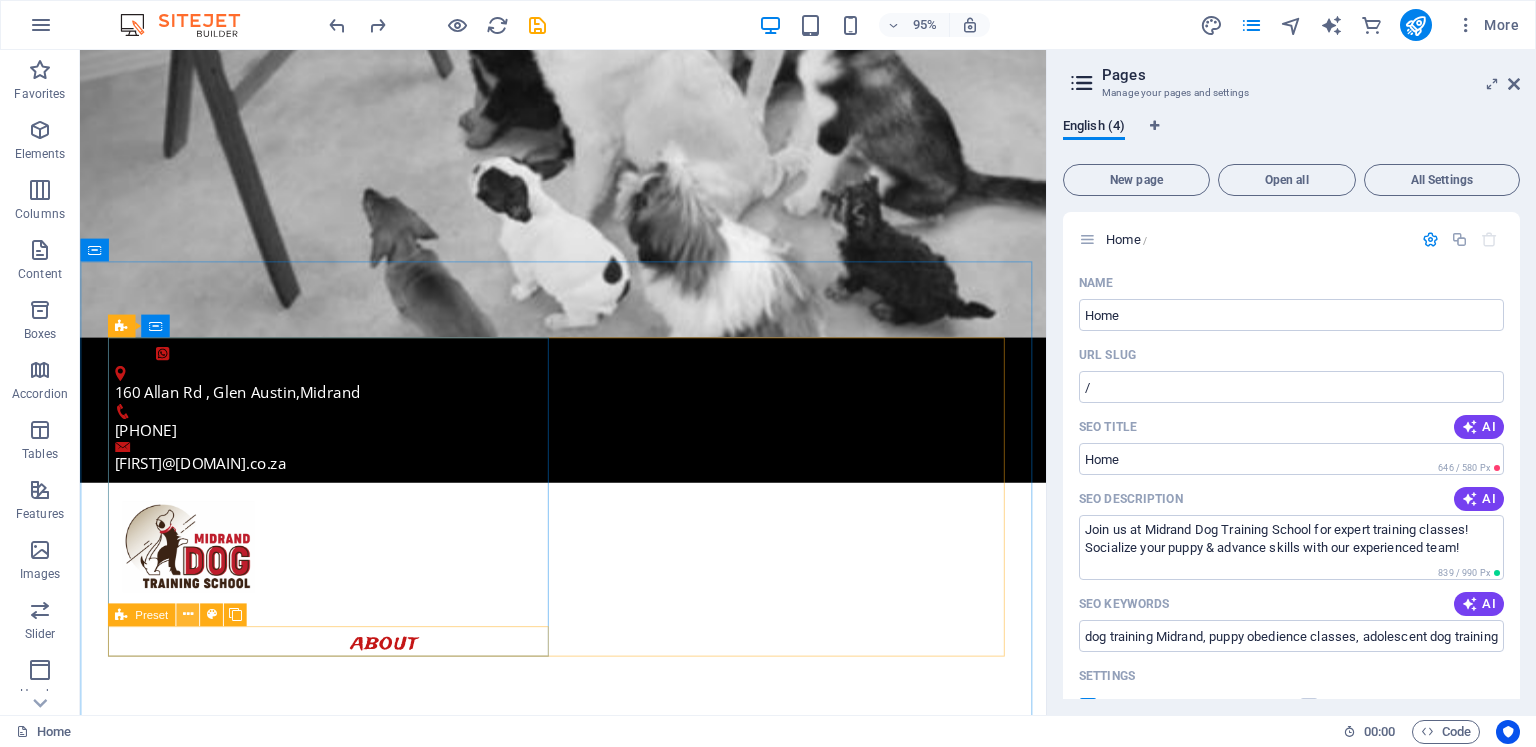click at bounding box center [188, 614] 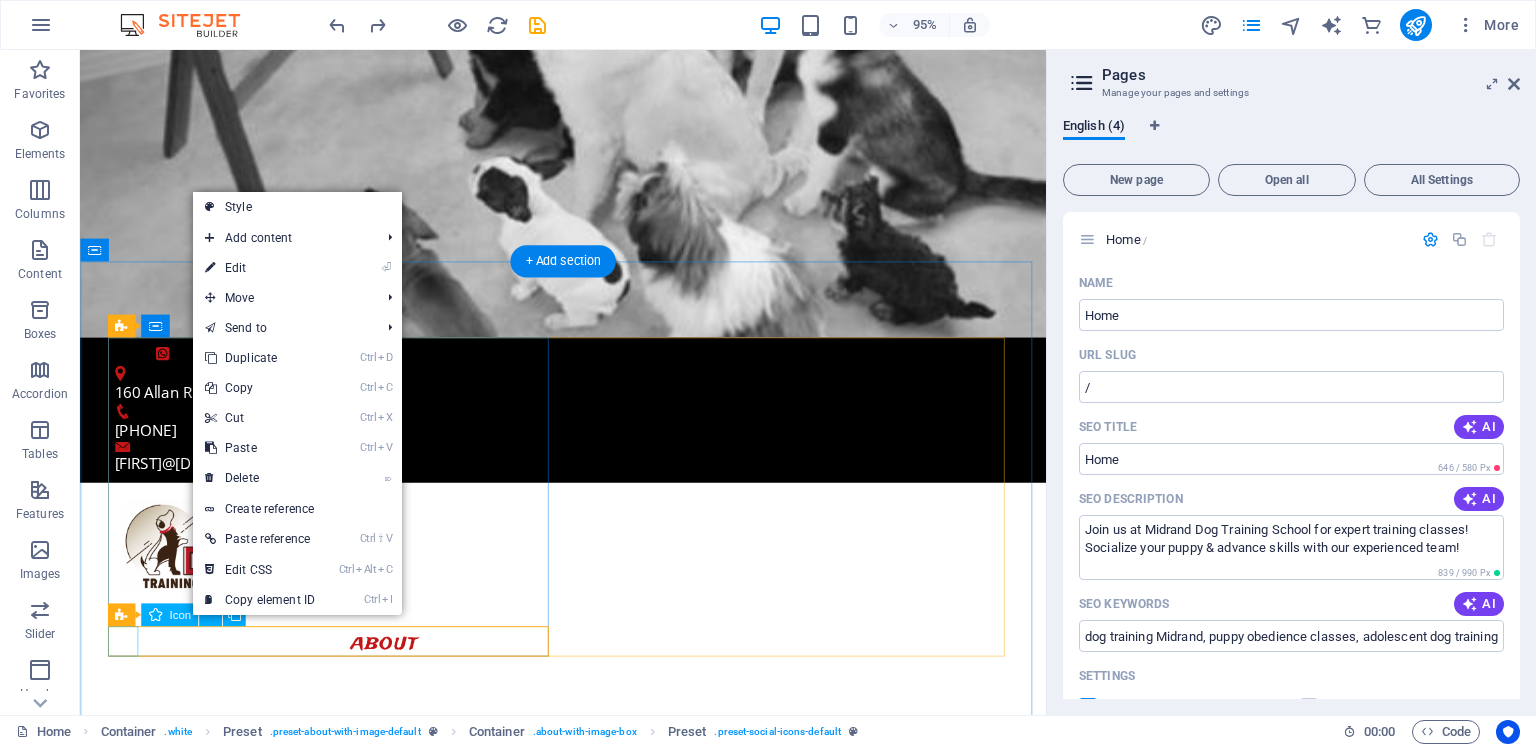 click at bounding box center (589, 1413) 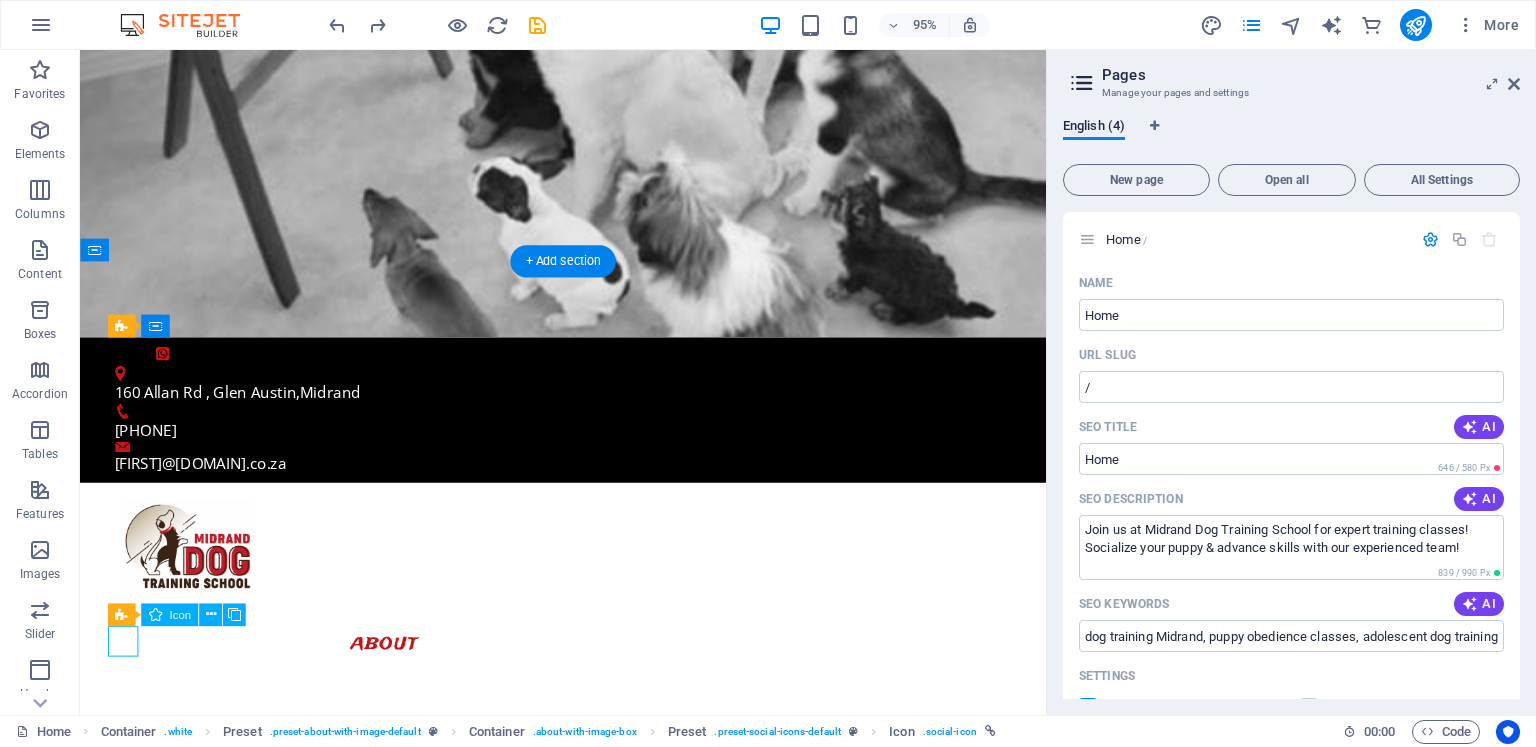 click at bounding box center [589, 1413] 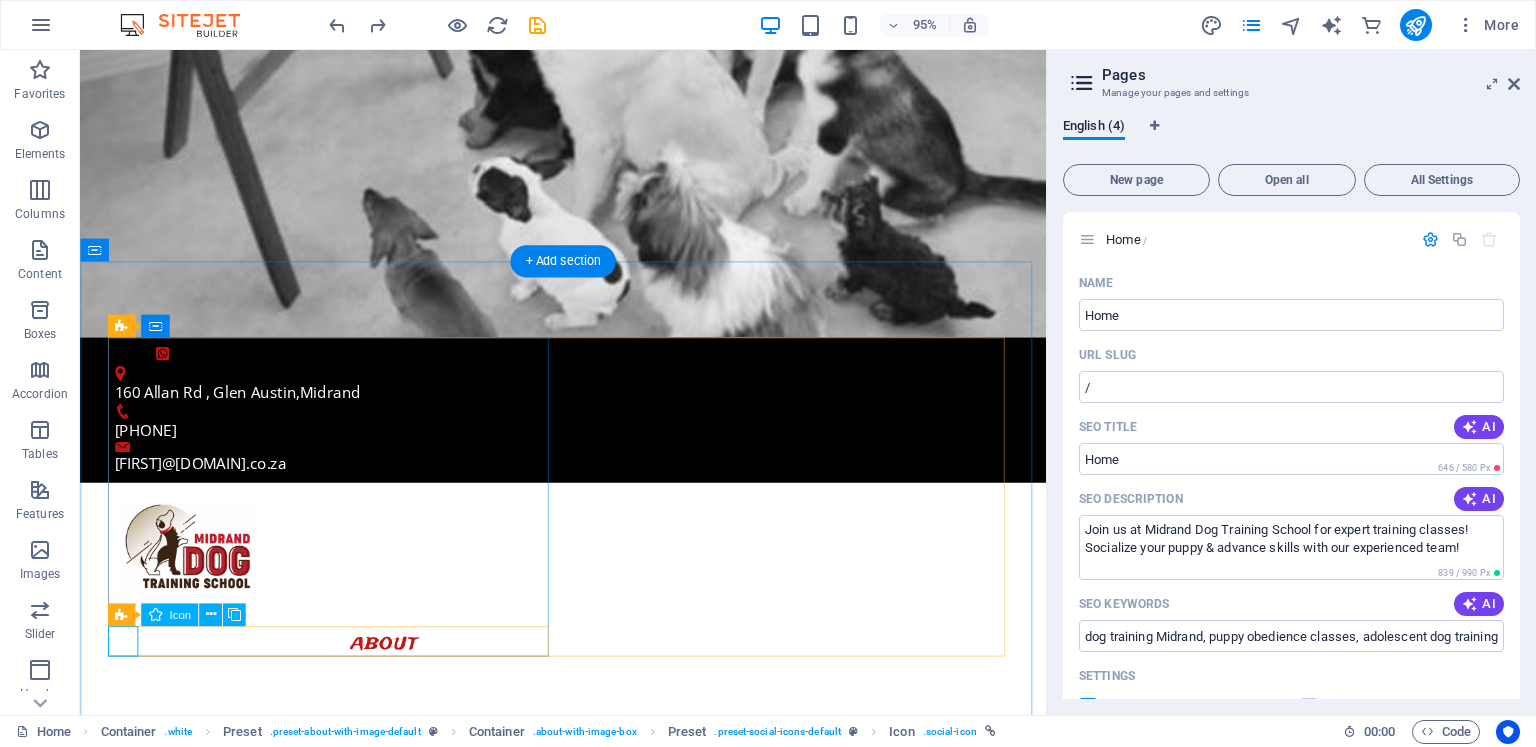 click at bounding box center [589, 1413] 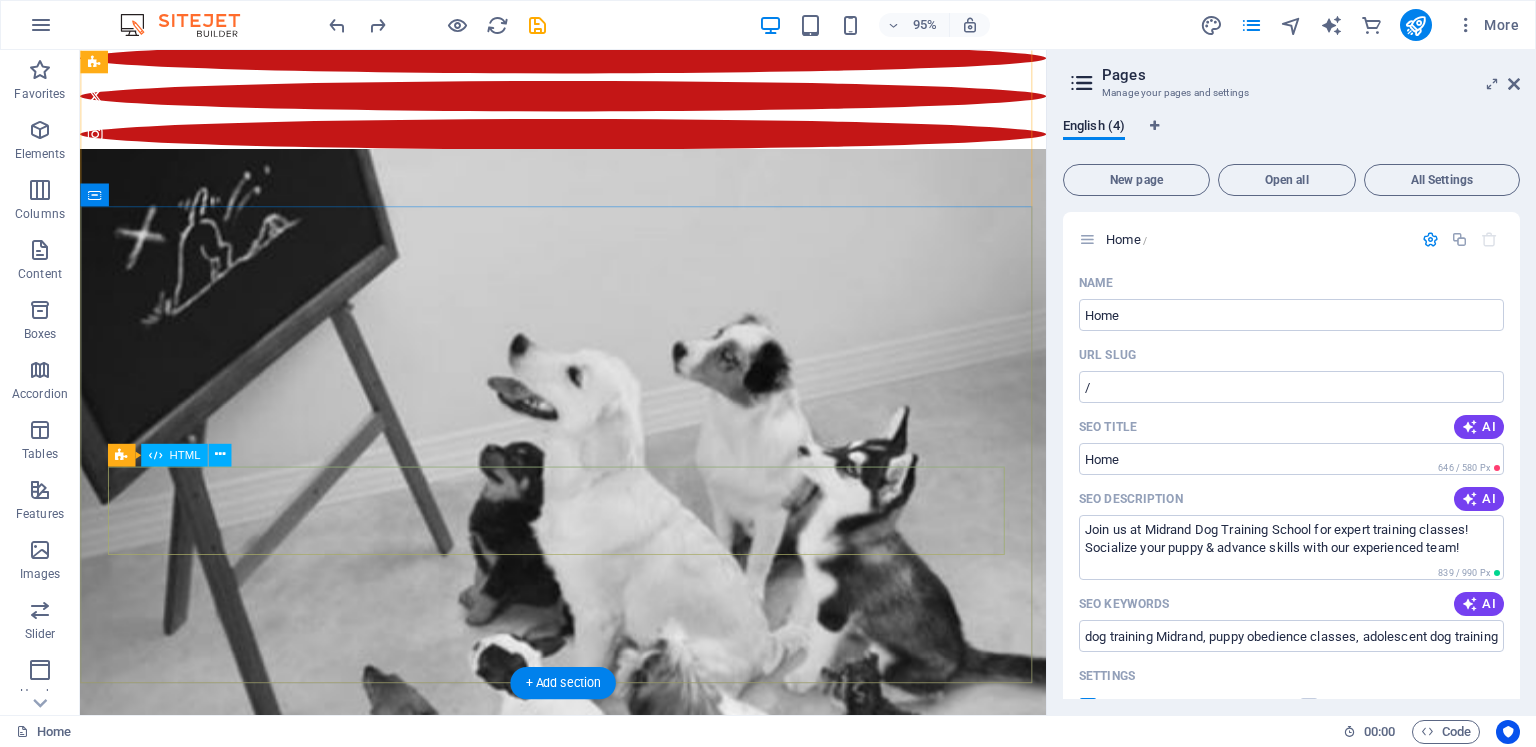 scroll, scrollTop: 0, scrollLeft: 0, axis: both 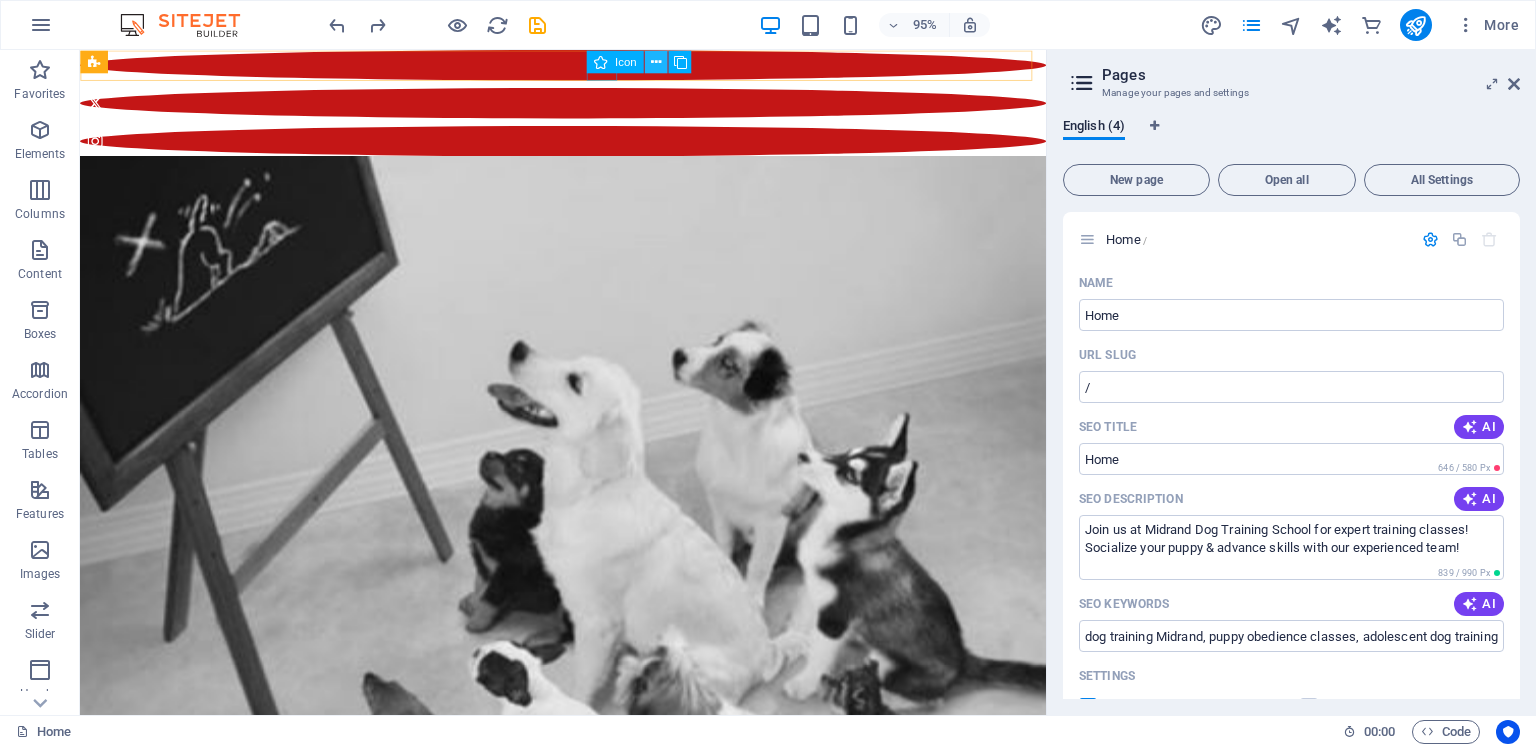 click at bounding box center (656, 61) 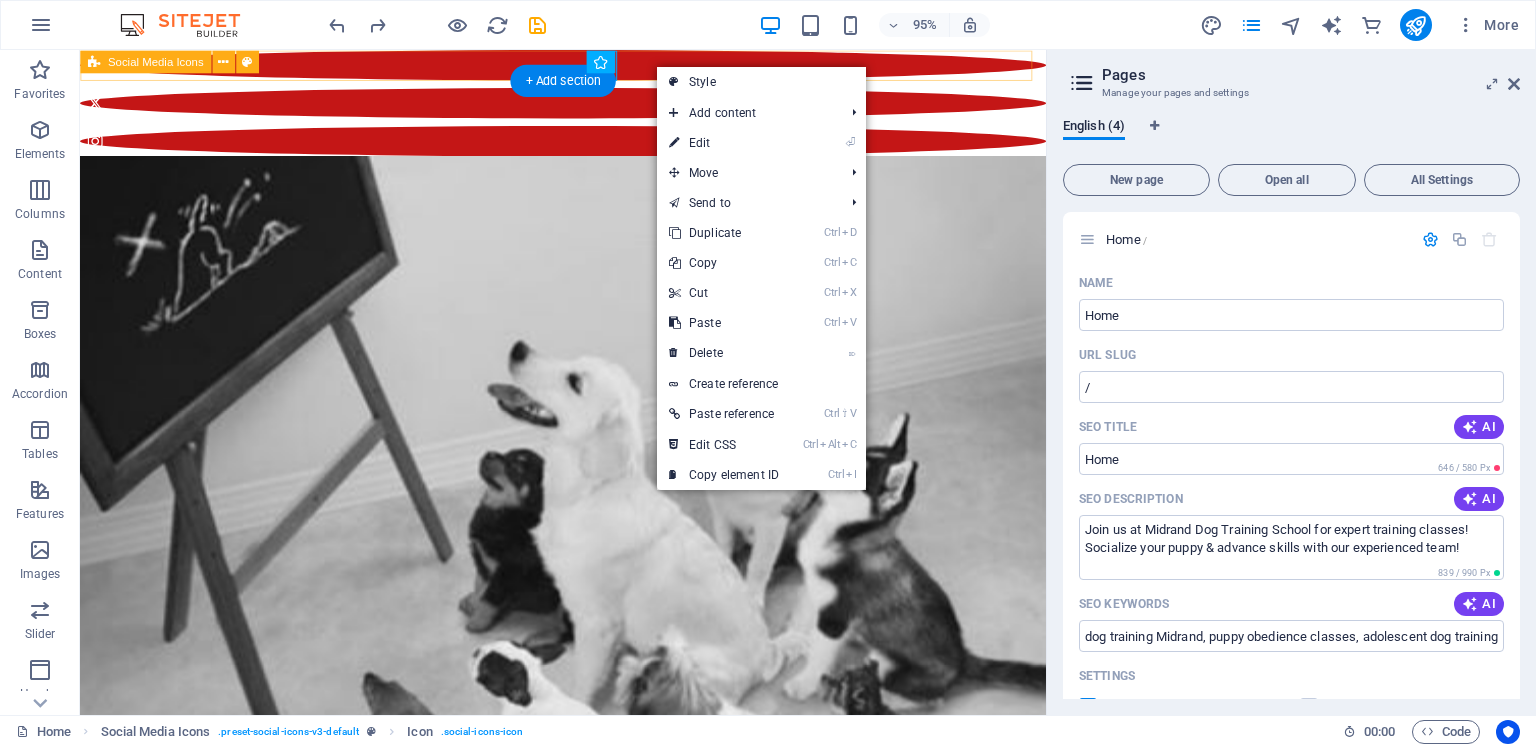 click at bounding box center [588, 106] 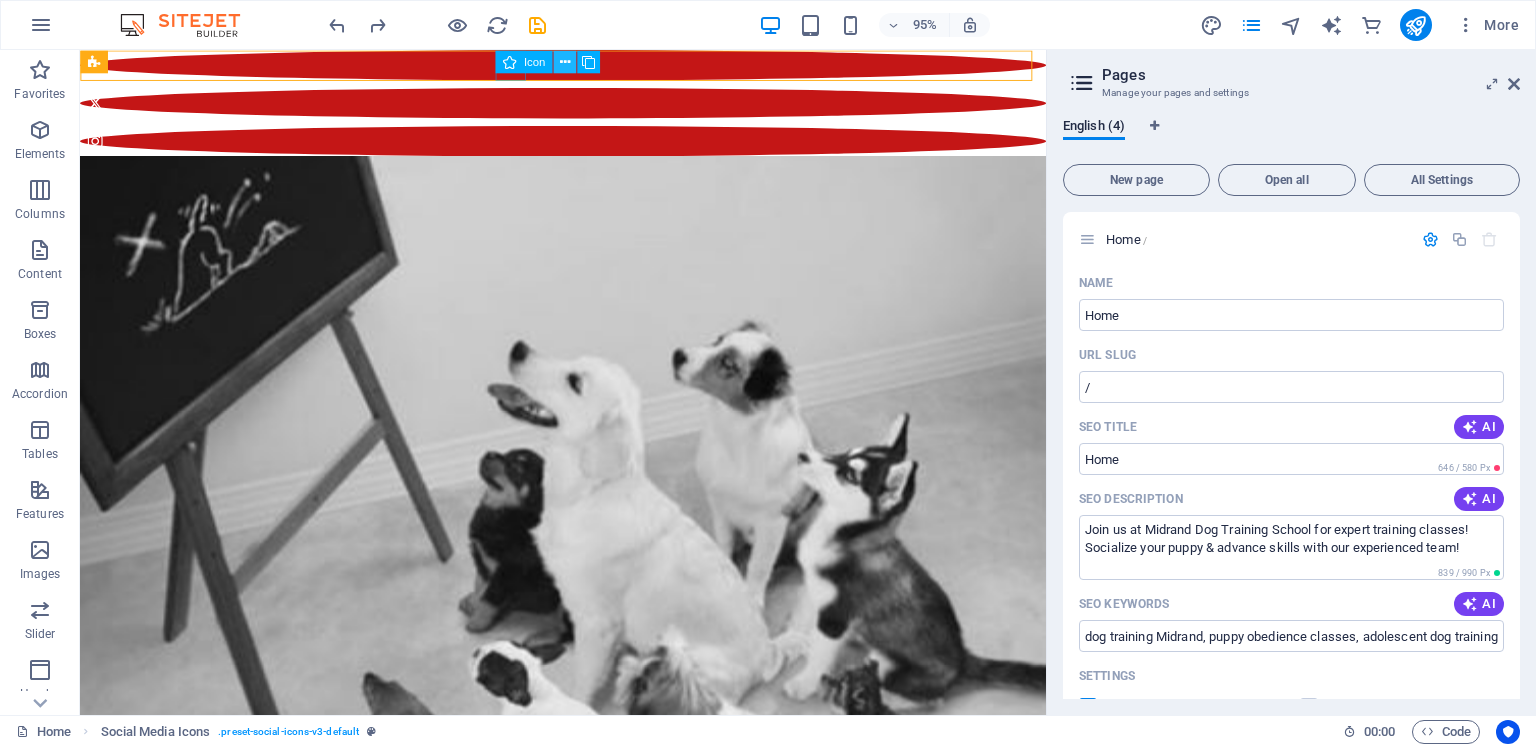 click at bounding box center [565, 61] 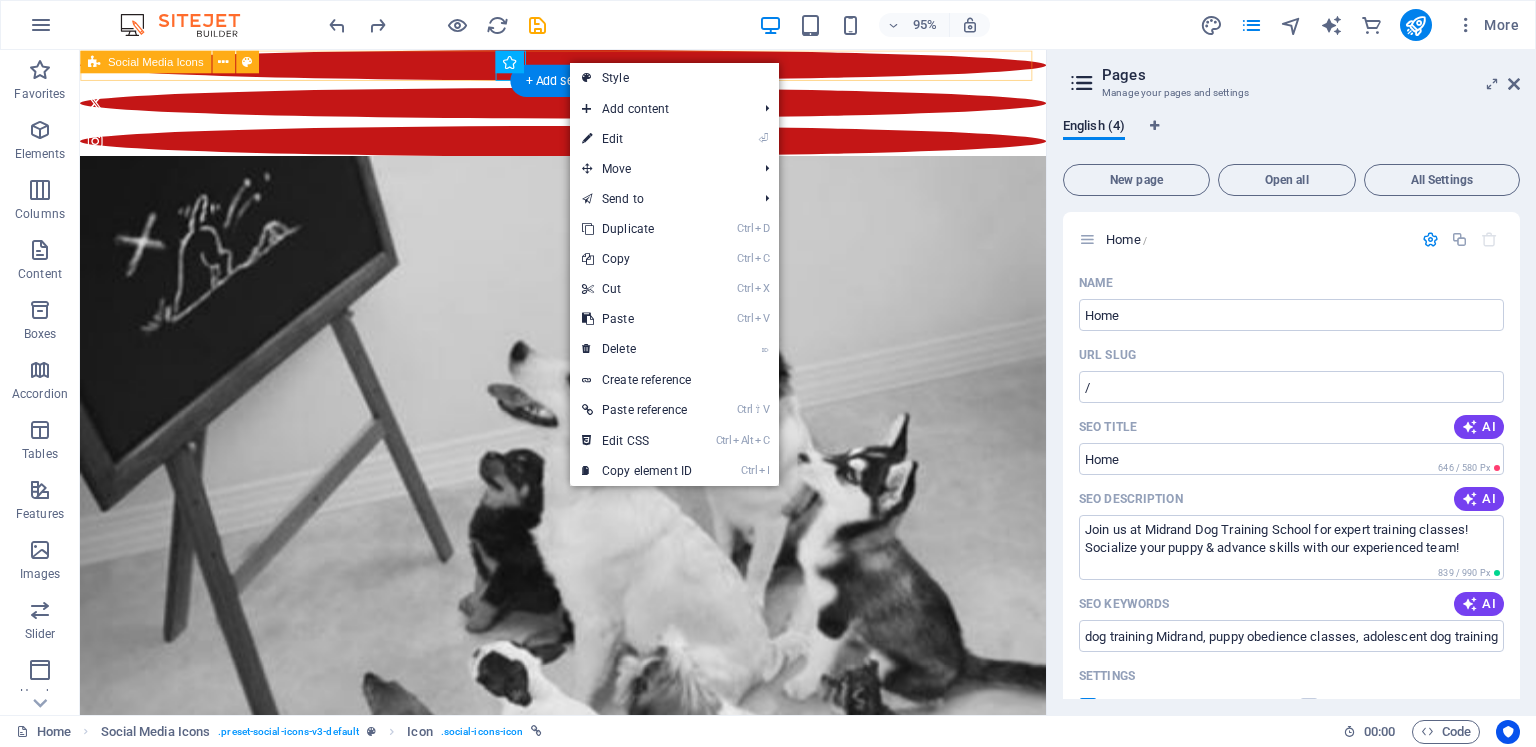 click at bounding box center (588, 106) 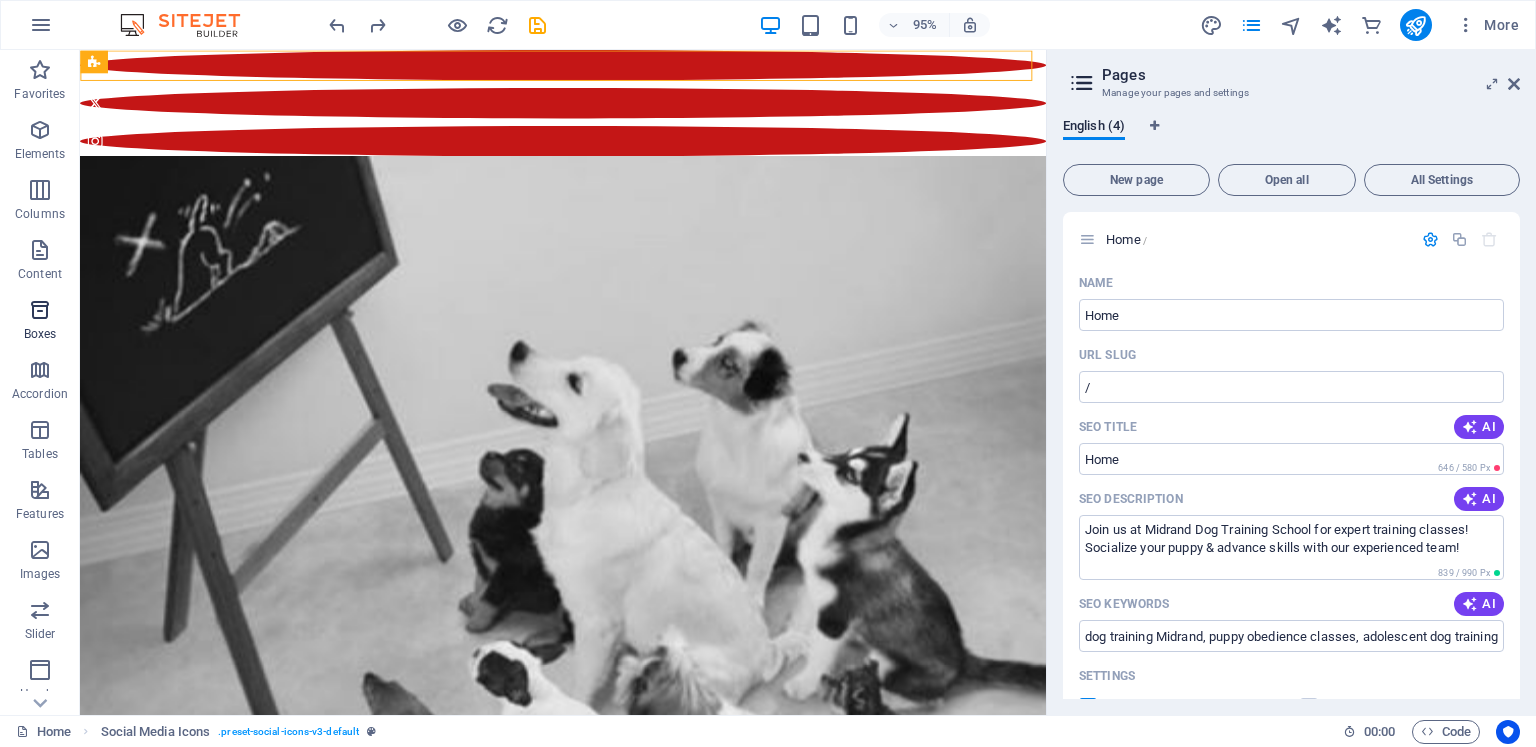 scroll, scrollTop: 294, scrollLeft: 0, axis: vertical 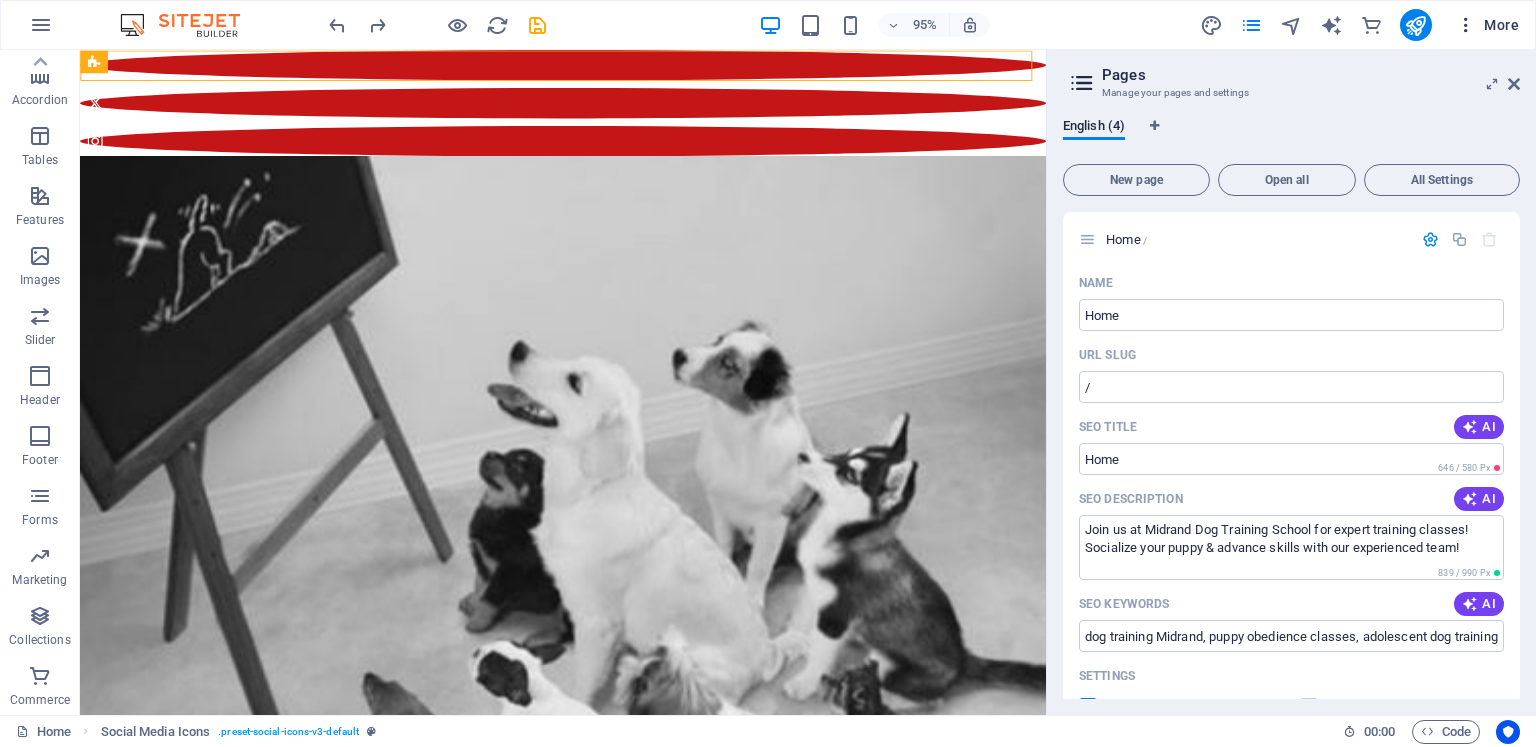 click on "More" at bounding box center [1487, 25] 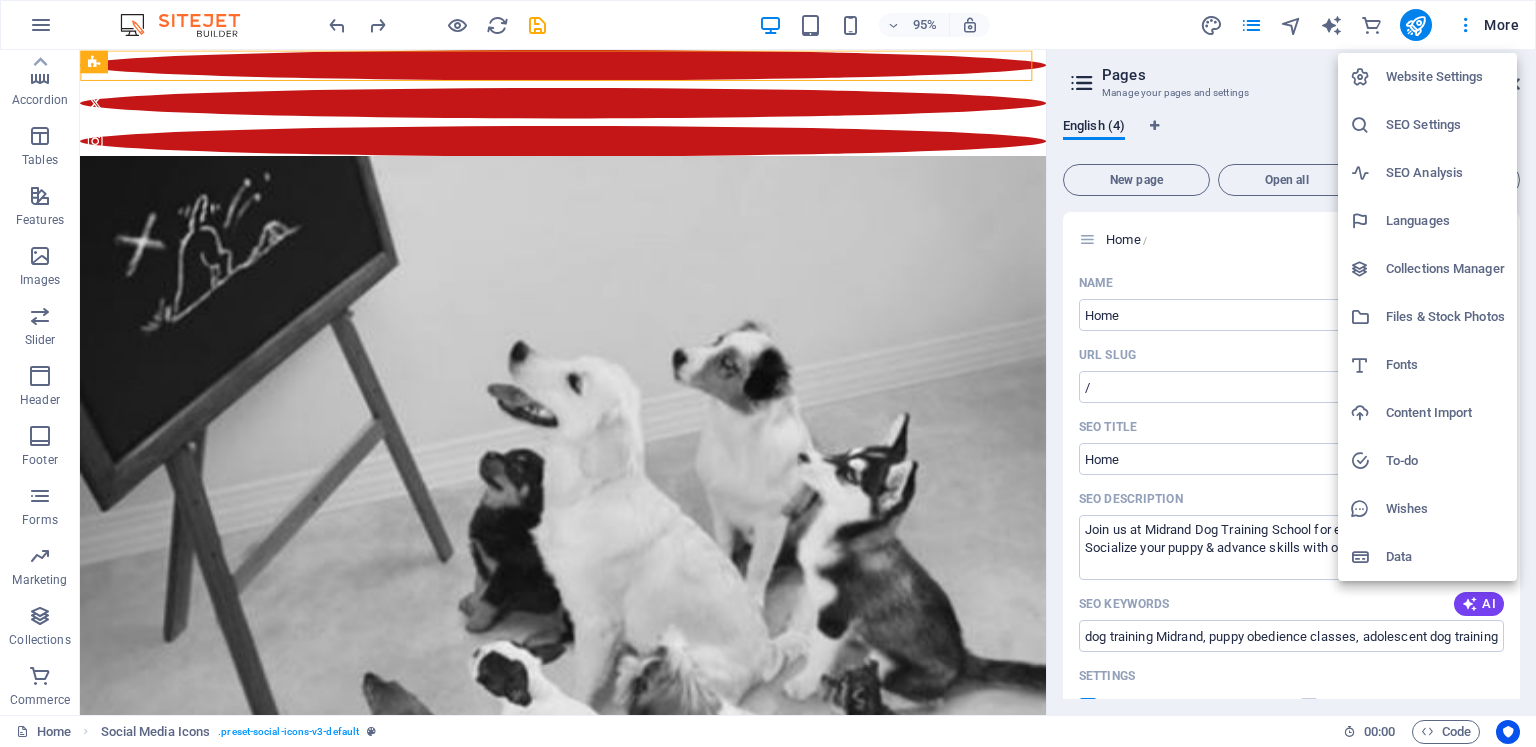 click on "Website Settings" at bounding box center [1445, 77] 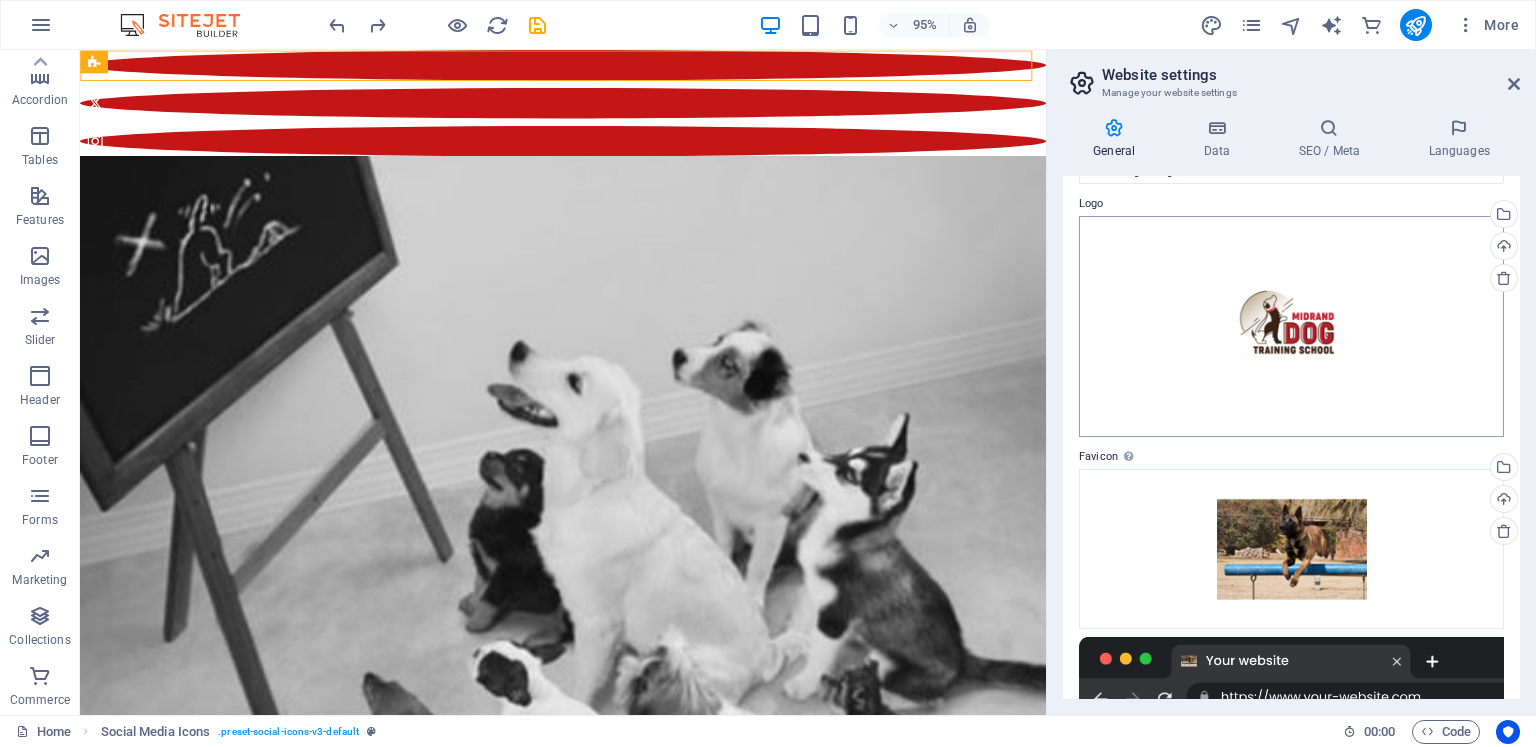 scroll, scrollTop: 0, scrollLeft: 0, axis: both 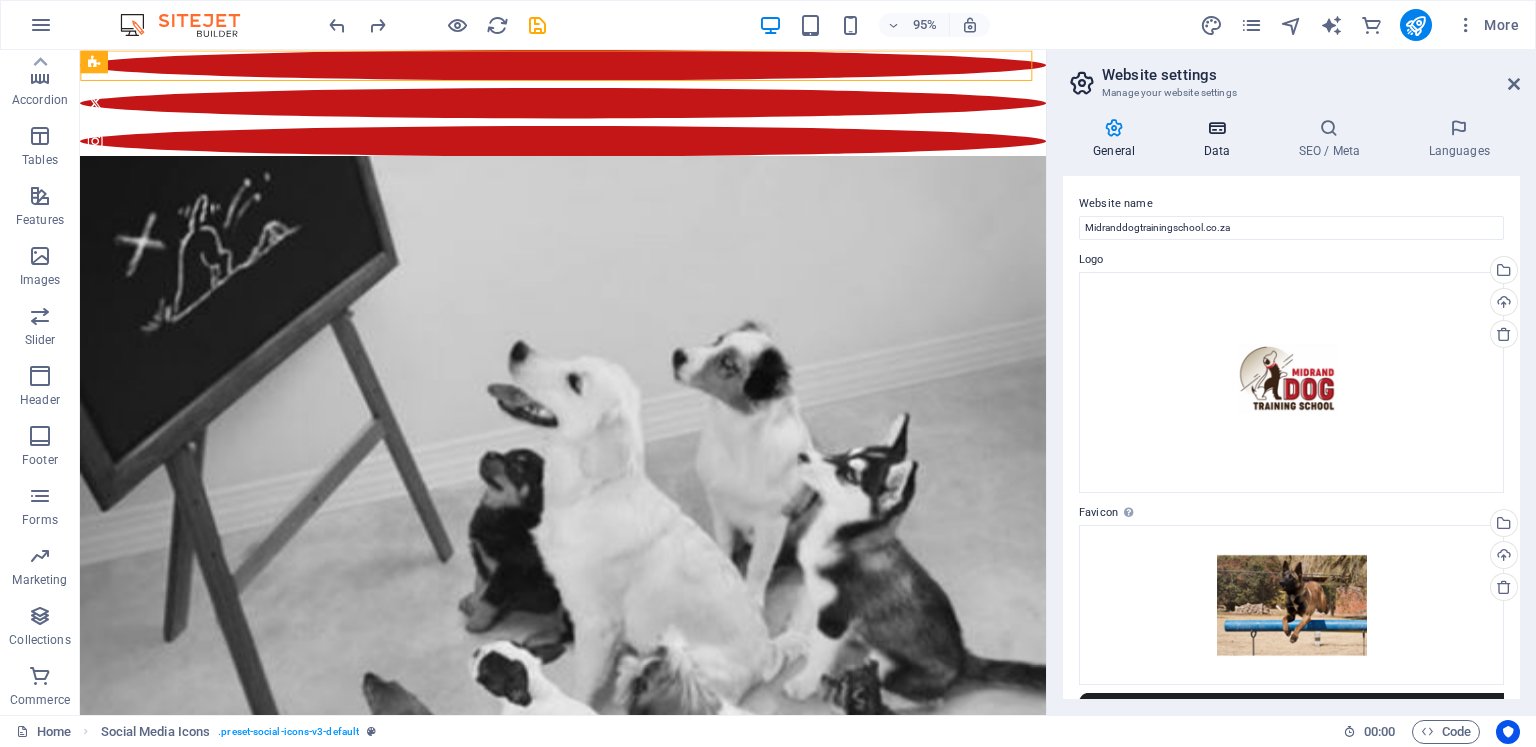 click at bounding box center [1216, 128] 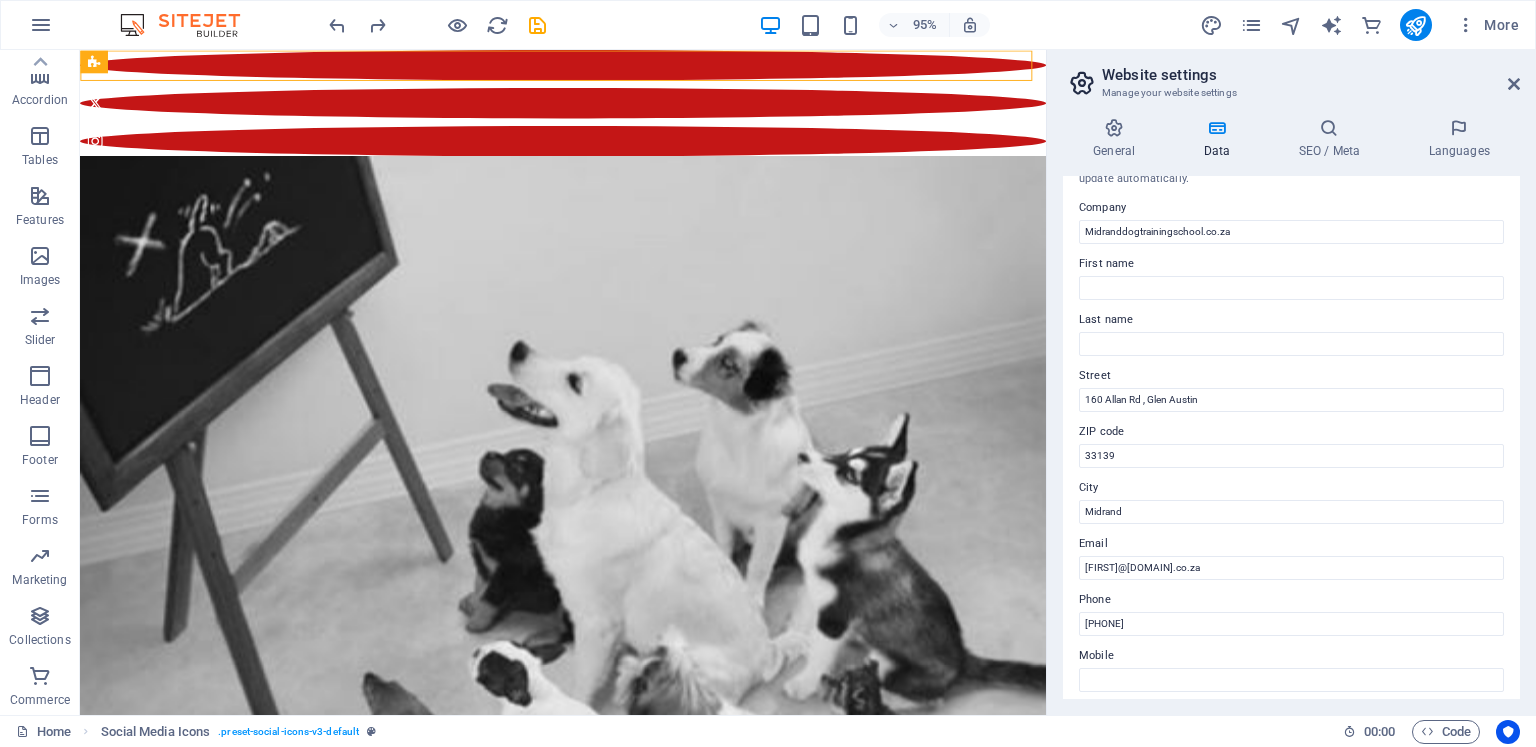 scroll, scrollTop: 0, scrollLeft: 0, axis: both 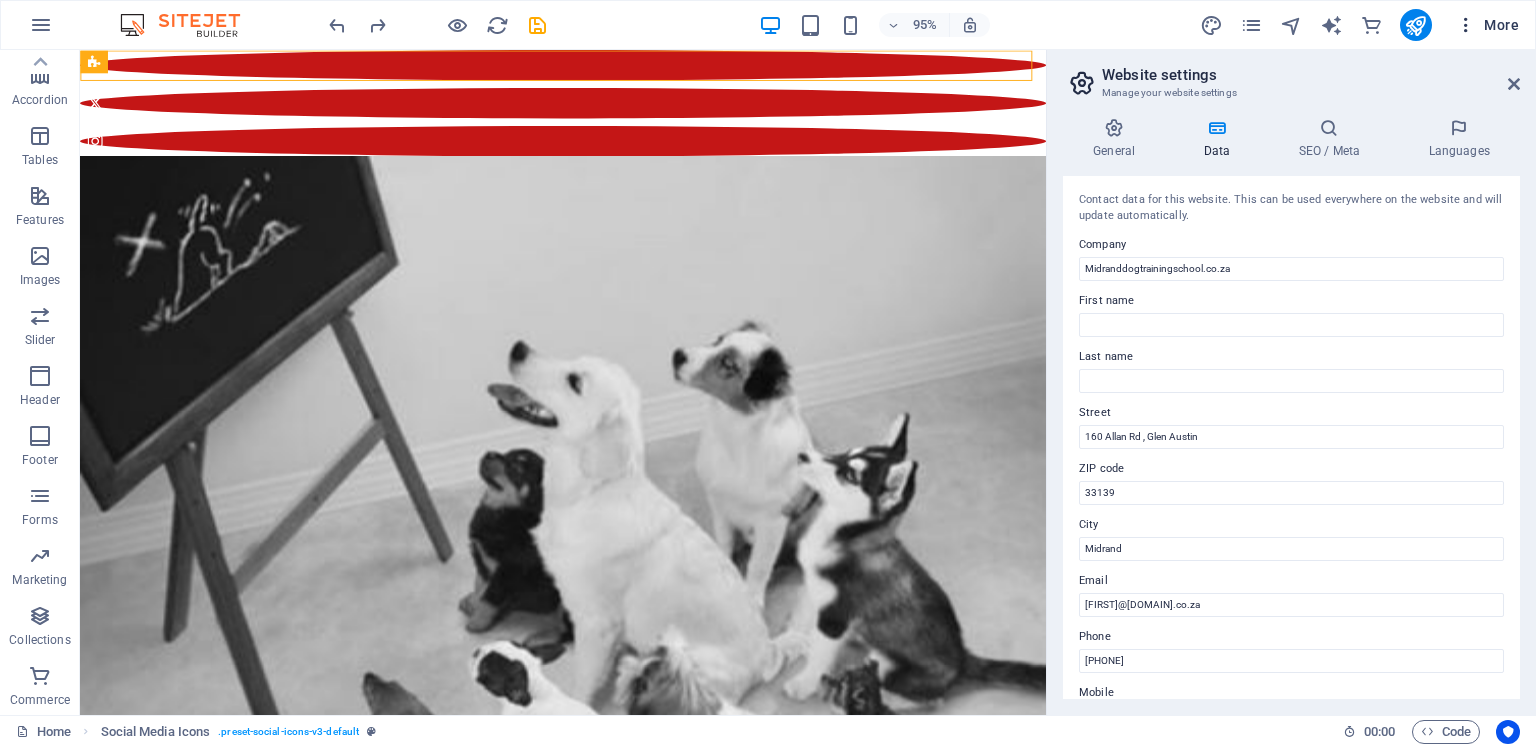 click at bounding box center [1466, 25] 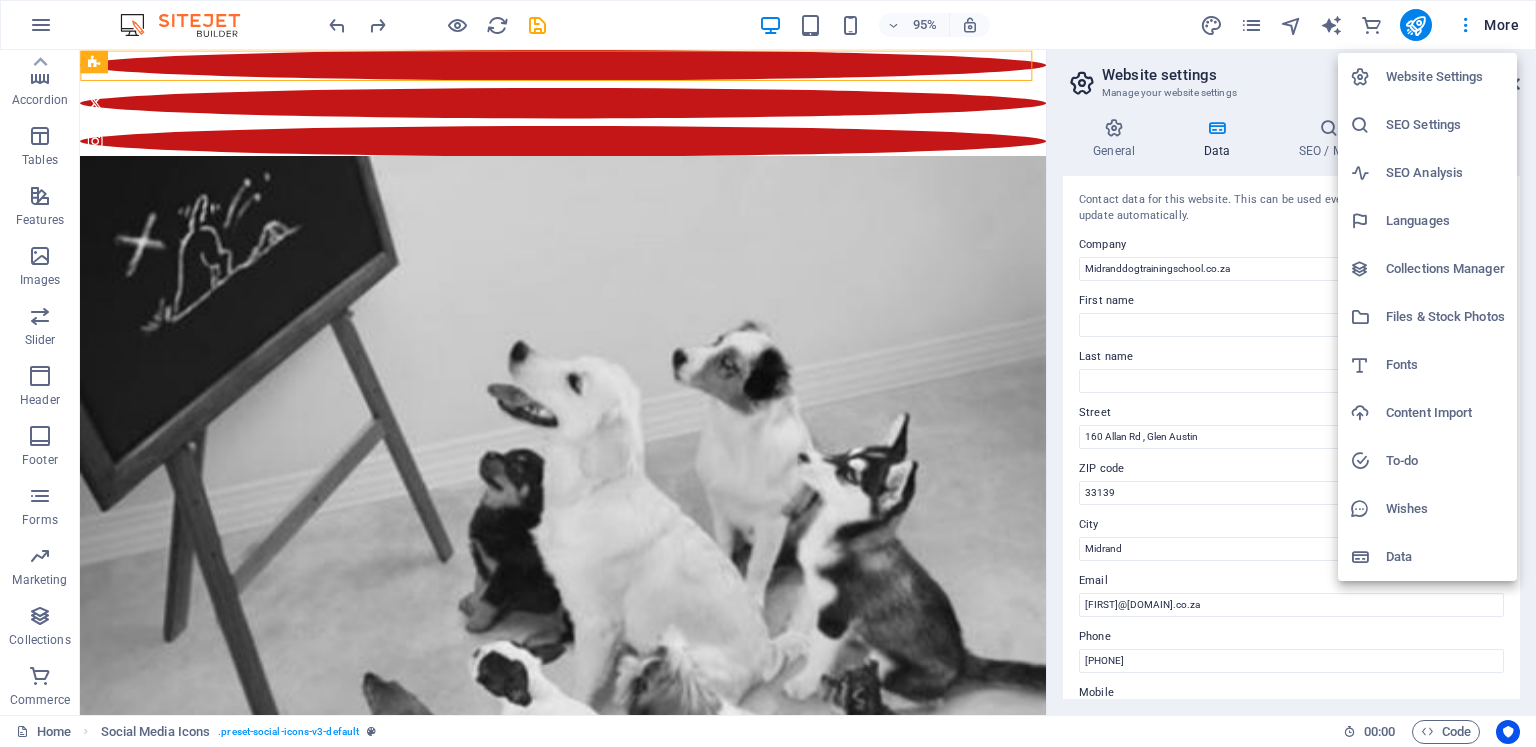 click on "Files & Stock Photos" at bounding box center [1445, 317] 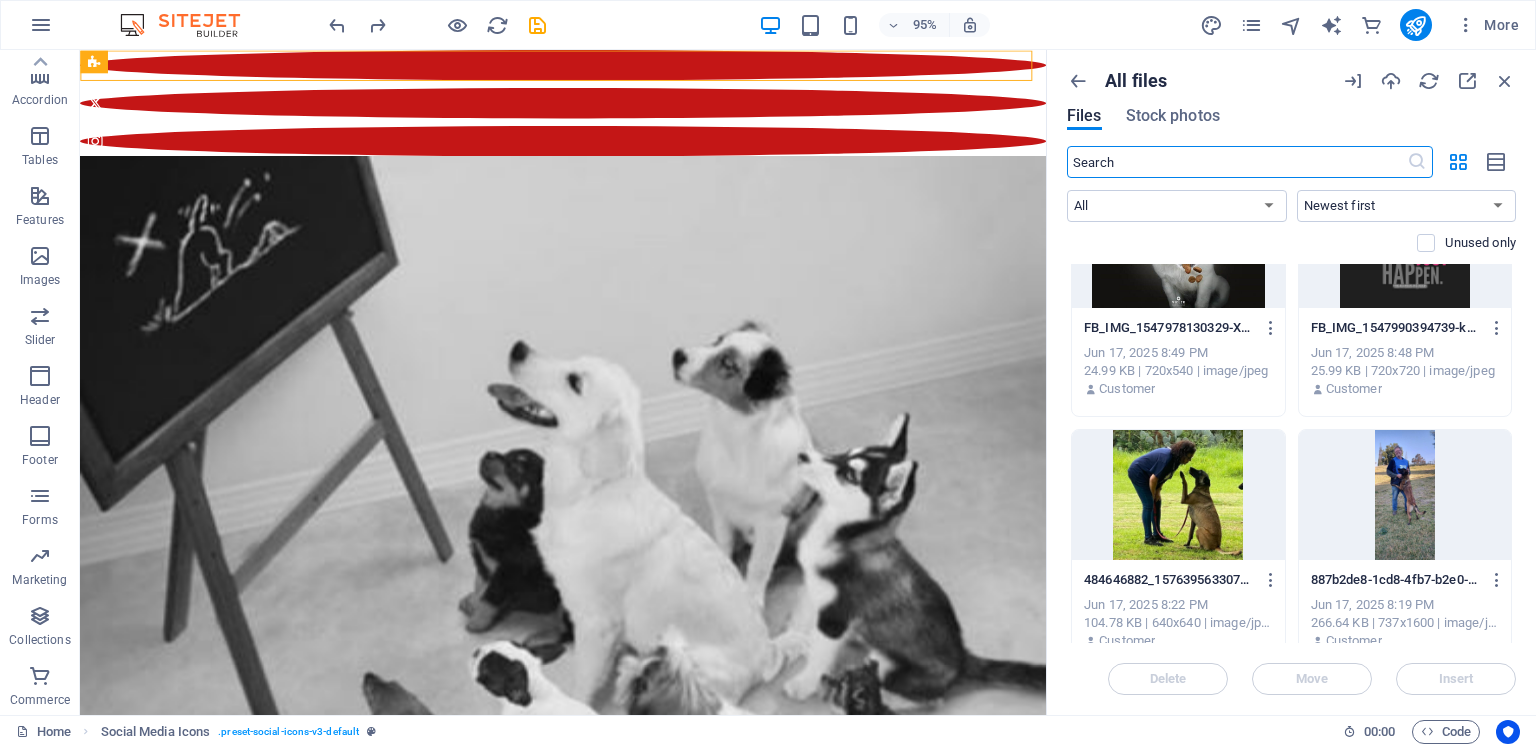 scroll, scrollTop: 0, scrollLeft: 0, axis: both 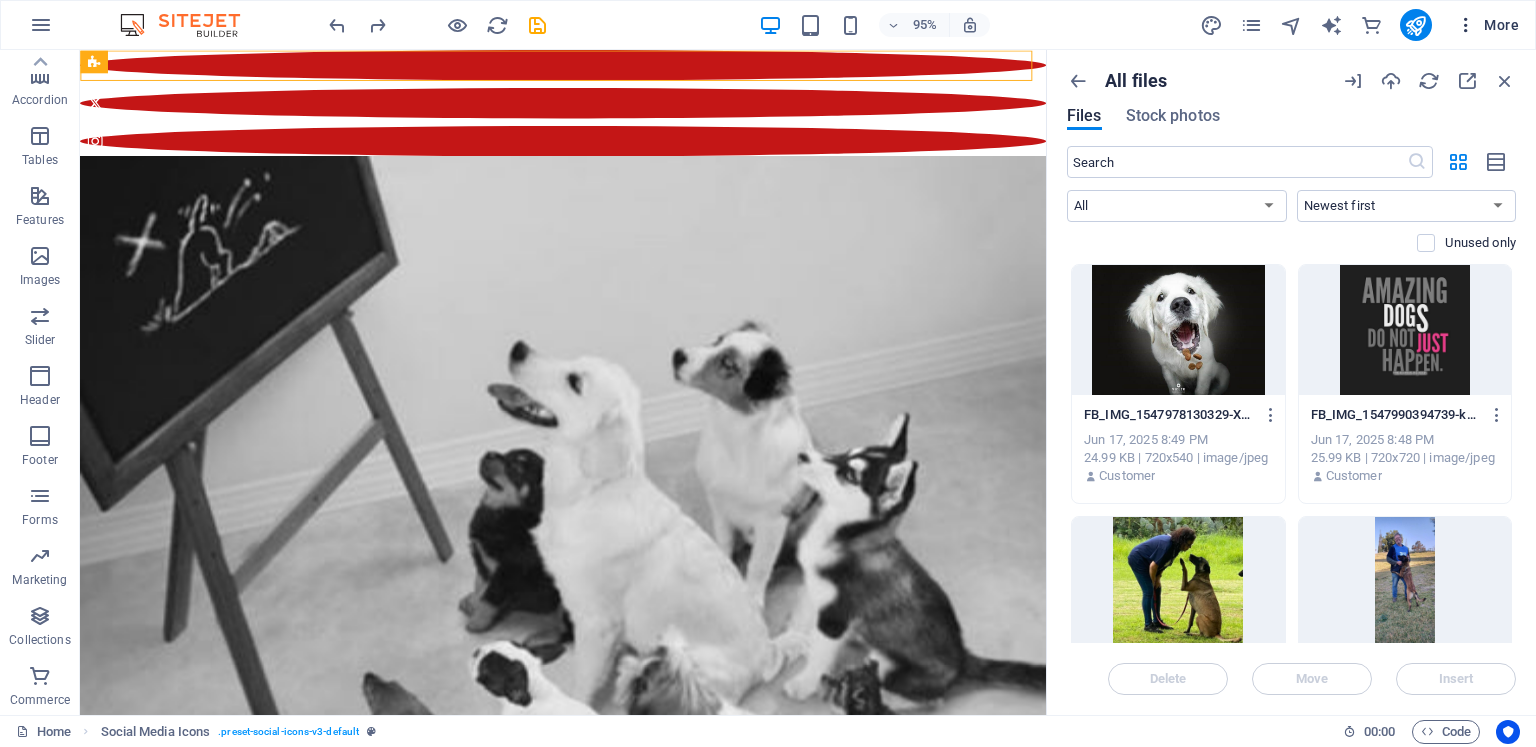 click on "More" at bounding box center (1487, 25) 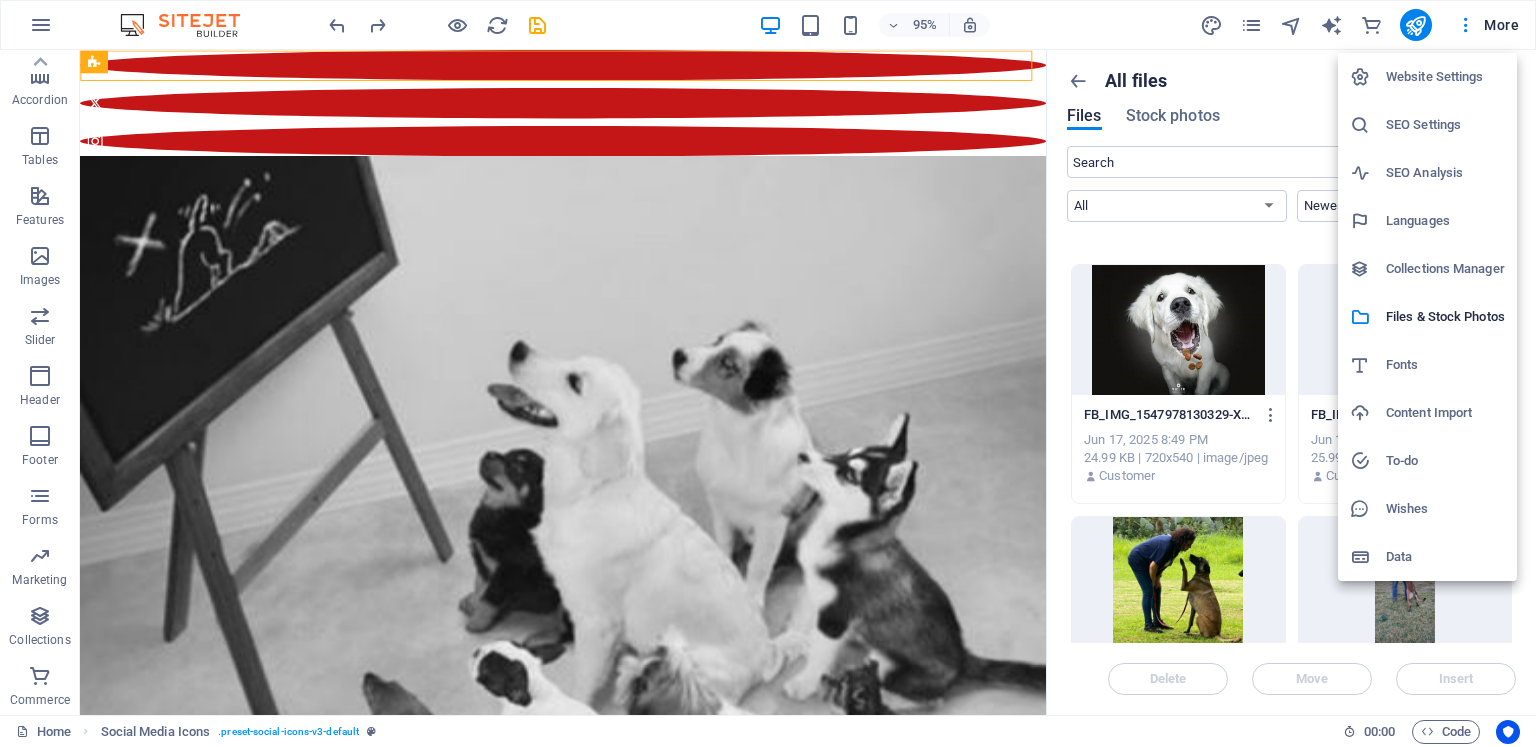 click on "Data" at bounding box center [1445, 557] 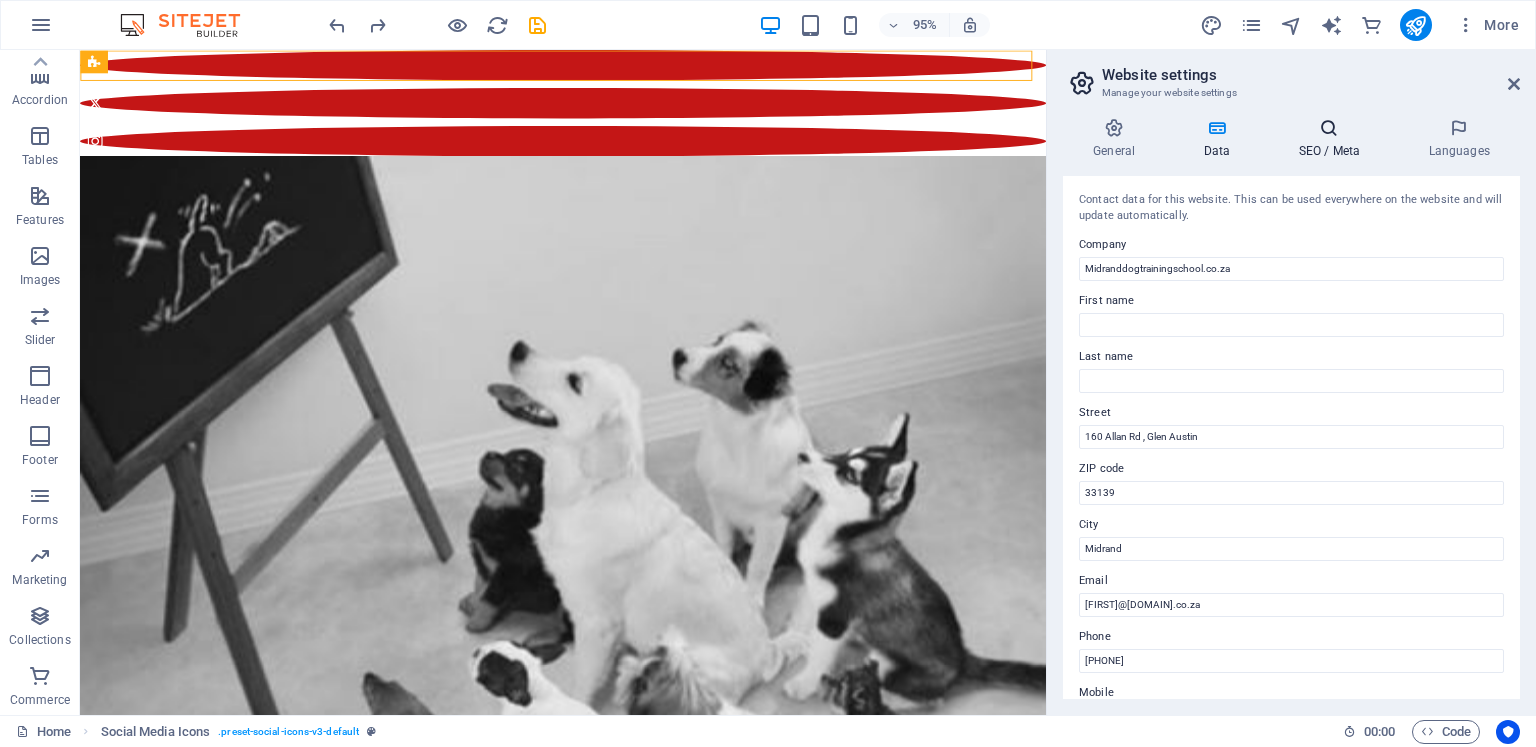 click at bounding box center (1329, 128) 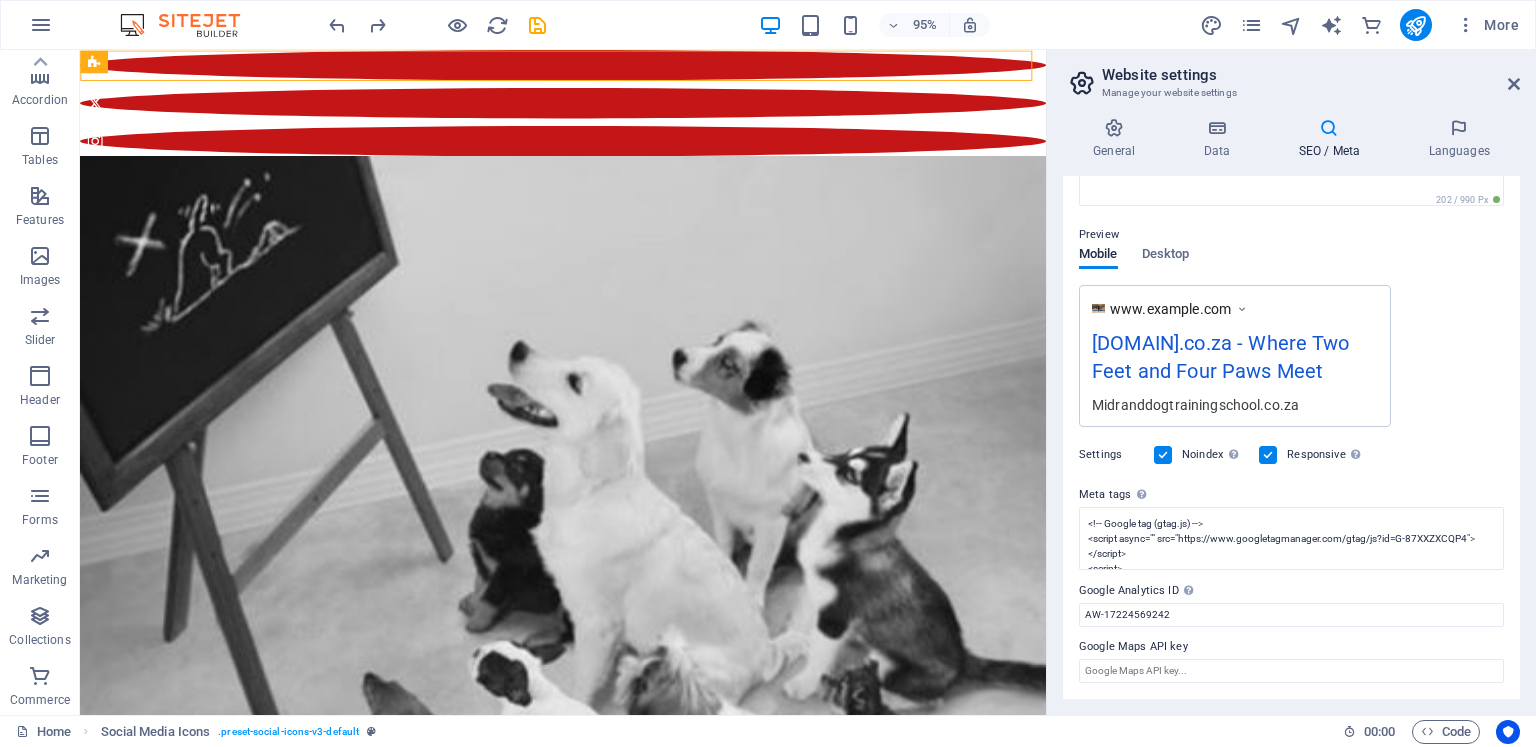 scroll, scrollTop: 0, scrollLeft: 0, axis: both 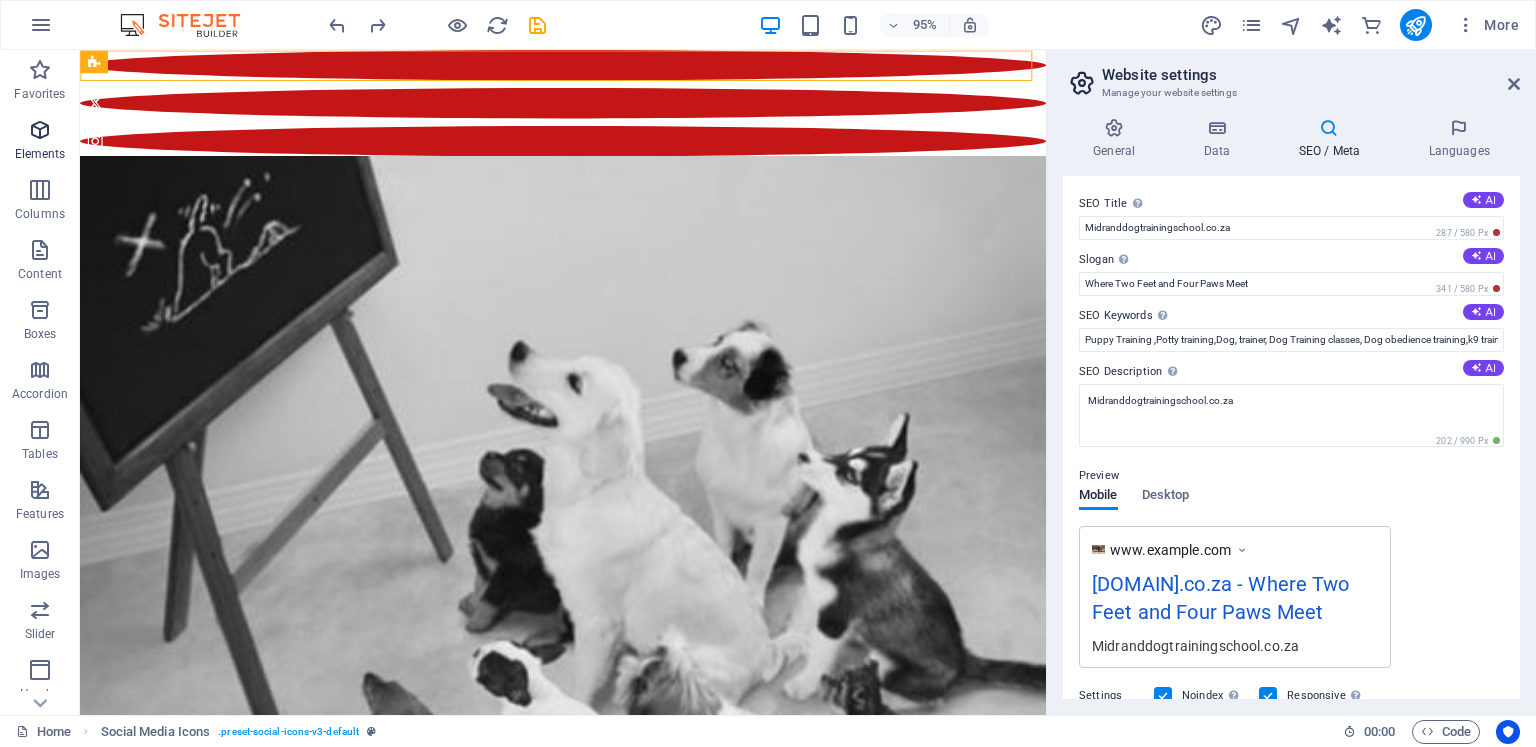 click at bounding box center [40, 130] 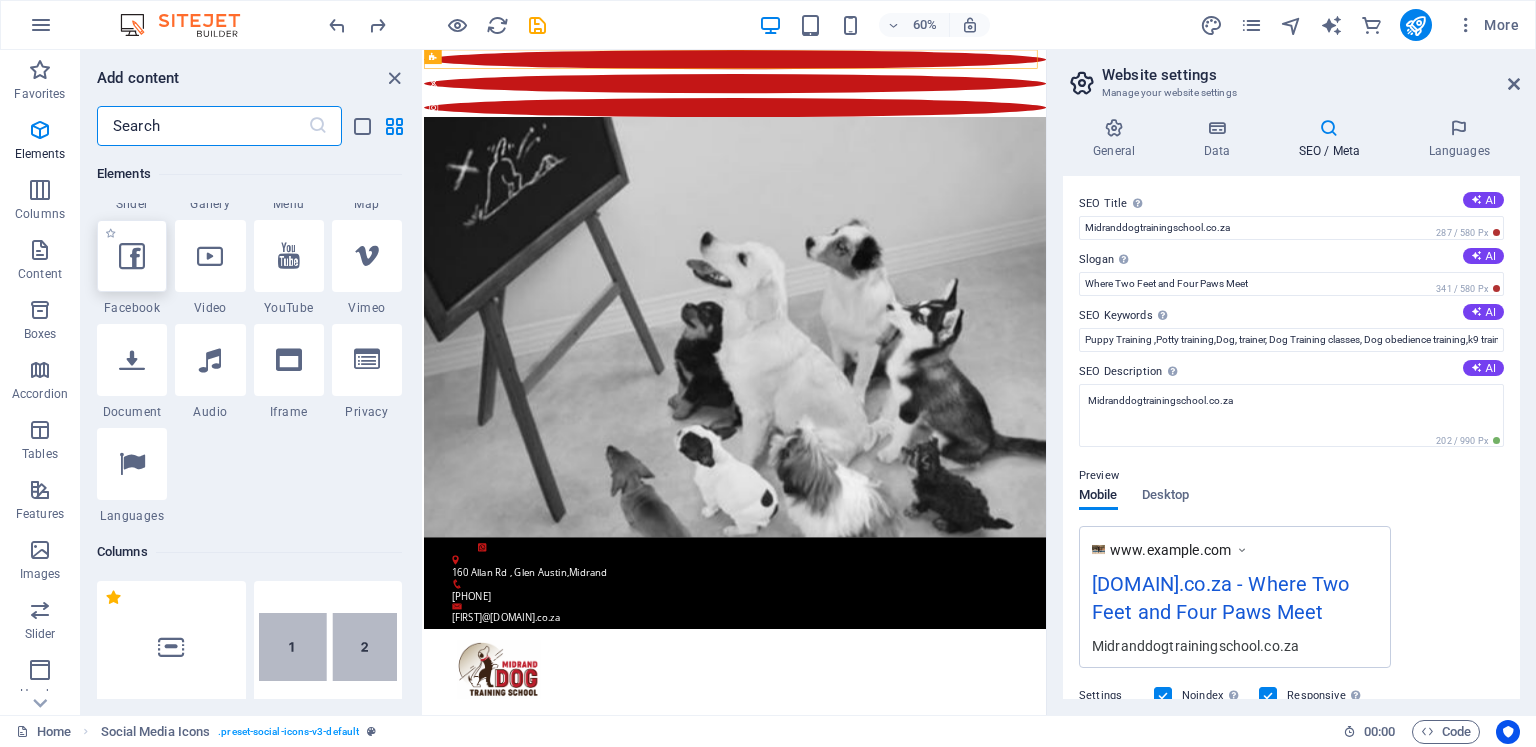 scroll, scrollTop: 512, scrollLeft: 0, axis: vertical 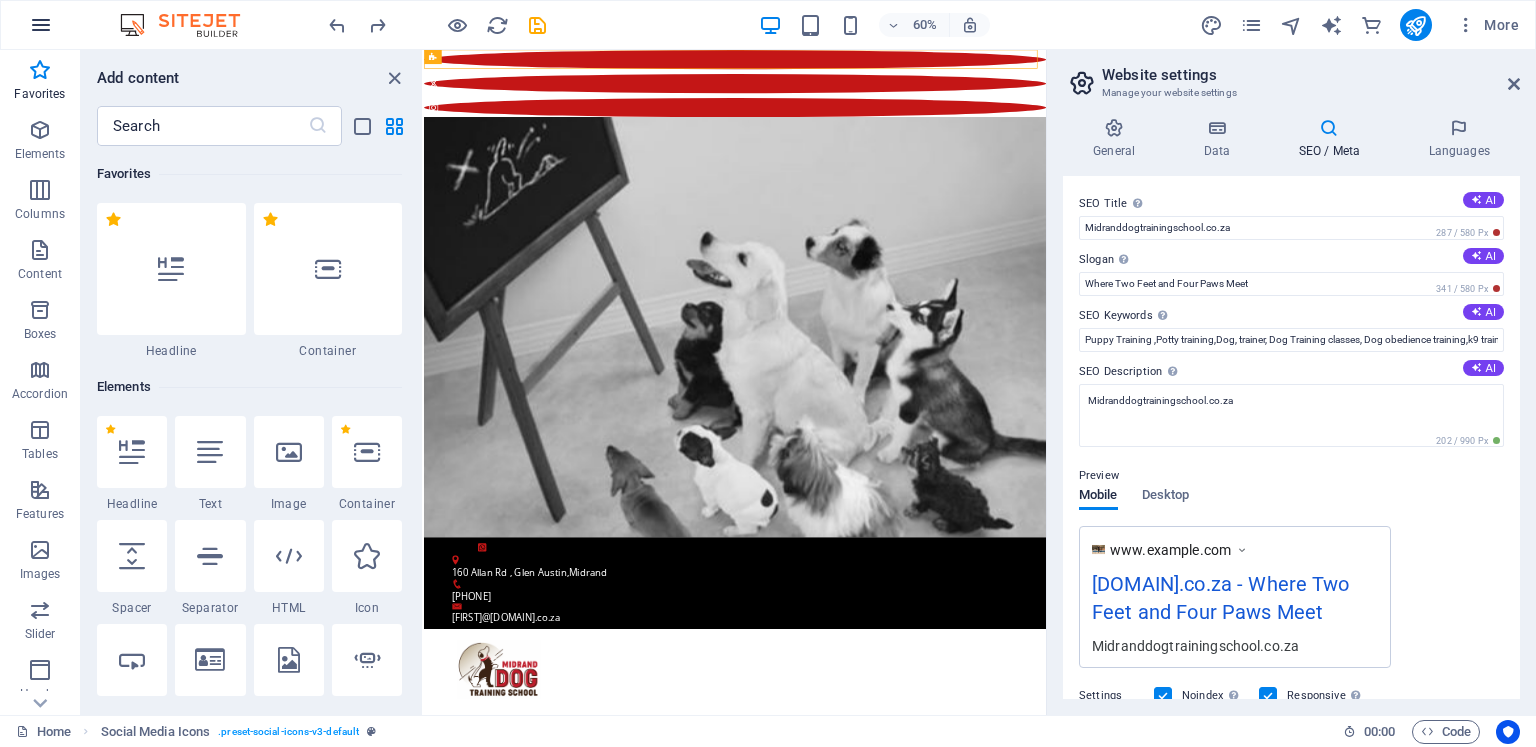 click at bounding box center [41, 25] 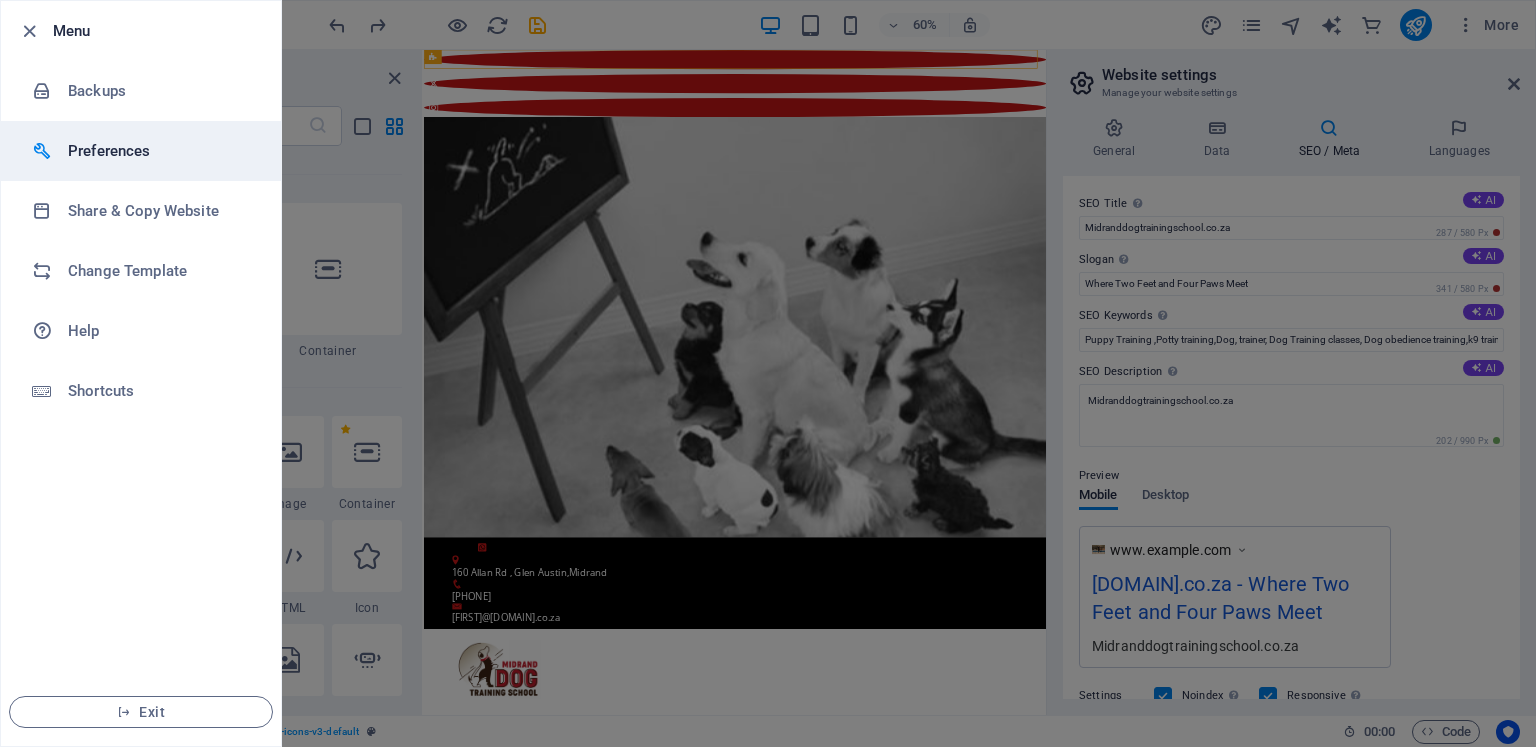 click on "Preferences" at bounding box center (160, 151) 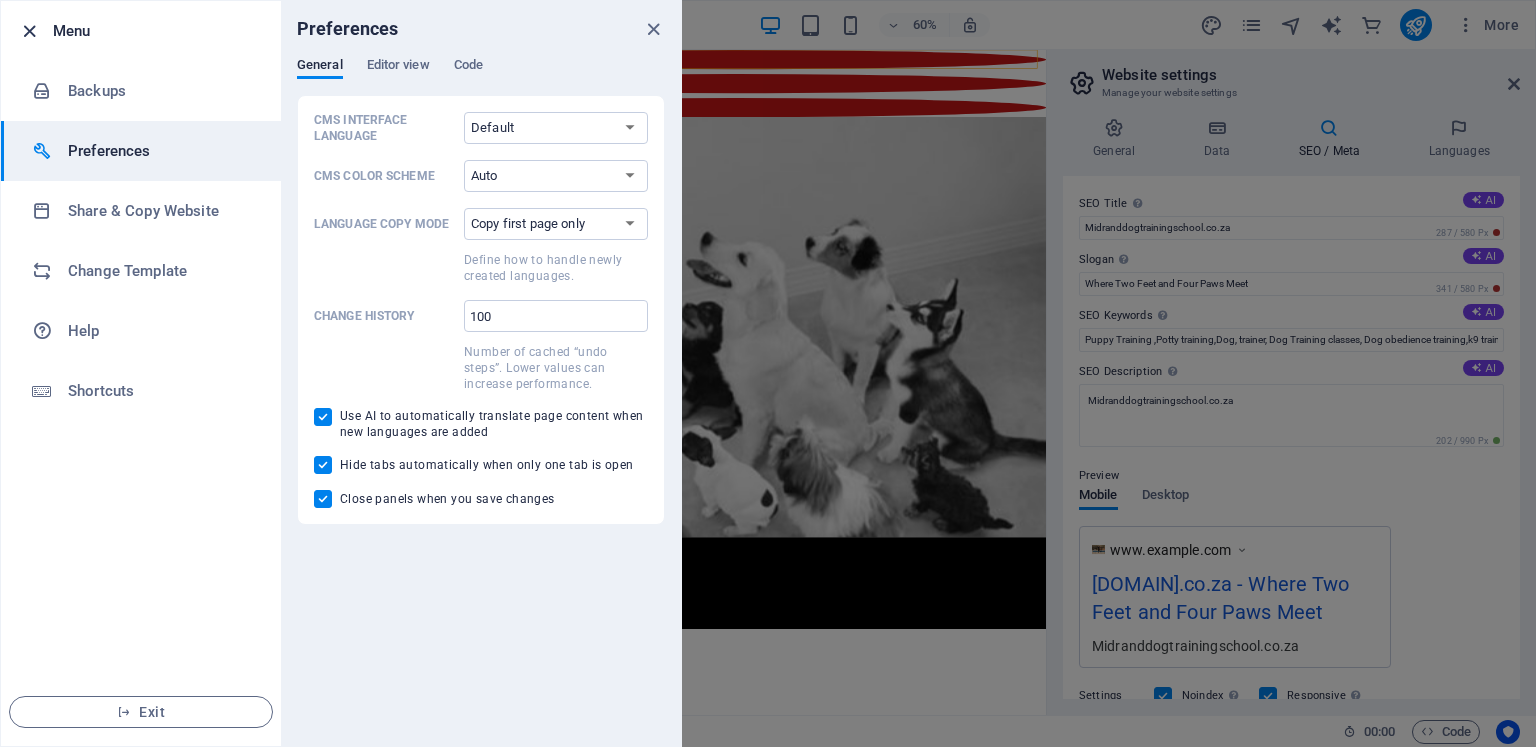 click at bounding box center (29, 31) 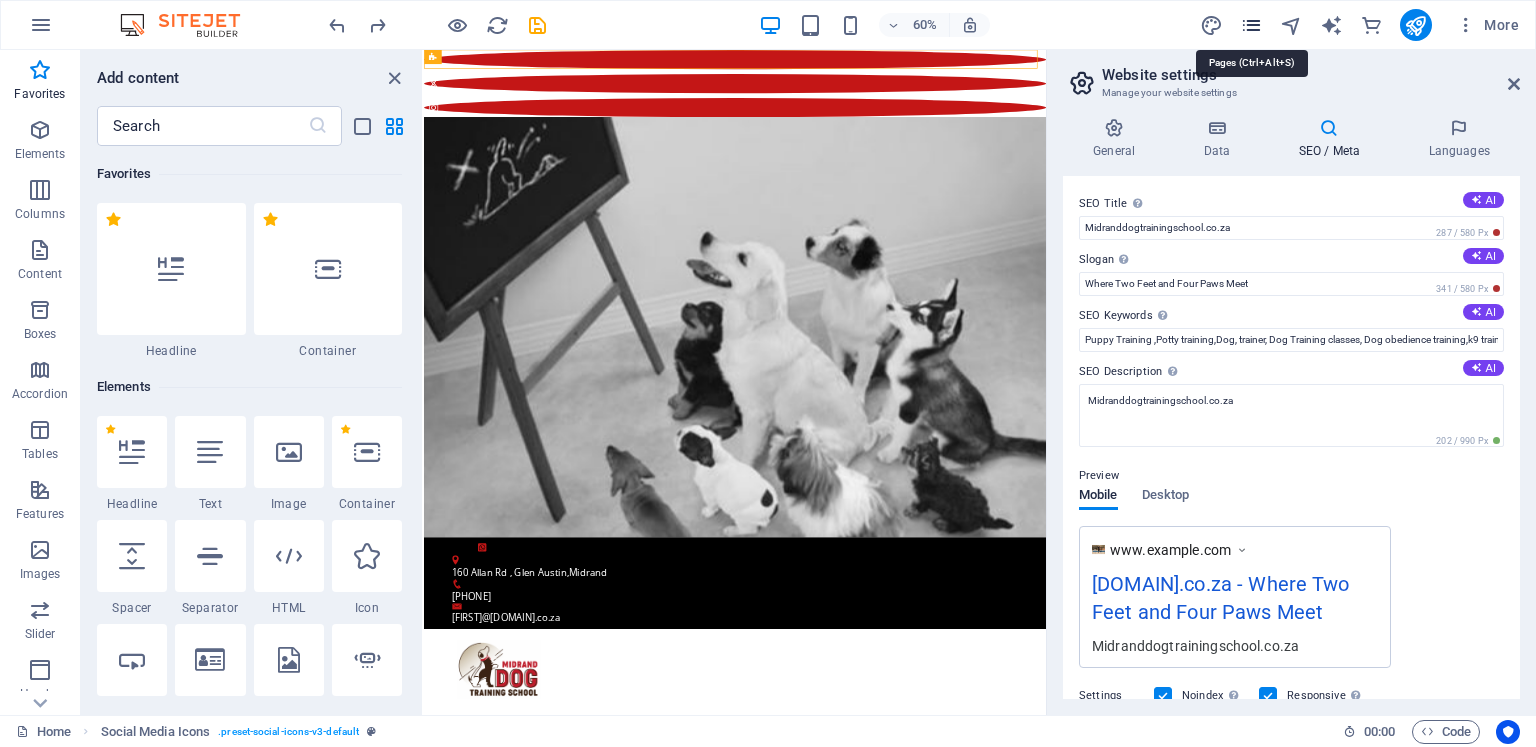 click at bounding box center [1251, 25] 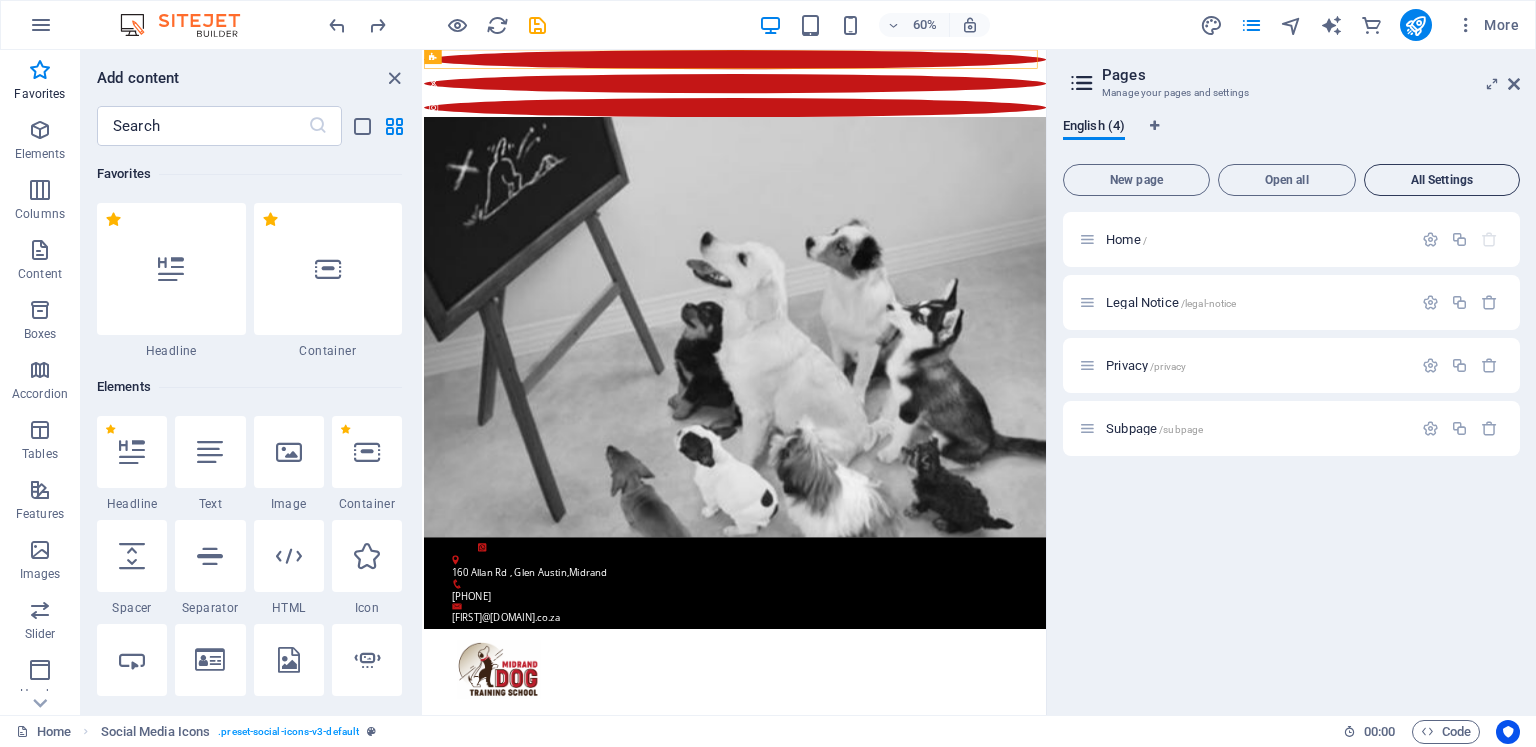 click on "All Settings" at bounding box center [1442, 180] 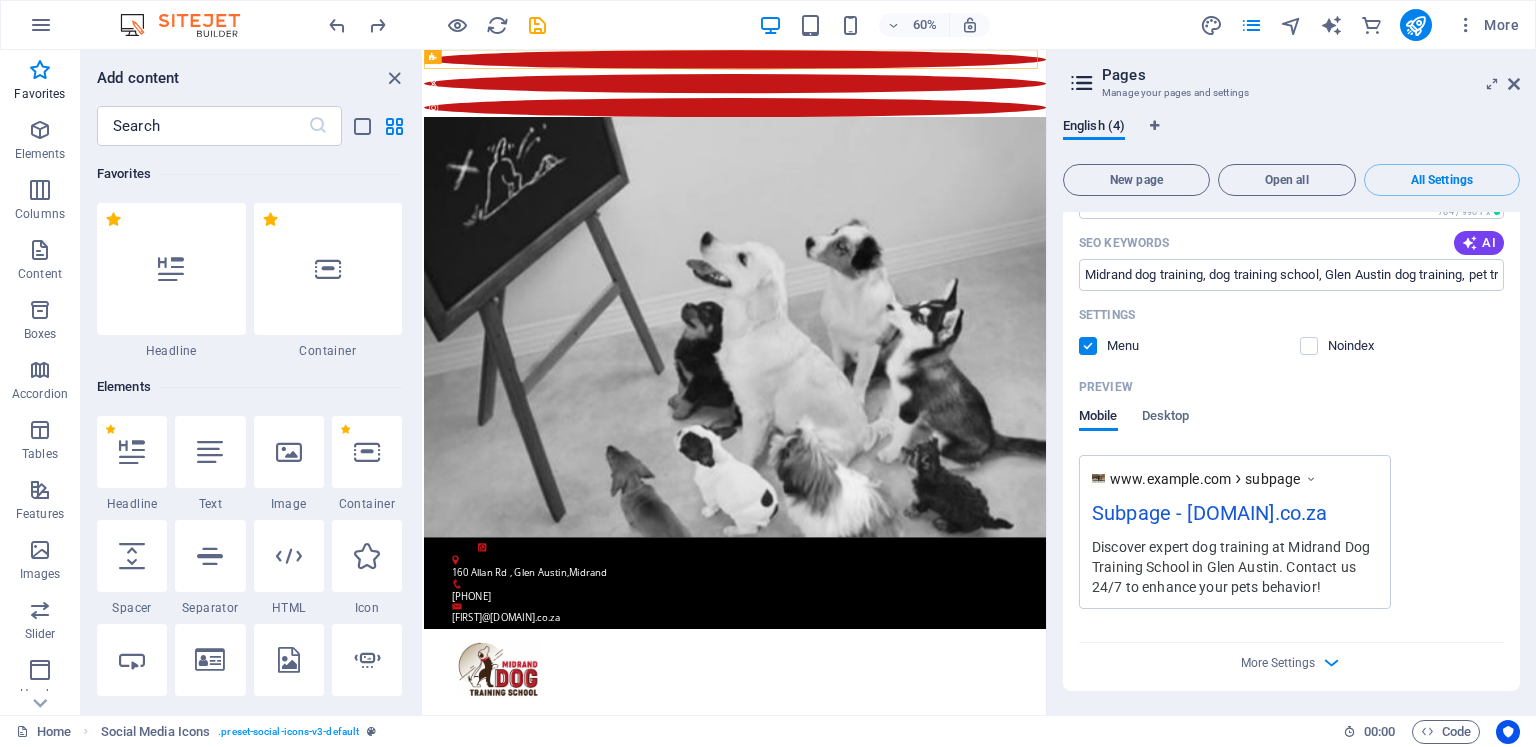 scroll, scrollTop: 3048, scrollLeft: 0, axis: vertical 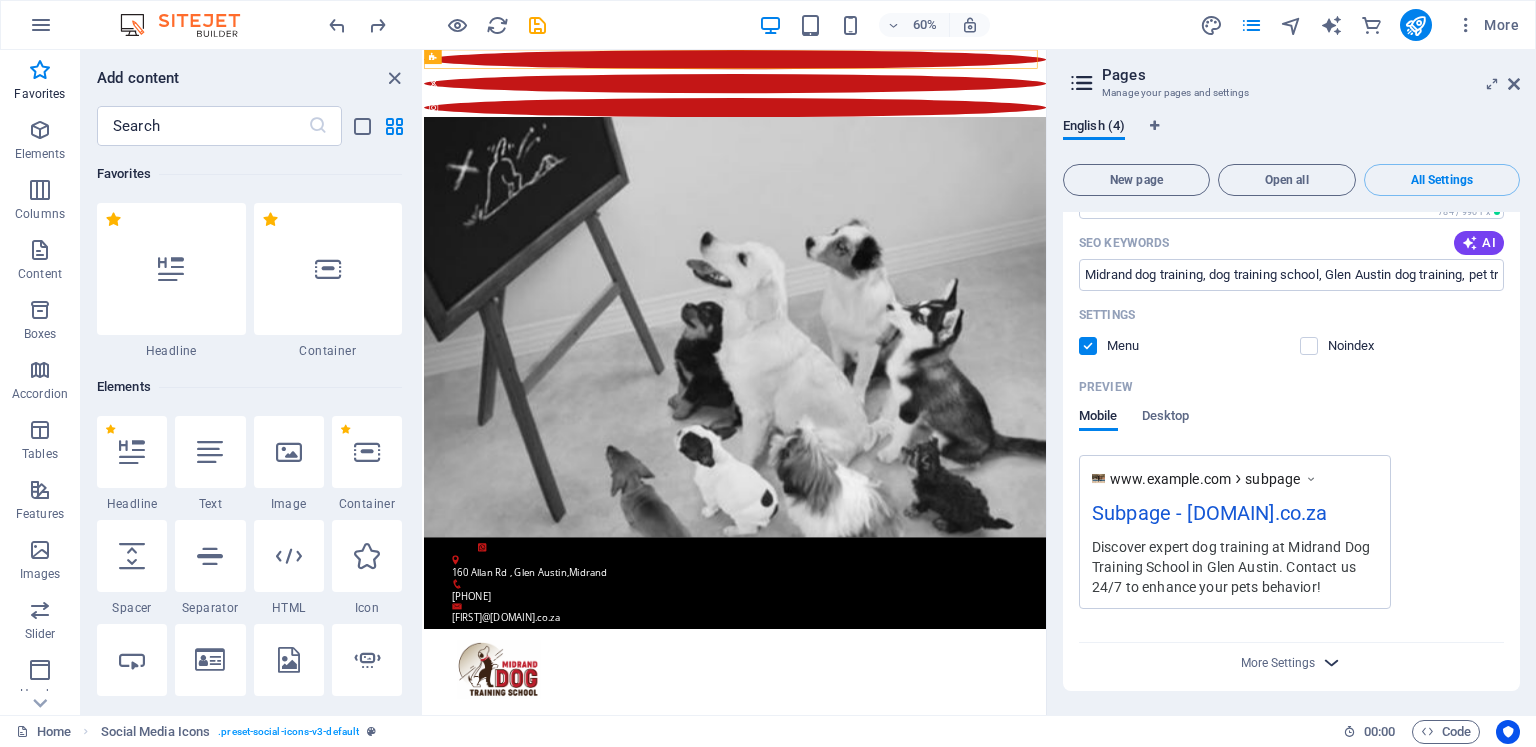 click at bounding box center [1331, 662] 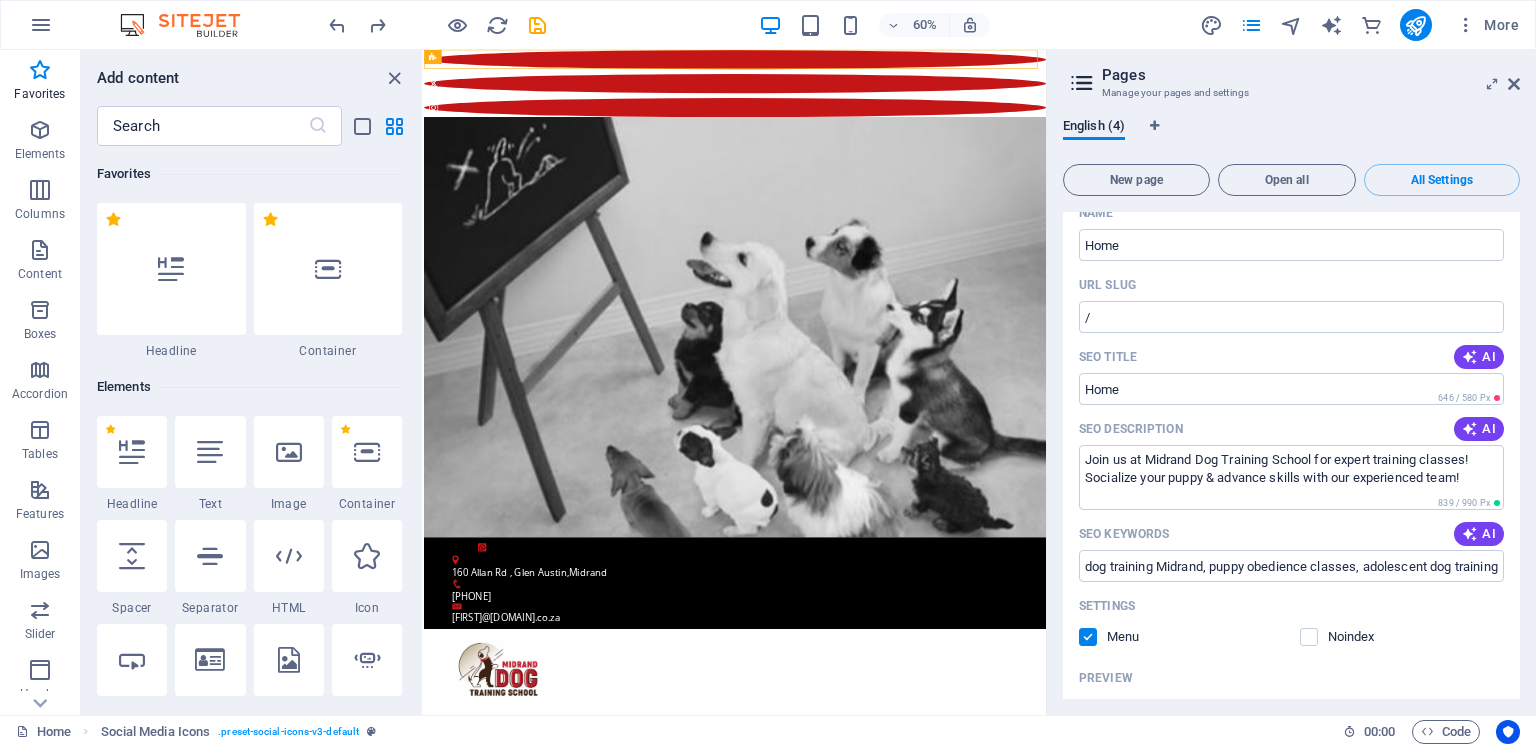 scroll, scrollTop: 0, scrollLeft: 0, axis: both 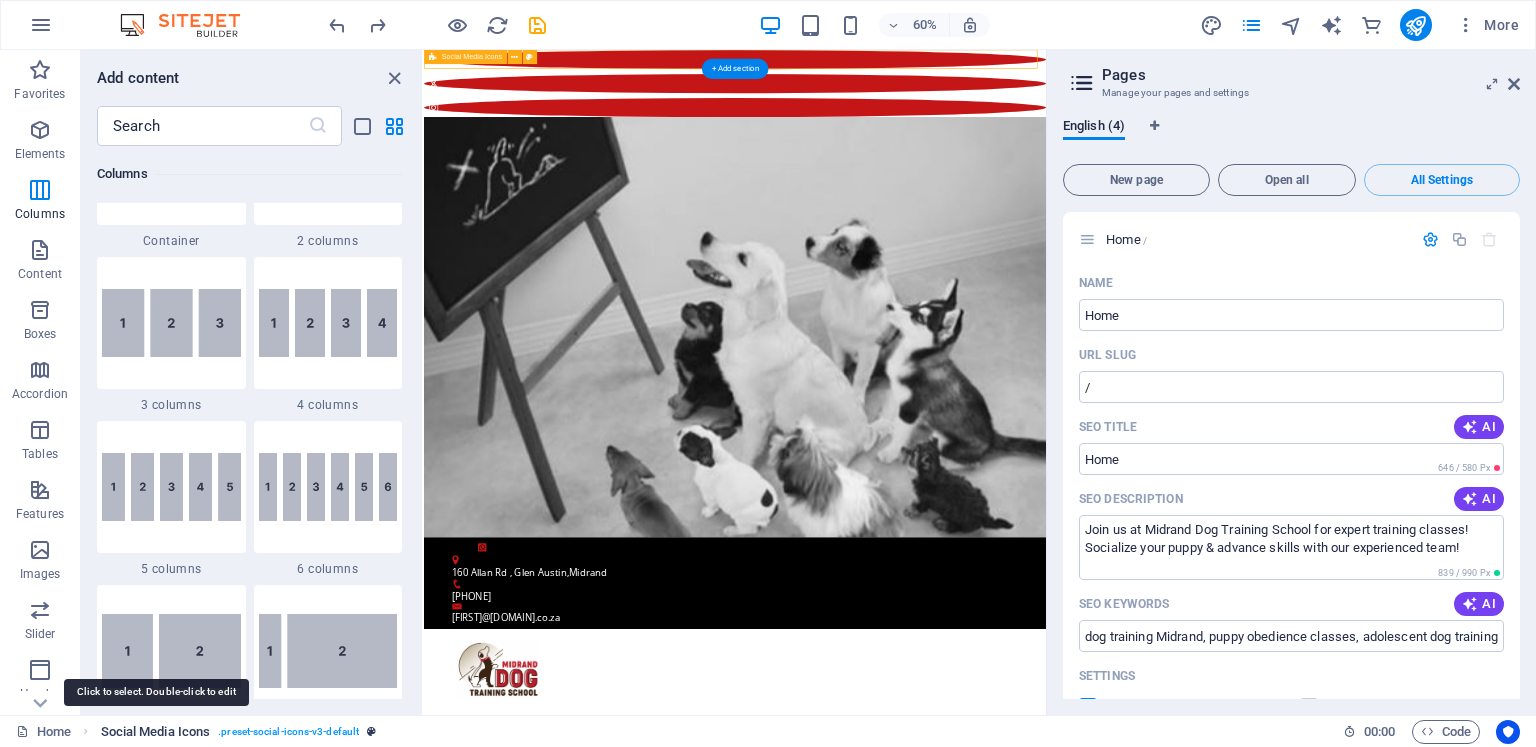 click on "Social Media Icons" at bounding box center [156, 732] 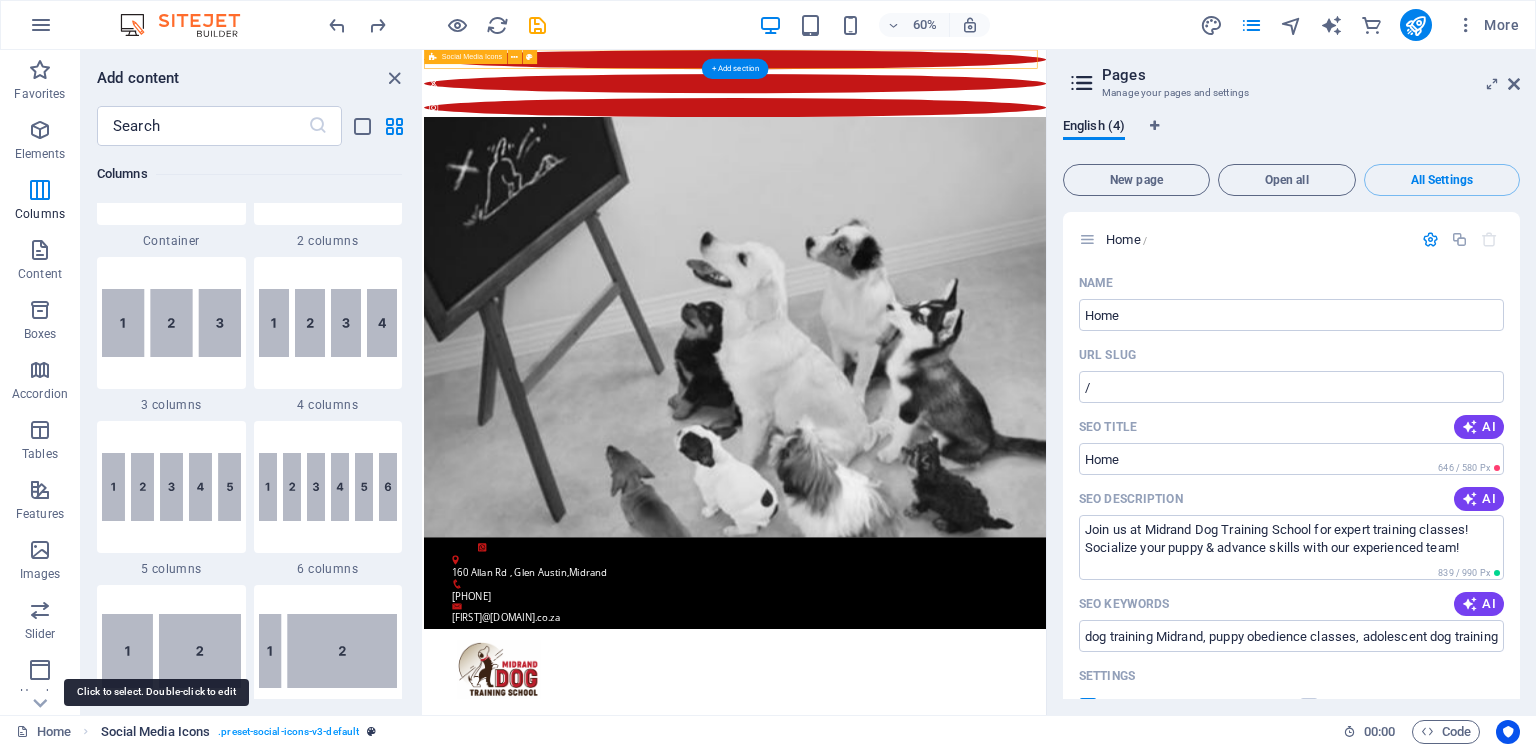 click on "Social Media Icons" at bounding box center [156, 732] 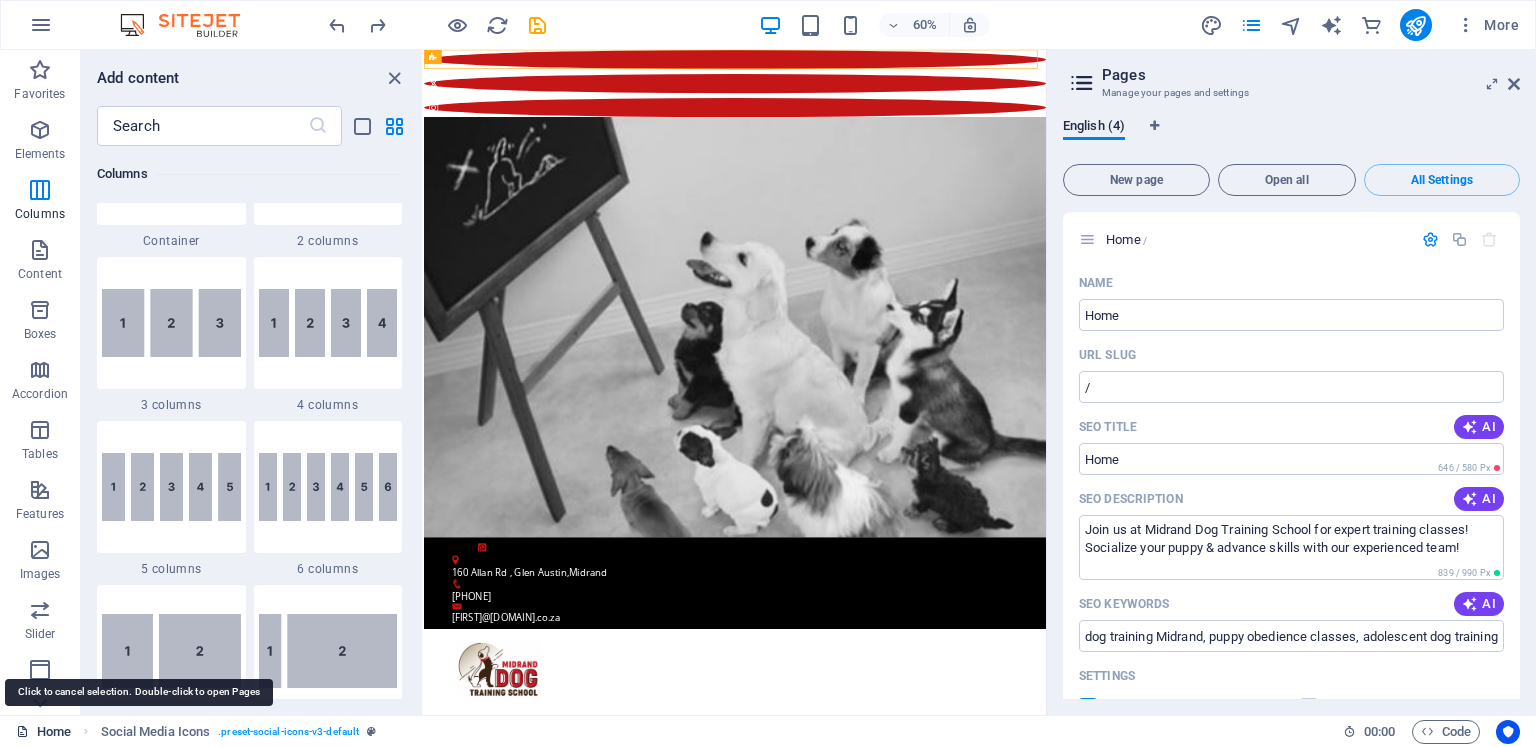 click on "Home" at bounding box center (43, 732) 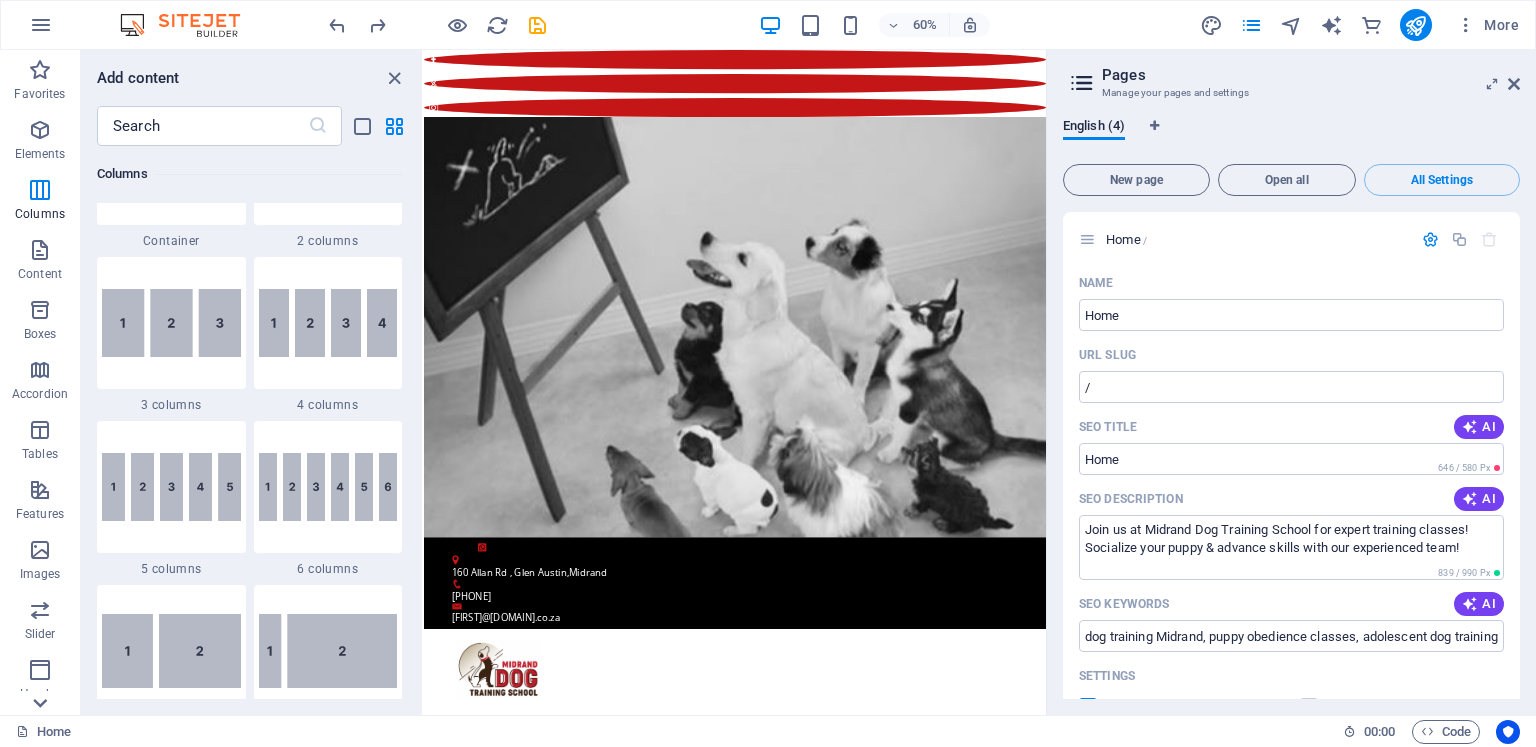 click 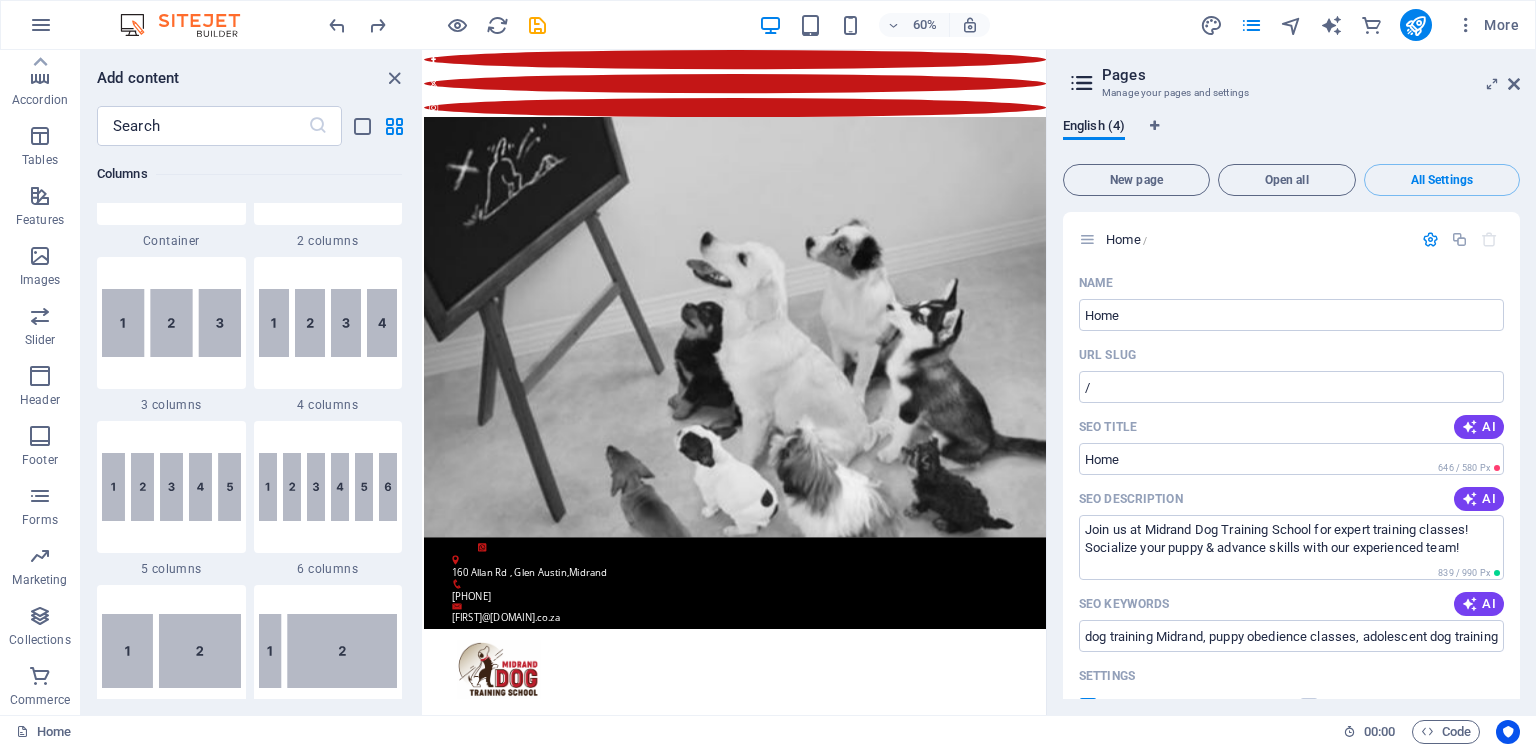 click on "Home" at bounding box center [671, 732] 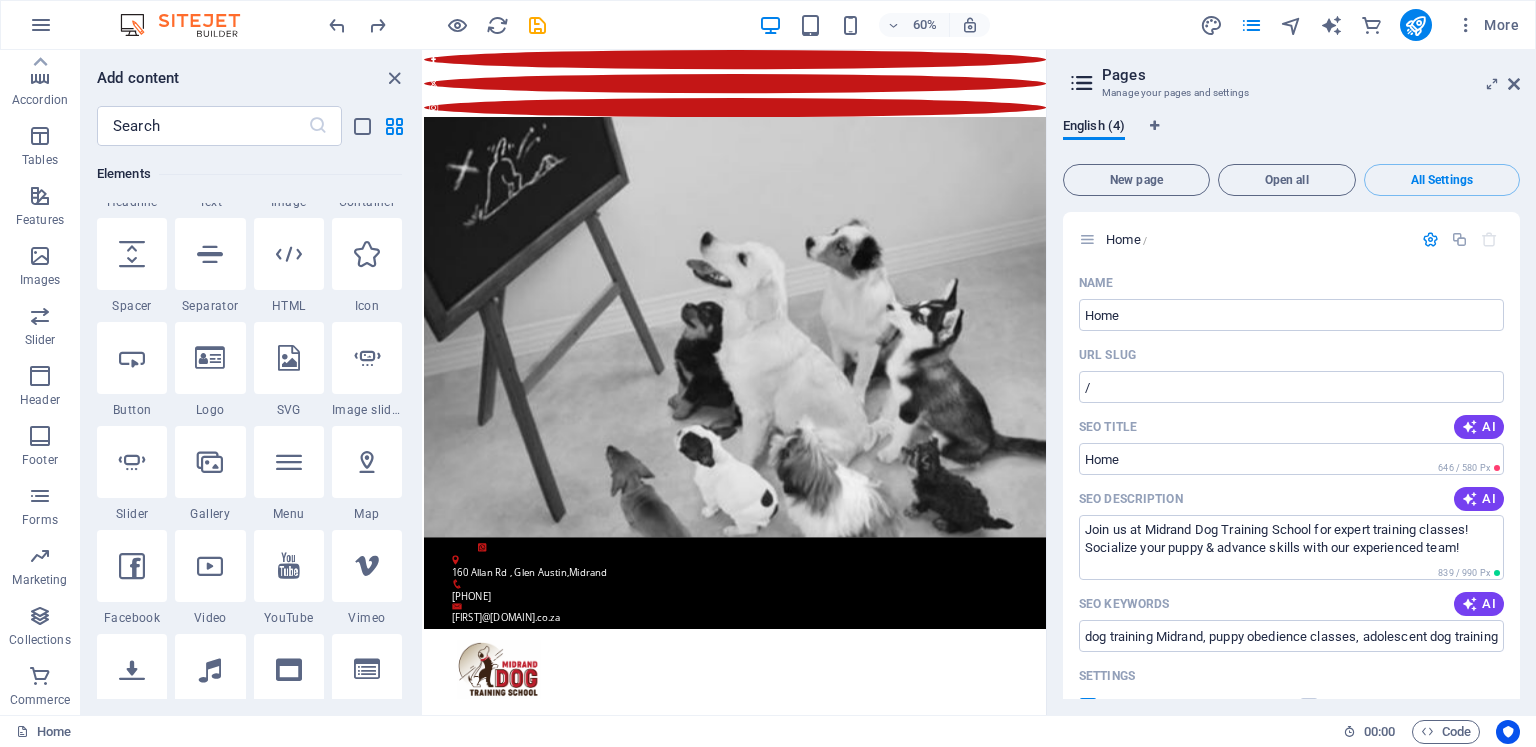 scroll, scrollTop: 300, scrollLeft: 0, axis: vertical 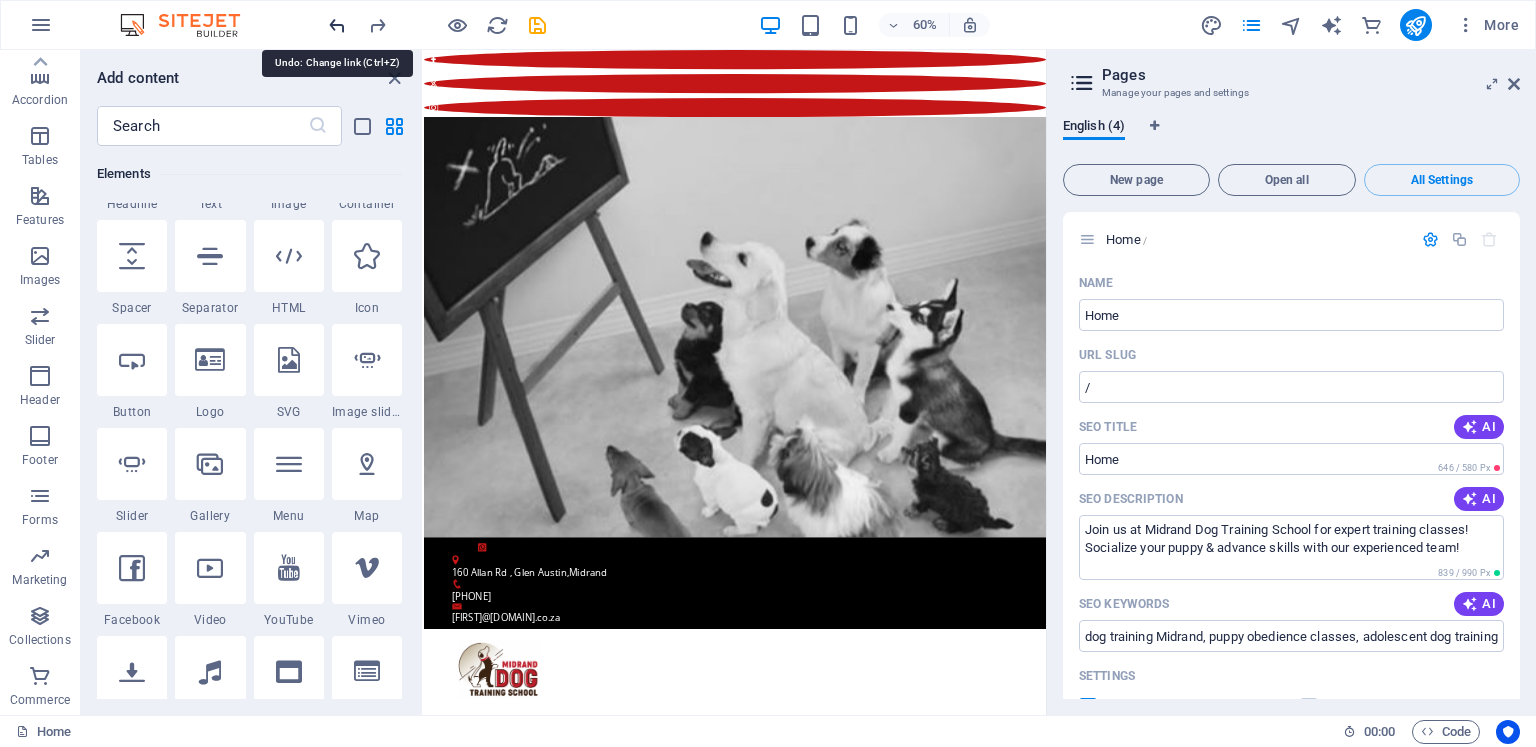 click at bounding box center [337, 25] 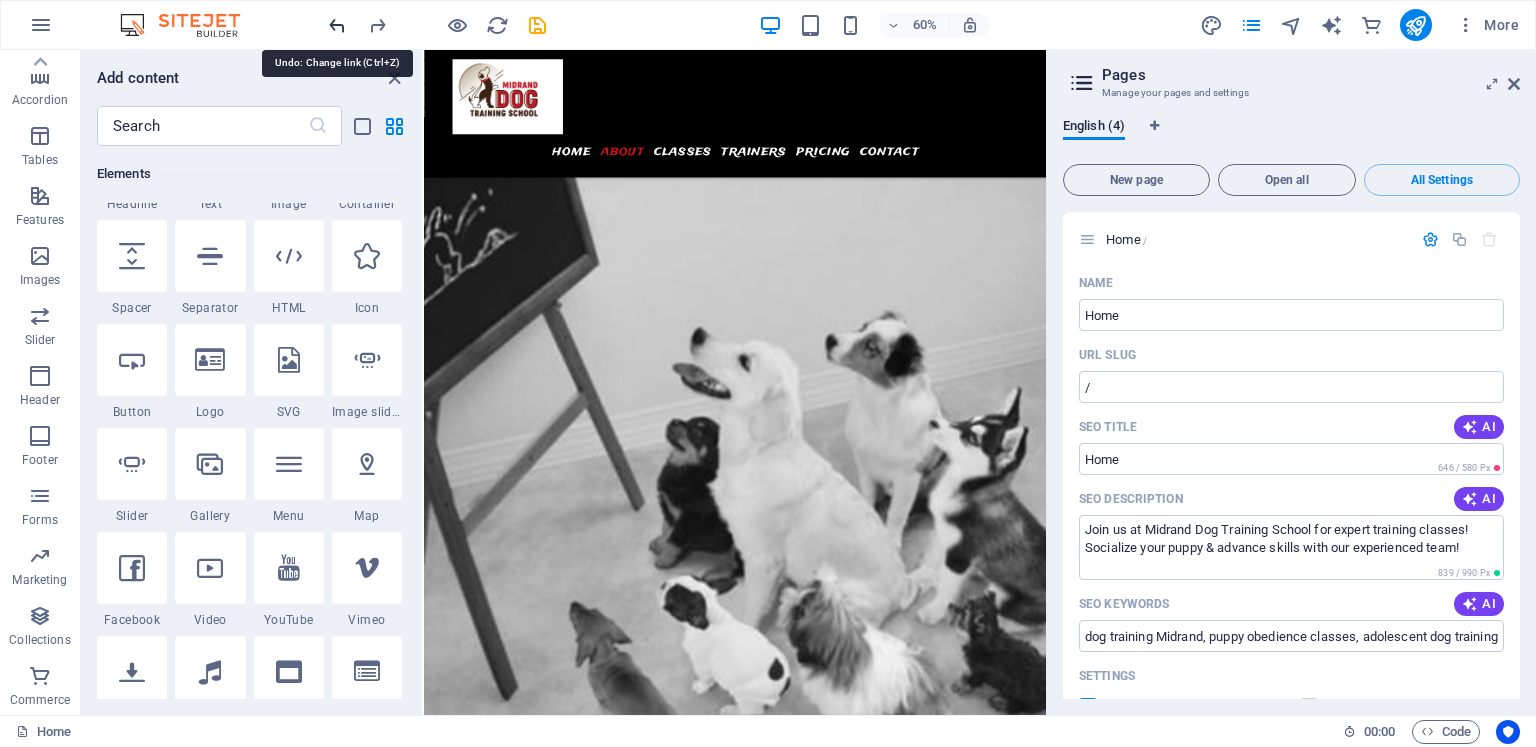 scroll, scrollTop: 6929, scrollLeft: 0, axis: vertical 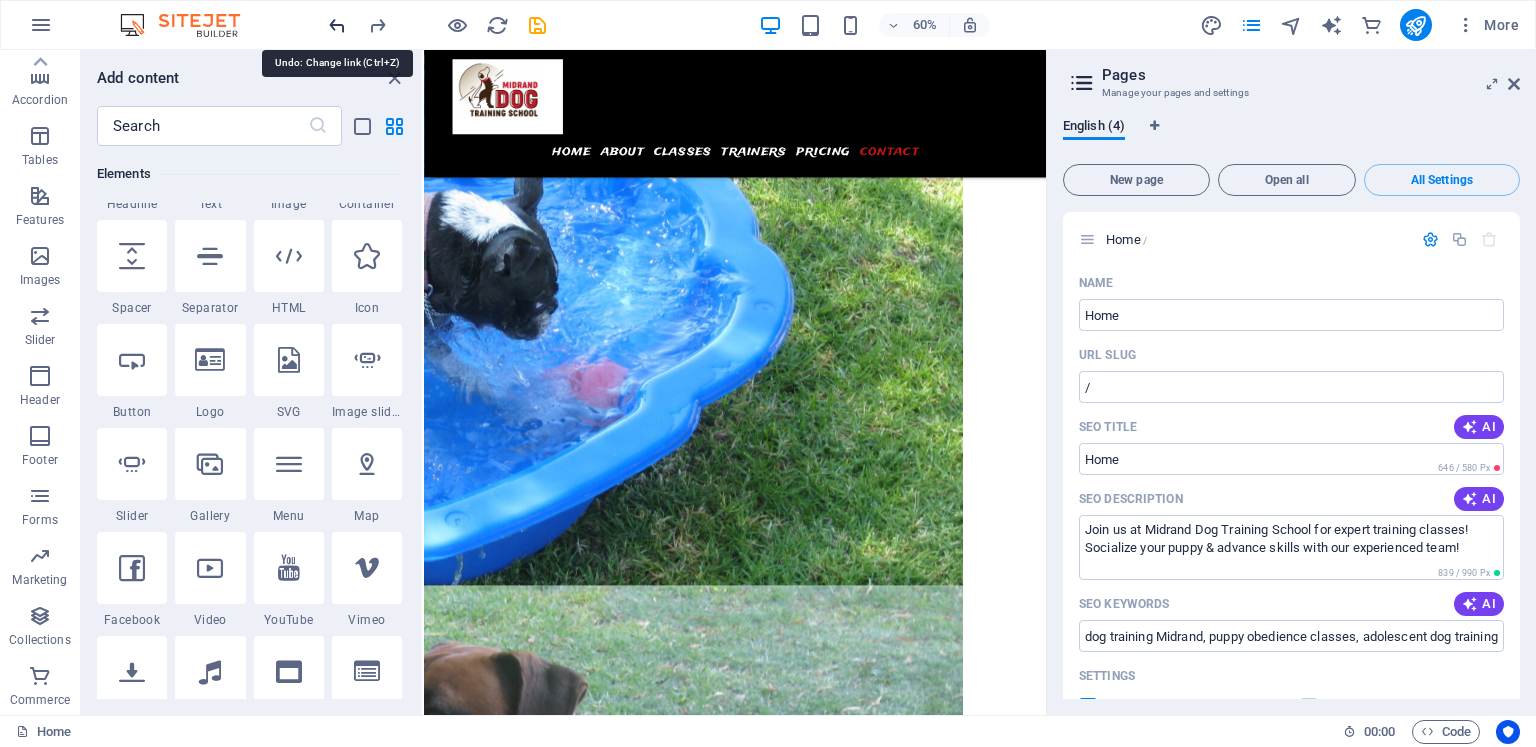 click at bounding box center (337, 25) 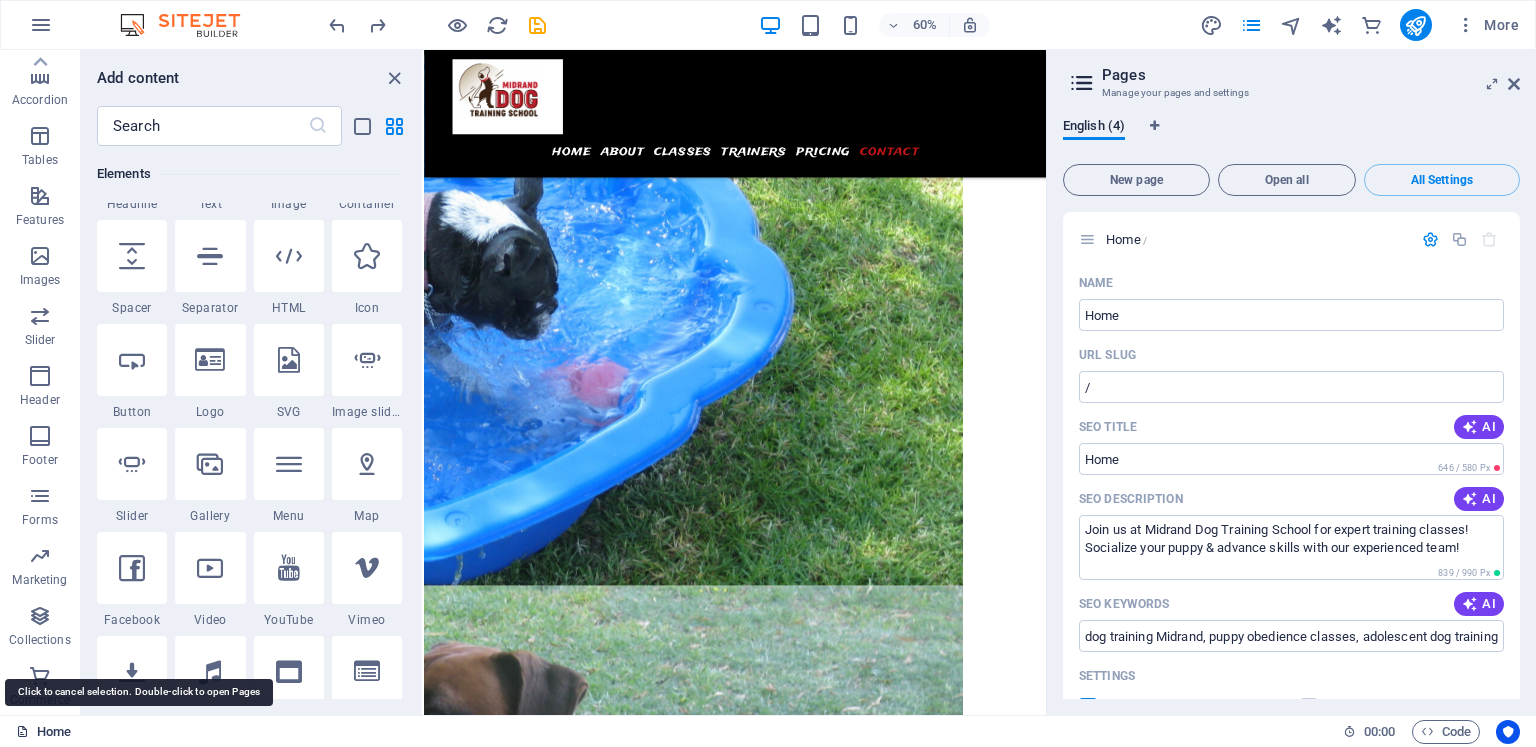 click at bounding box center (22, 731) 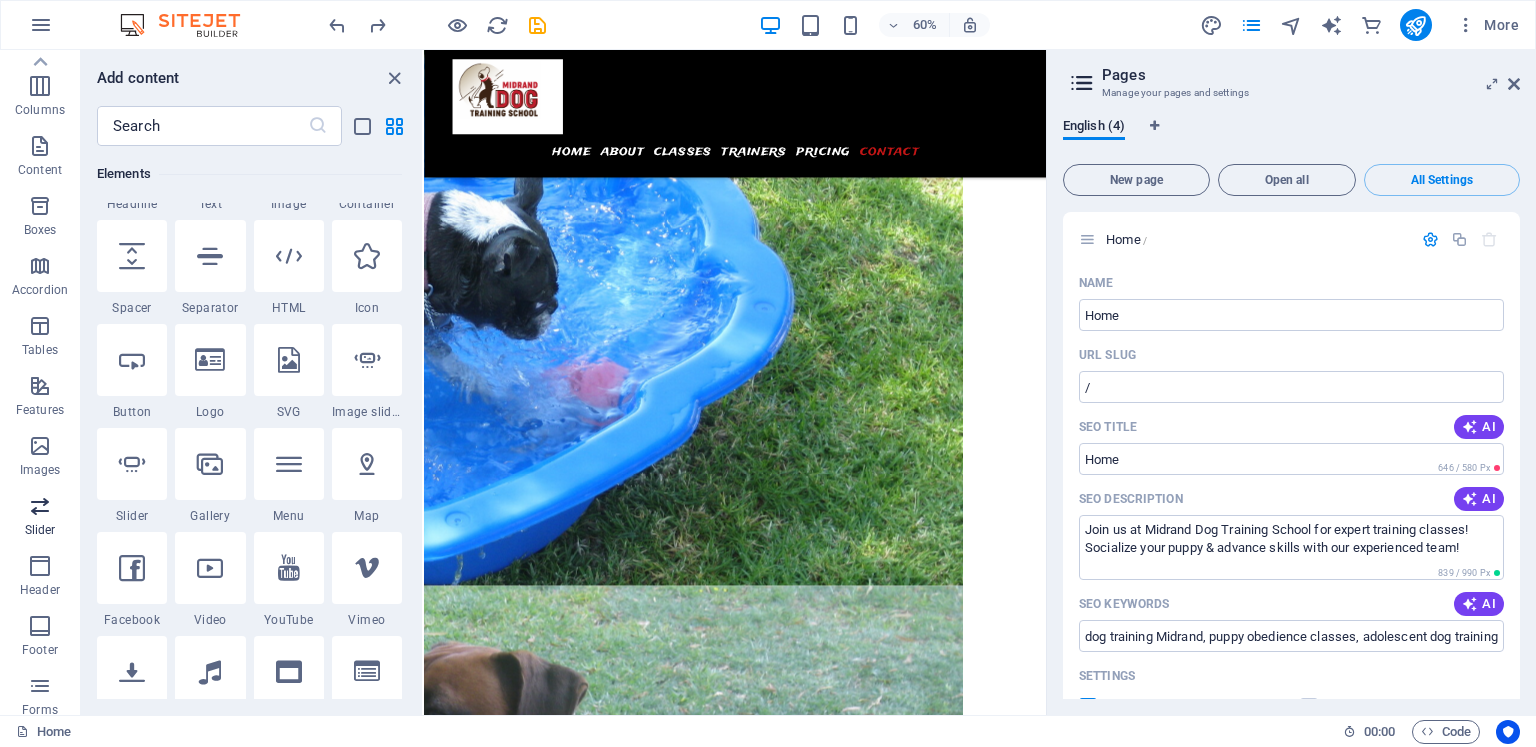 scroll, scrollTop: 94, scrollLeft: 0, axis: vertical 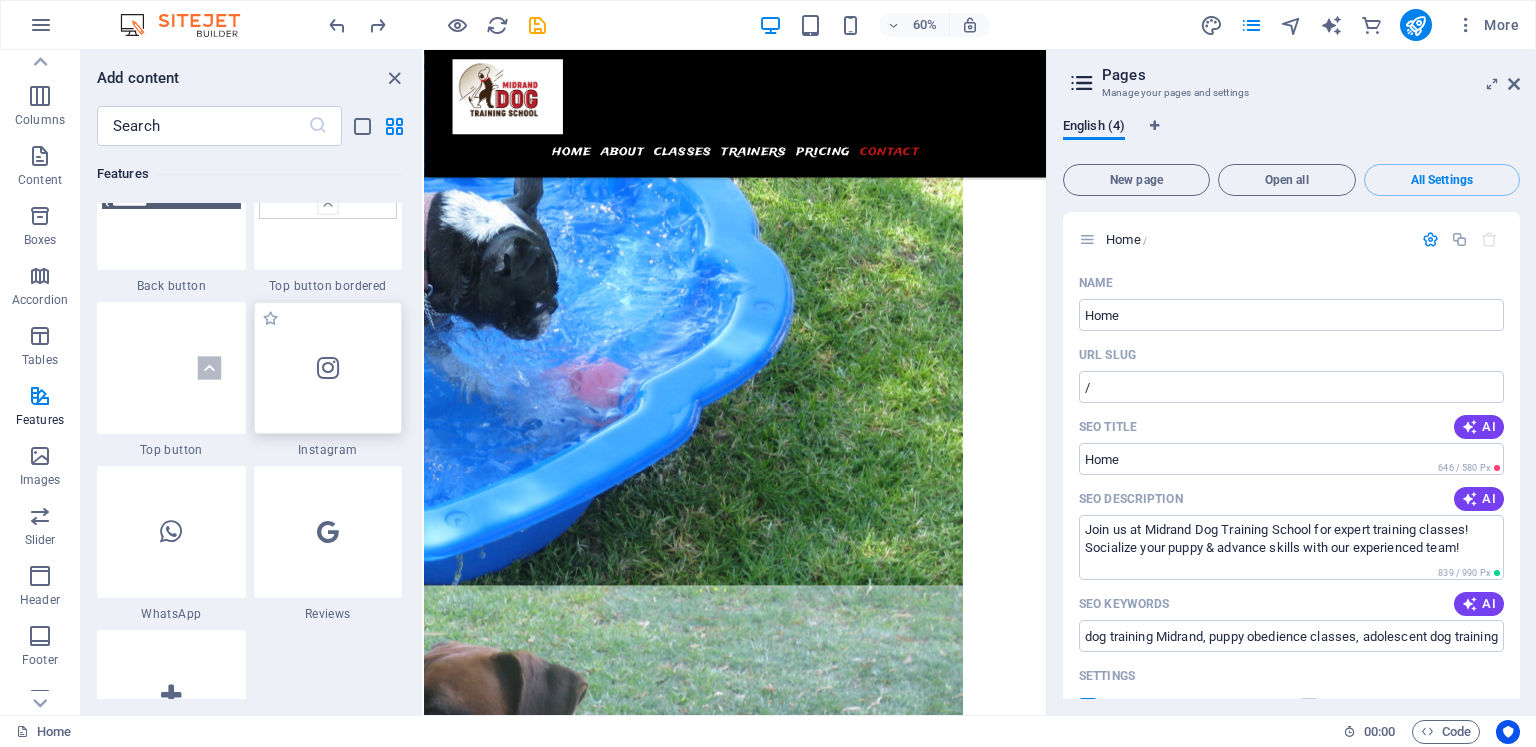 drag, startPoint x: 336, startPoint y: 374, endPoint x: 288, endPoint y: 371, distance: 48.09366 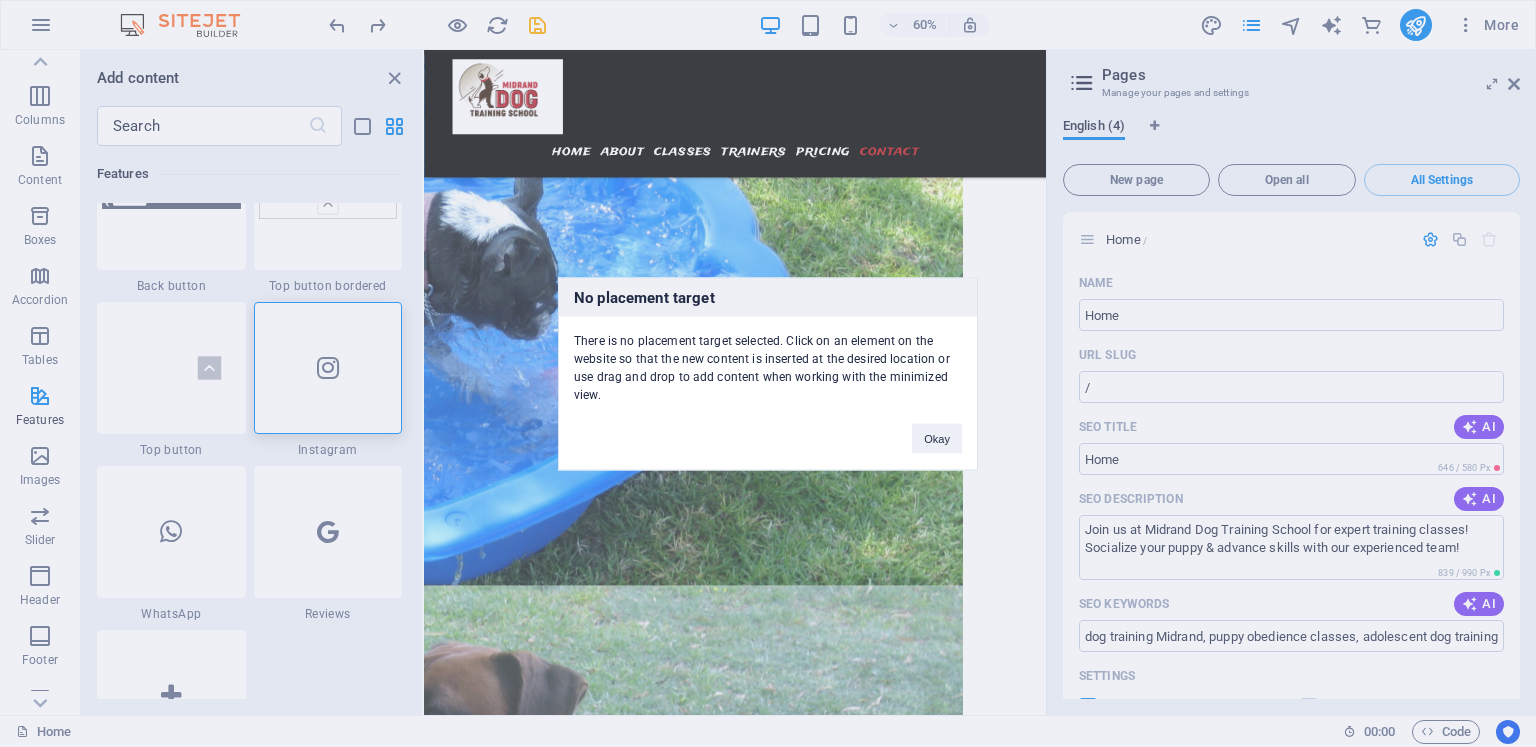click on "No placement target There is no placement target selected. Click on an element on the website so that the new content is inserted at the desired location or use drag and drop to add content when working with the minimized view. Okay" at bounding box center (768, 373) 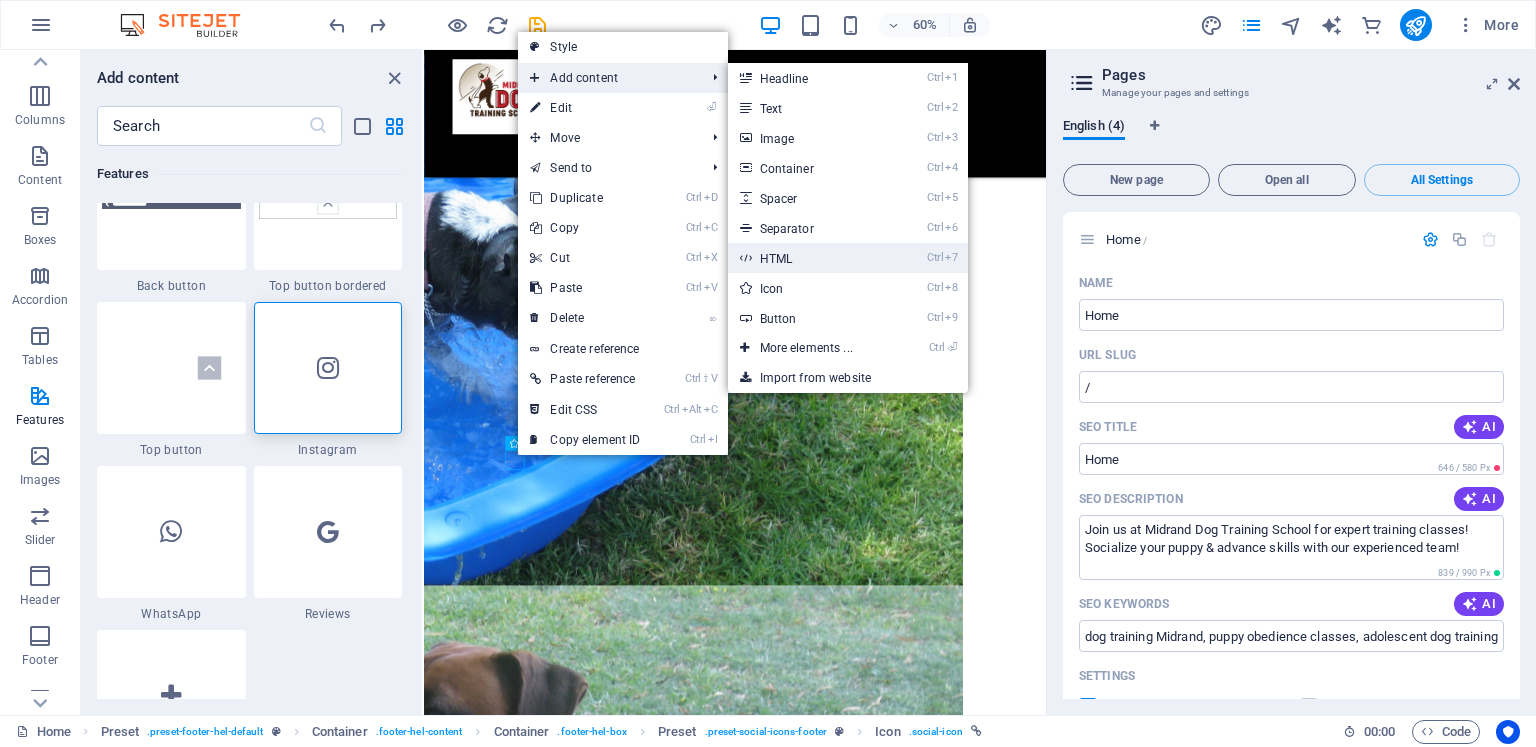 click on "Ctrl 7  HTML" at bounding box center [810, 258] 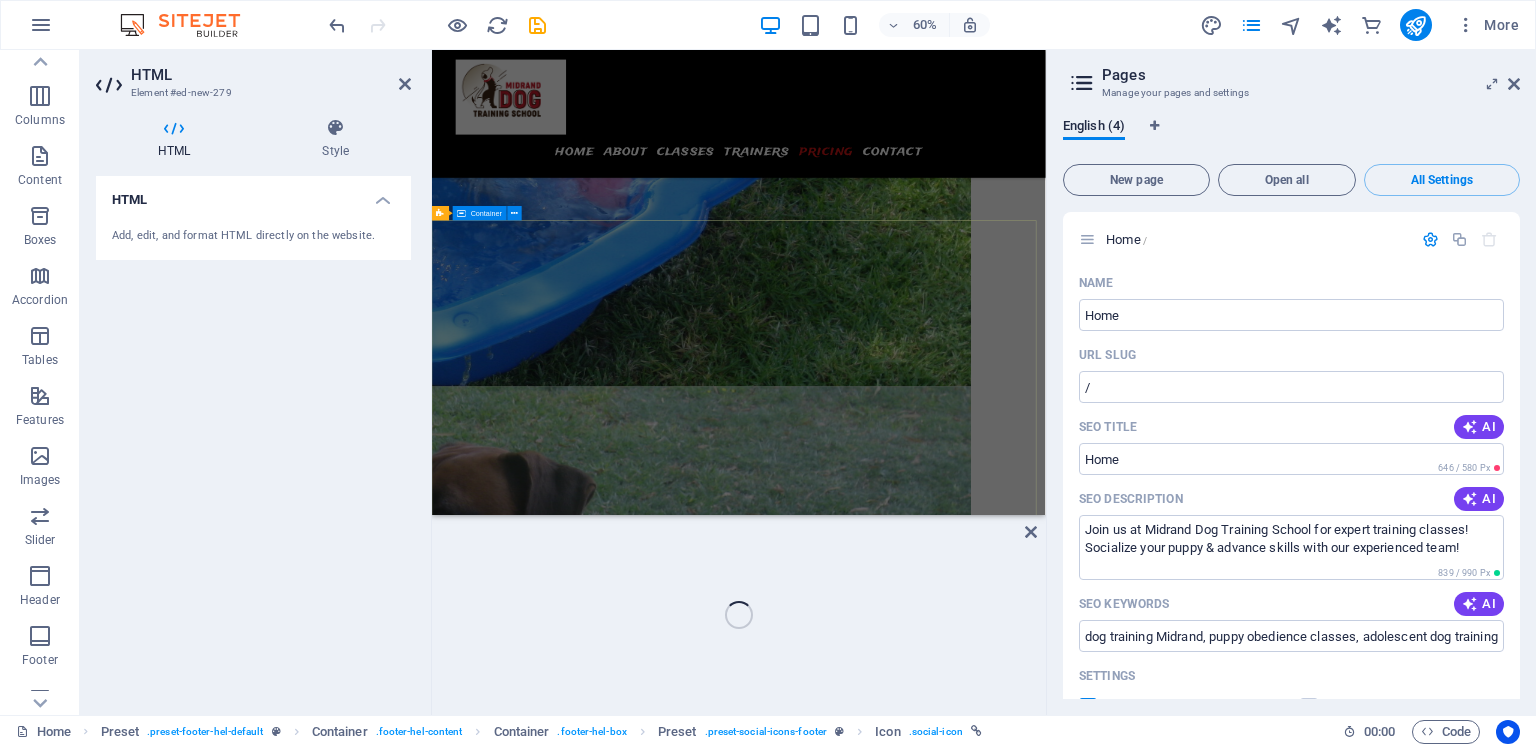 scroll, scrollTop: 6583, scrollLeft: 0, axis: vertical 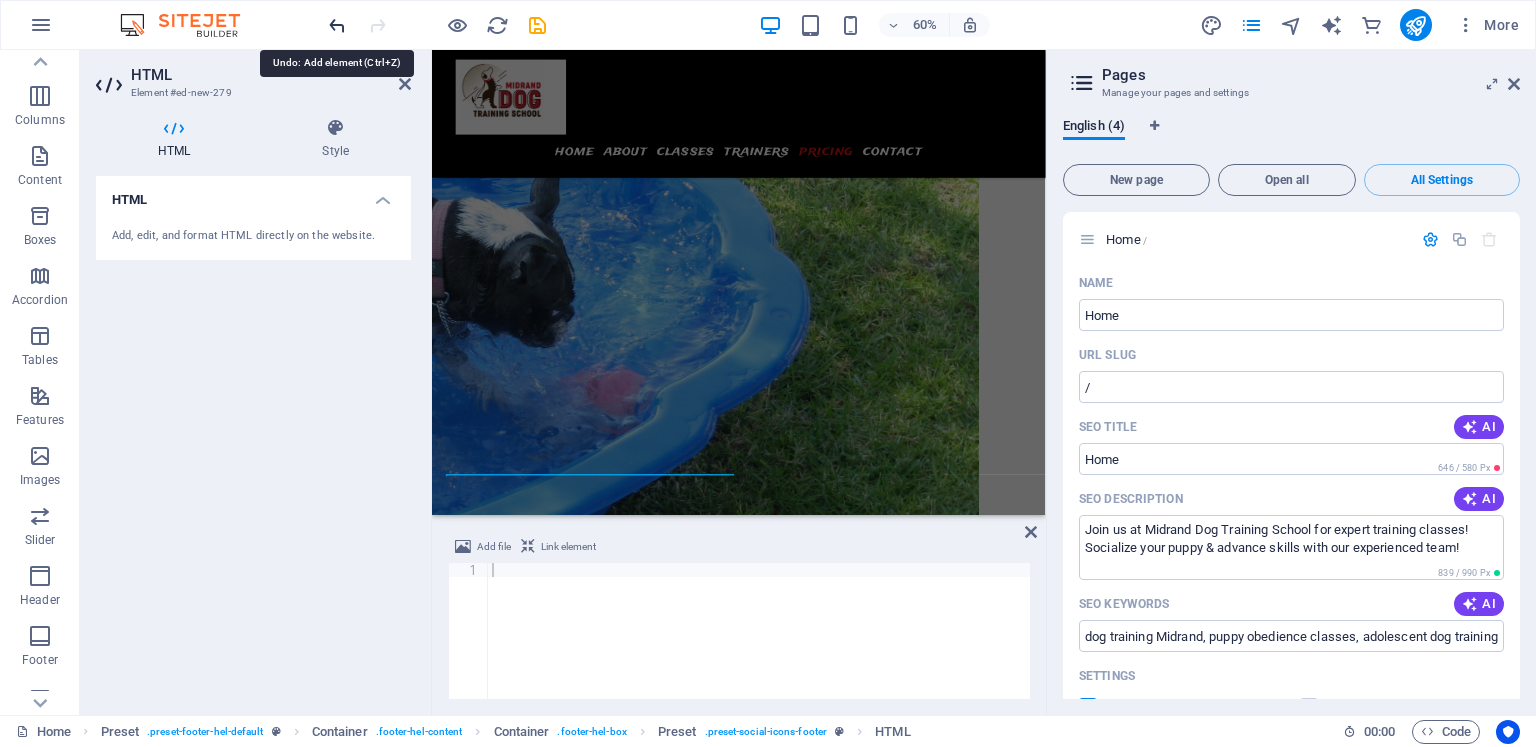 click at bounding box center (337, 25) 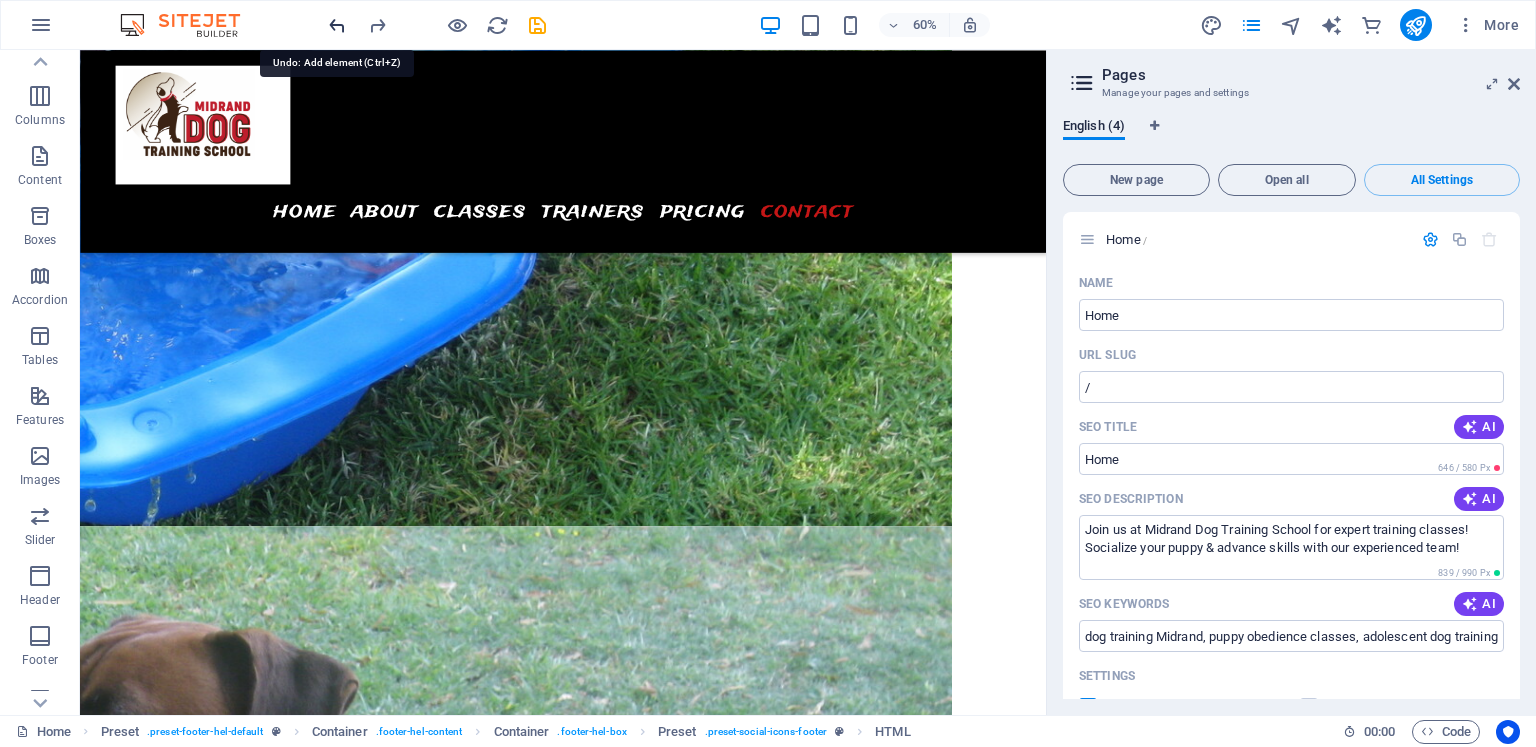 scroll, scrollTop: 6910, scrollLeft: 0, axis: vertical 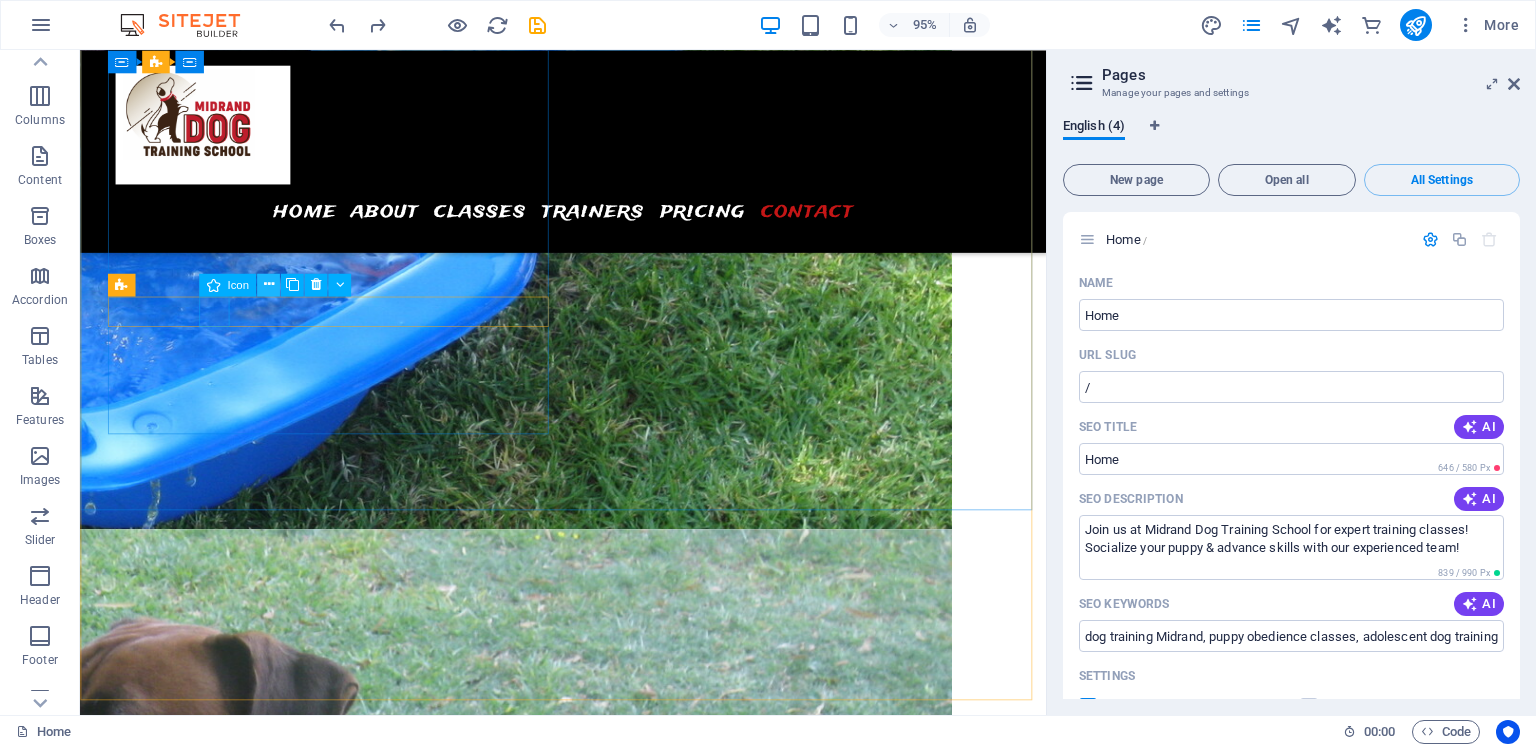 click at bounding box center (268, 285) 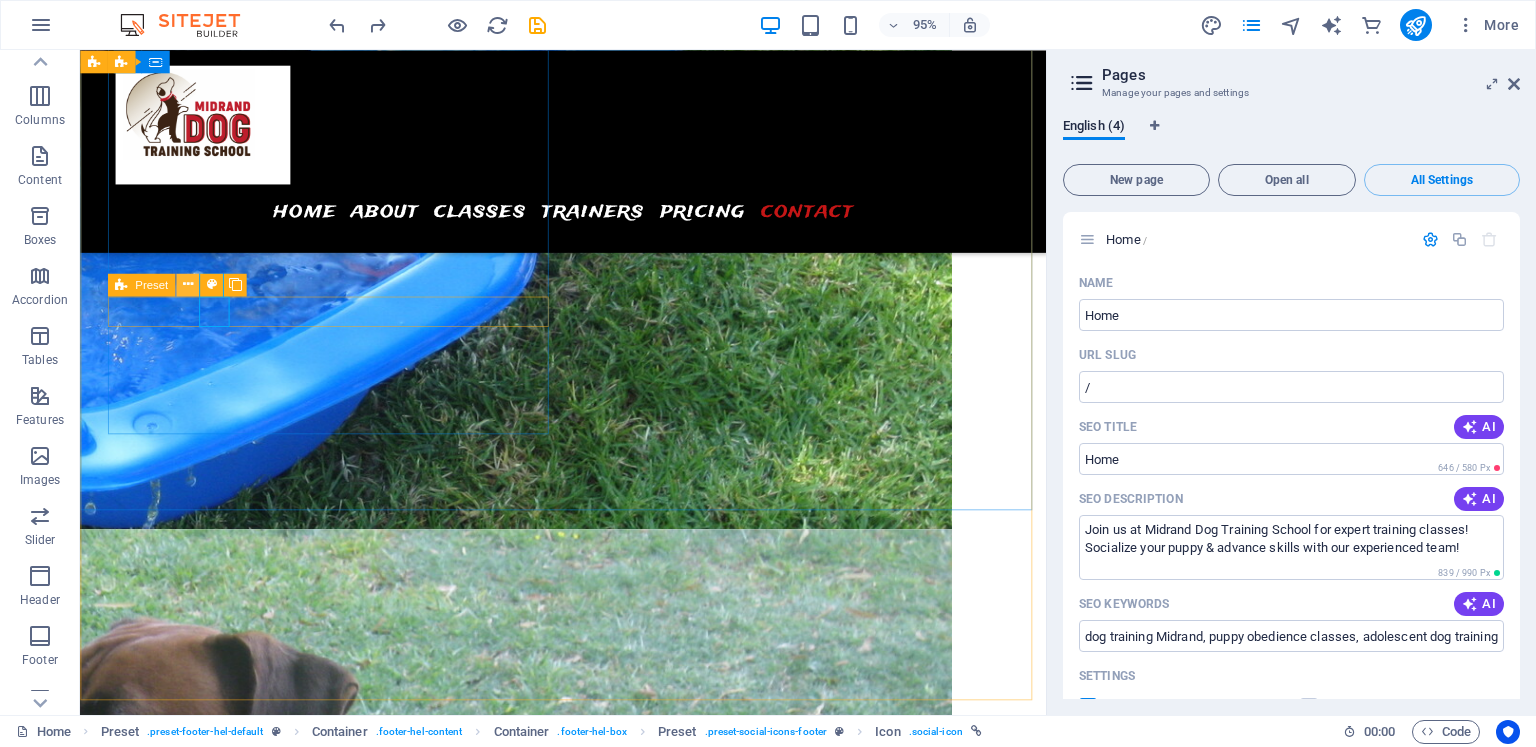 click at bounding box center (188, 285) 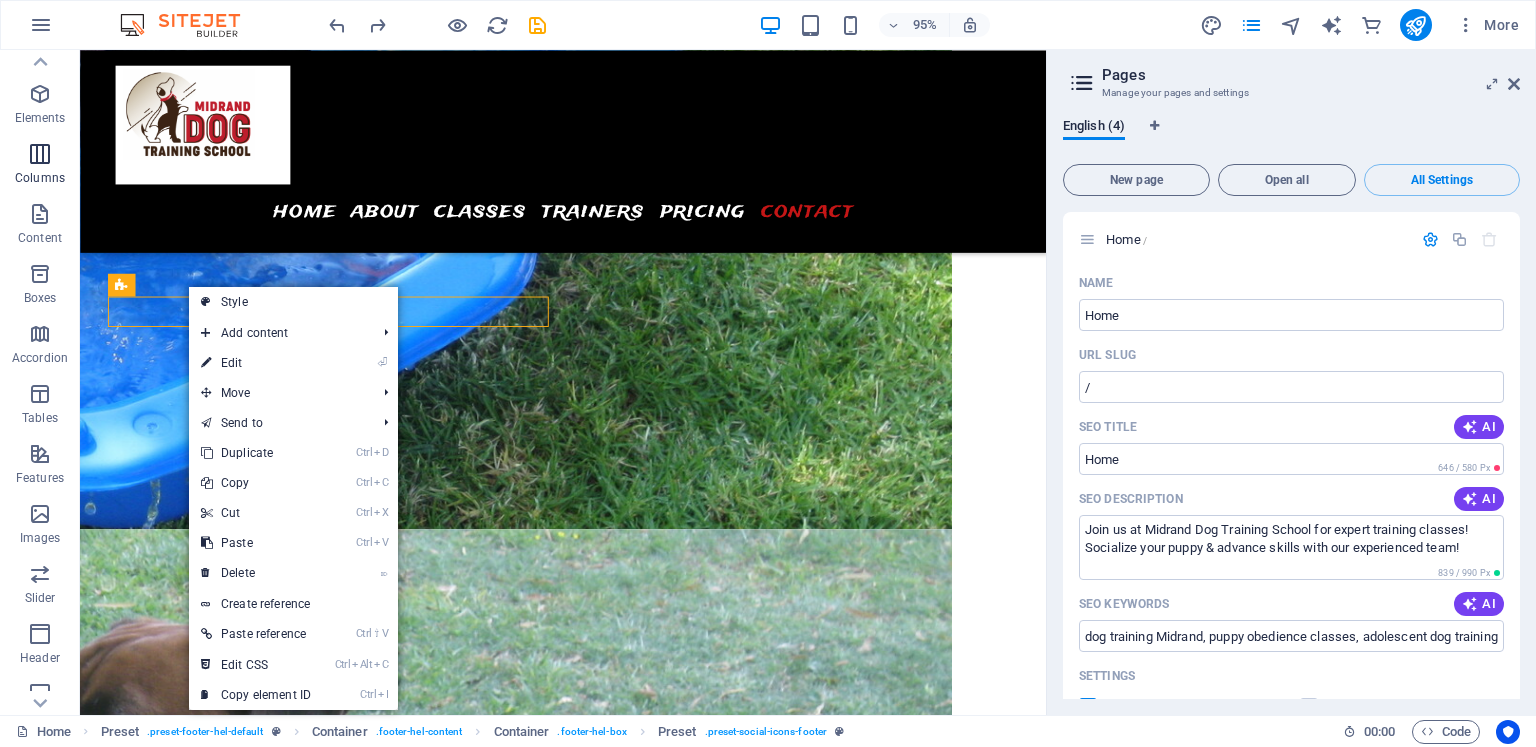 scroll, scrollTop: 0, scrollLeft: 0, axis: both 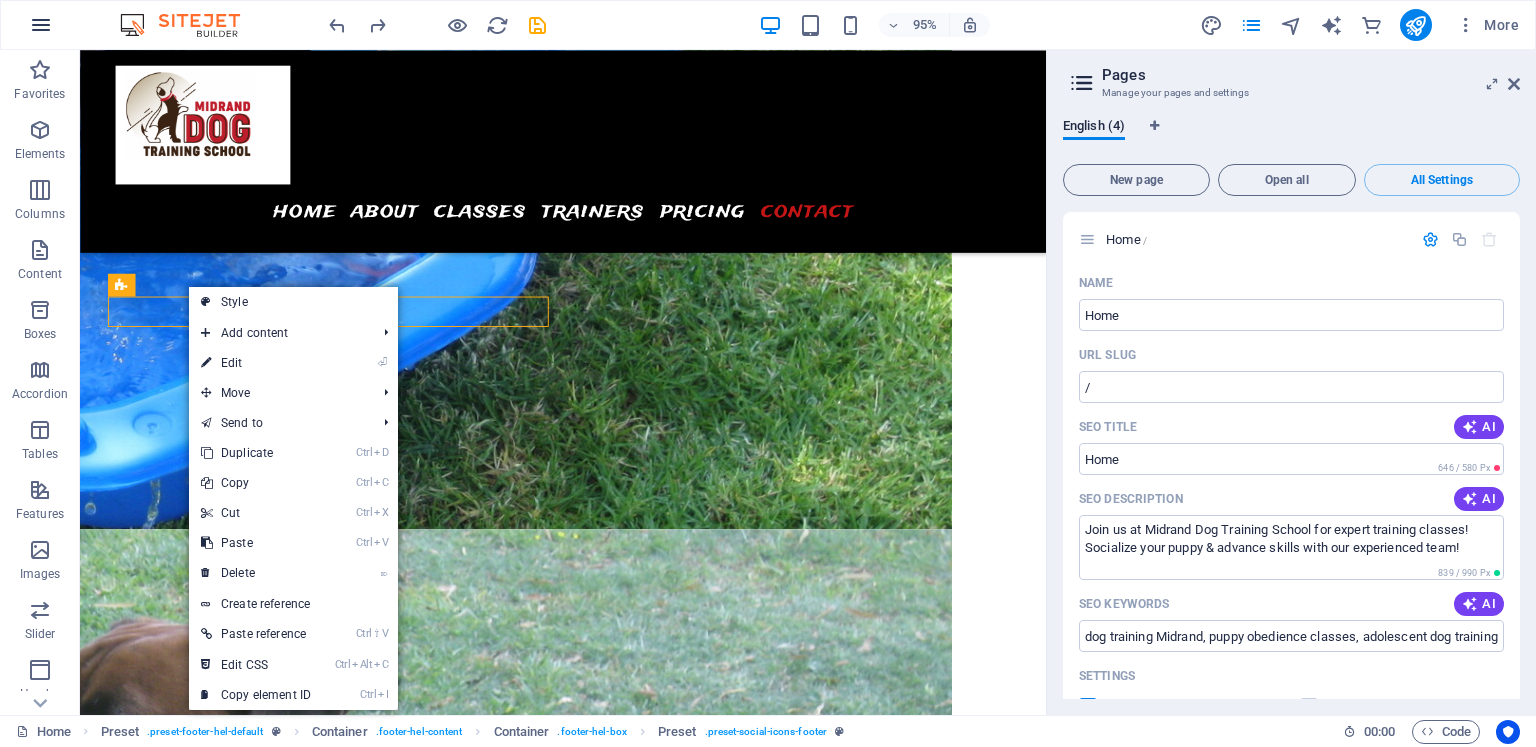 click at bounding box center (41, 25) 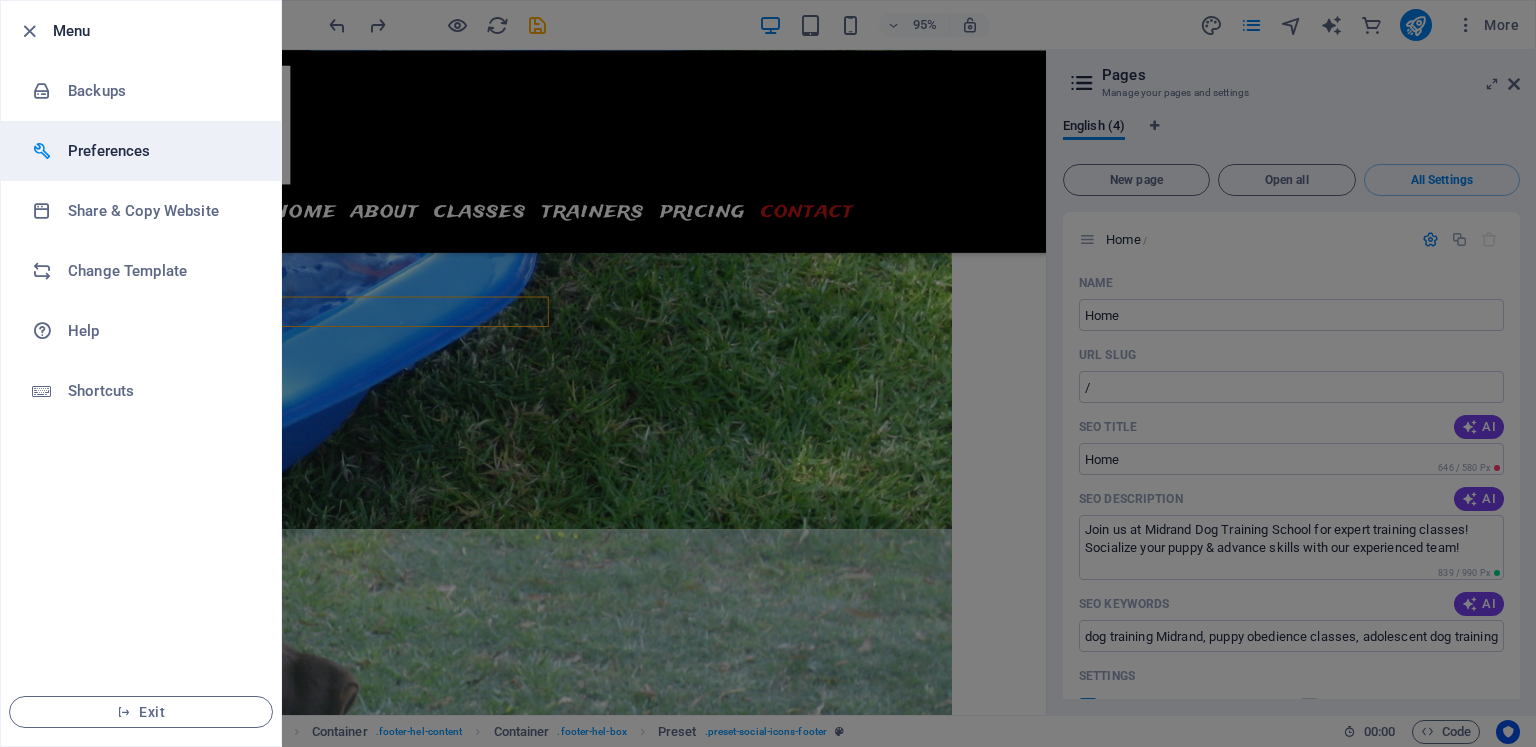 click on "Preferences" at bounding box center [160, 151] 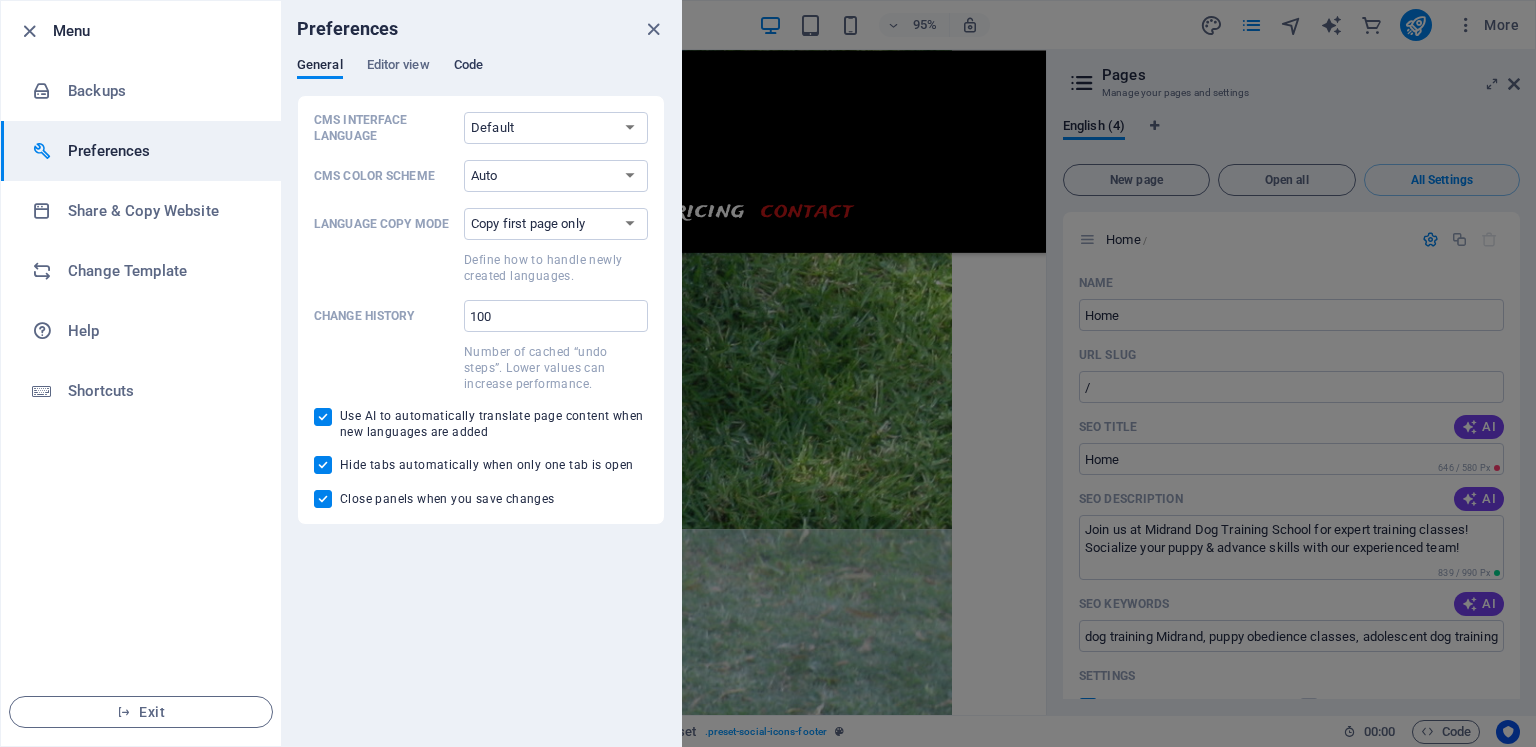 click on "Code" at bounding box center [468, 67] 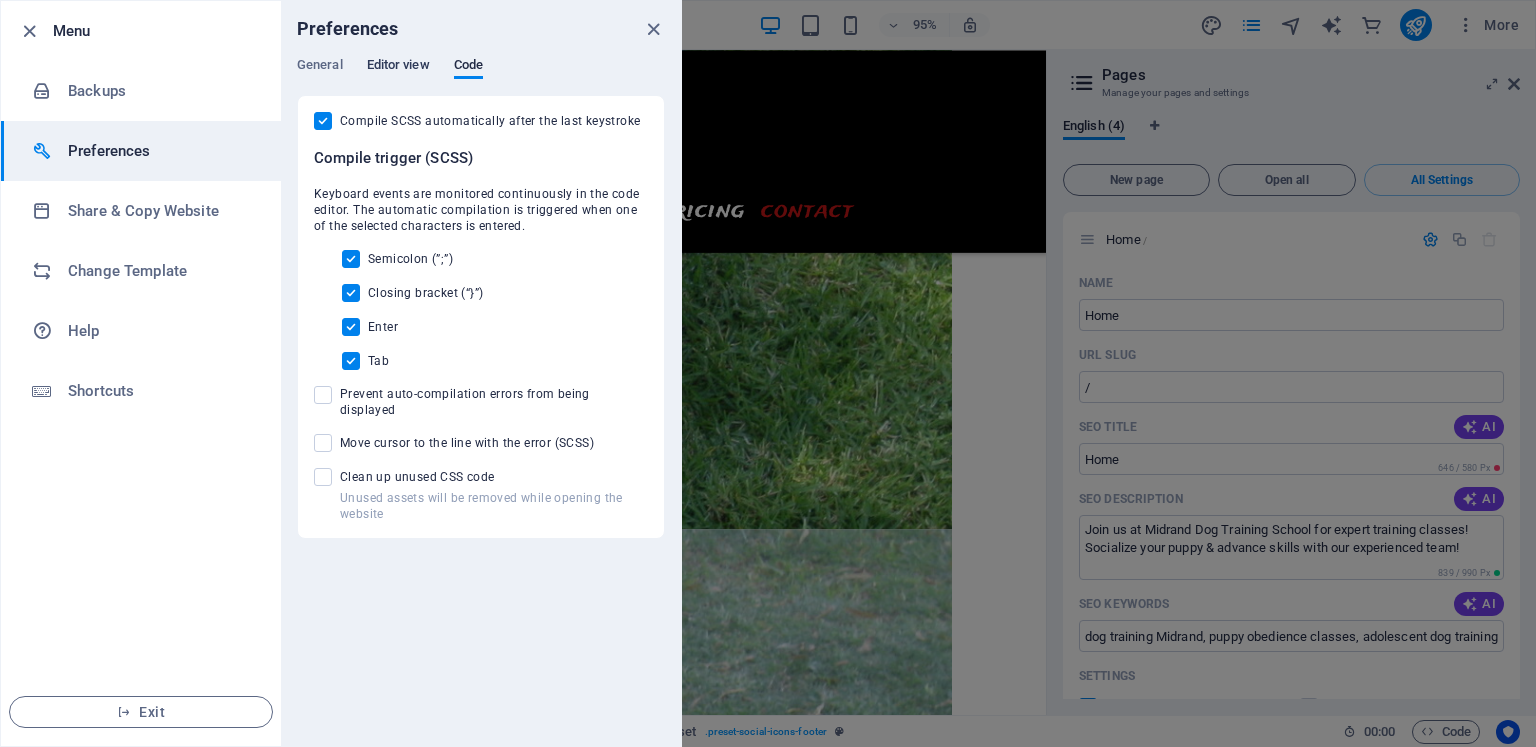 click on "Editor view" at bounding box center [398, 67] 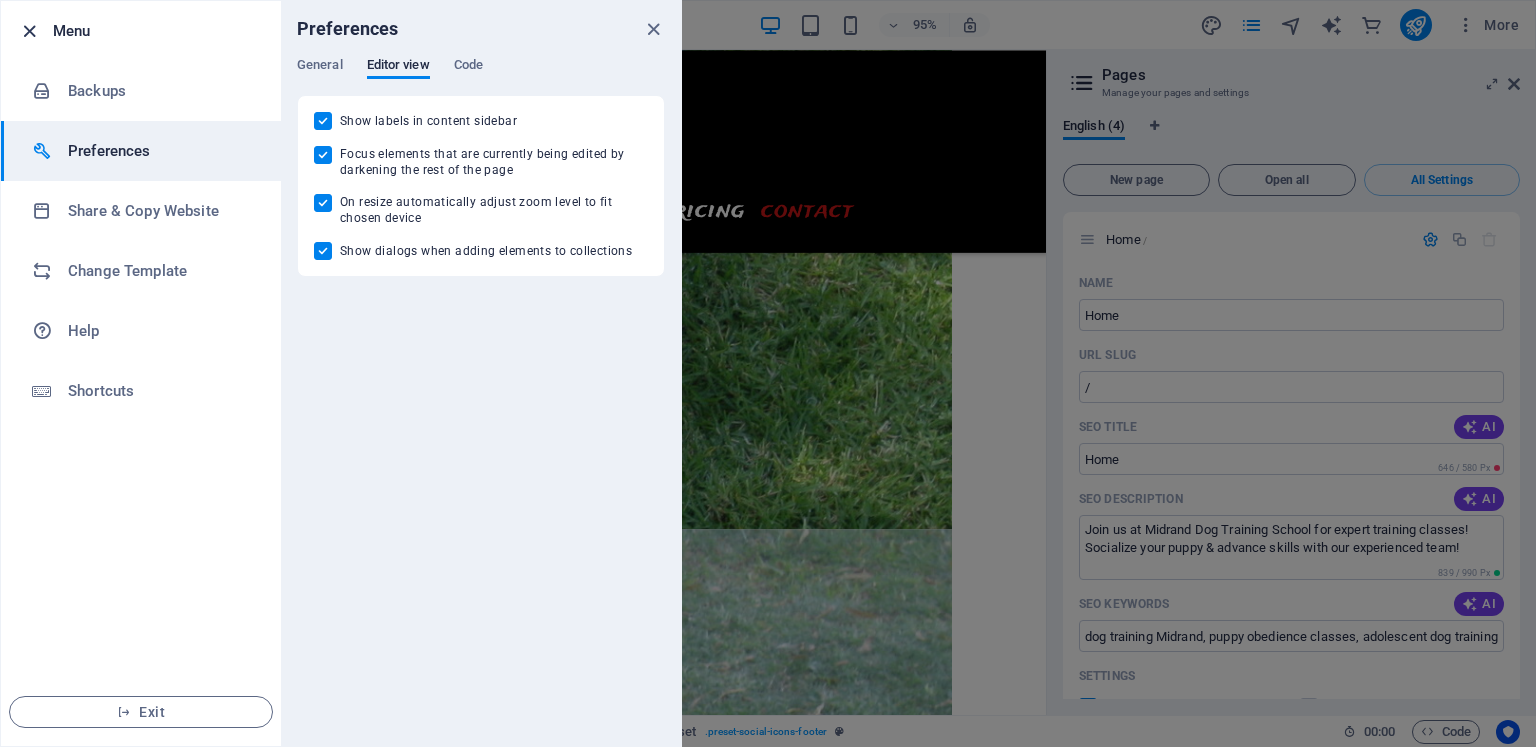 click at bounding box center [29, 31] 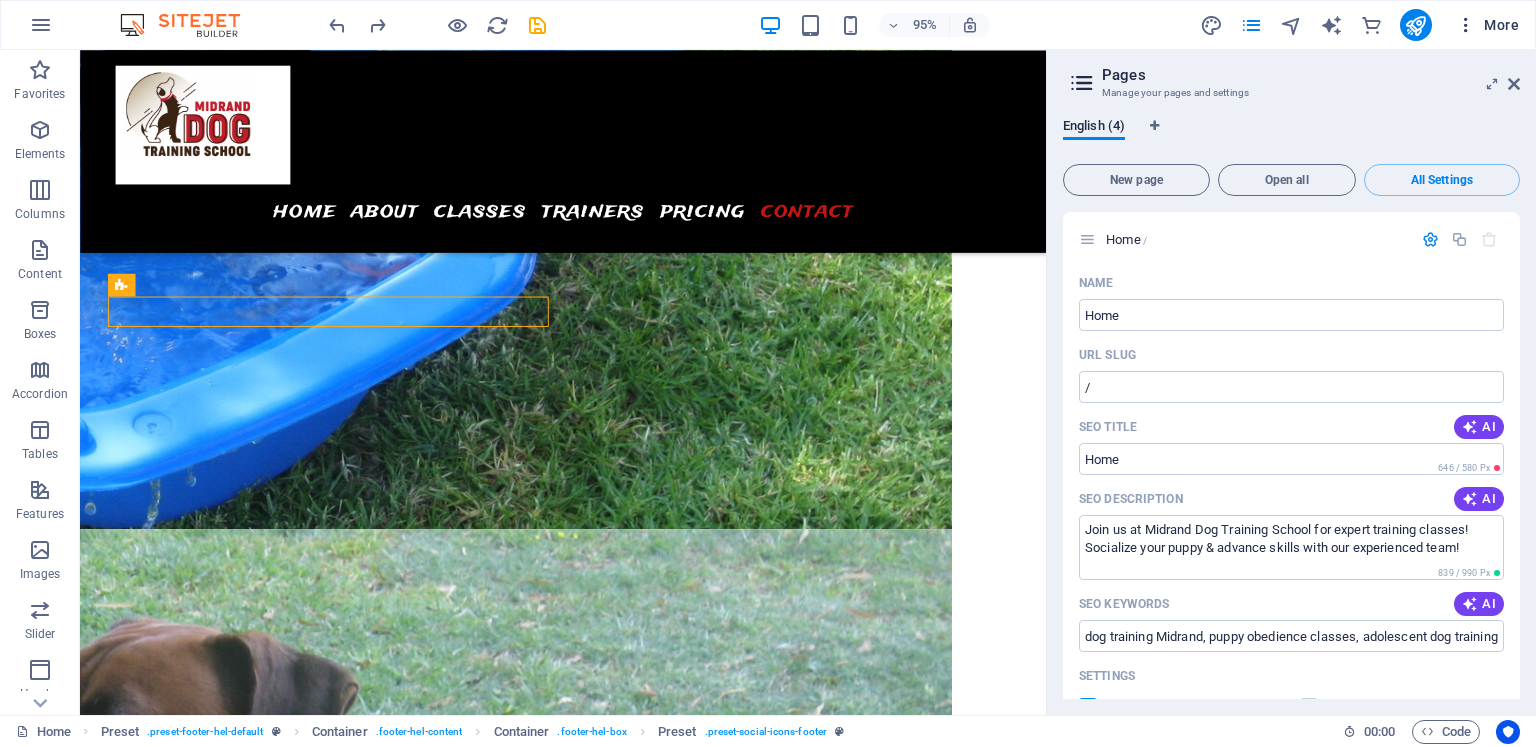 click at bounding box center (1466, 25) 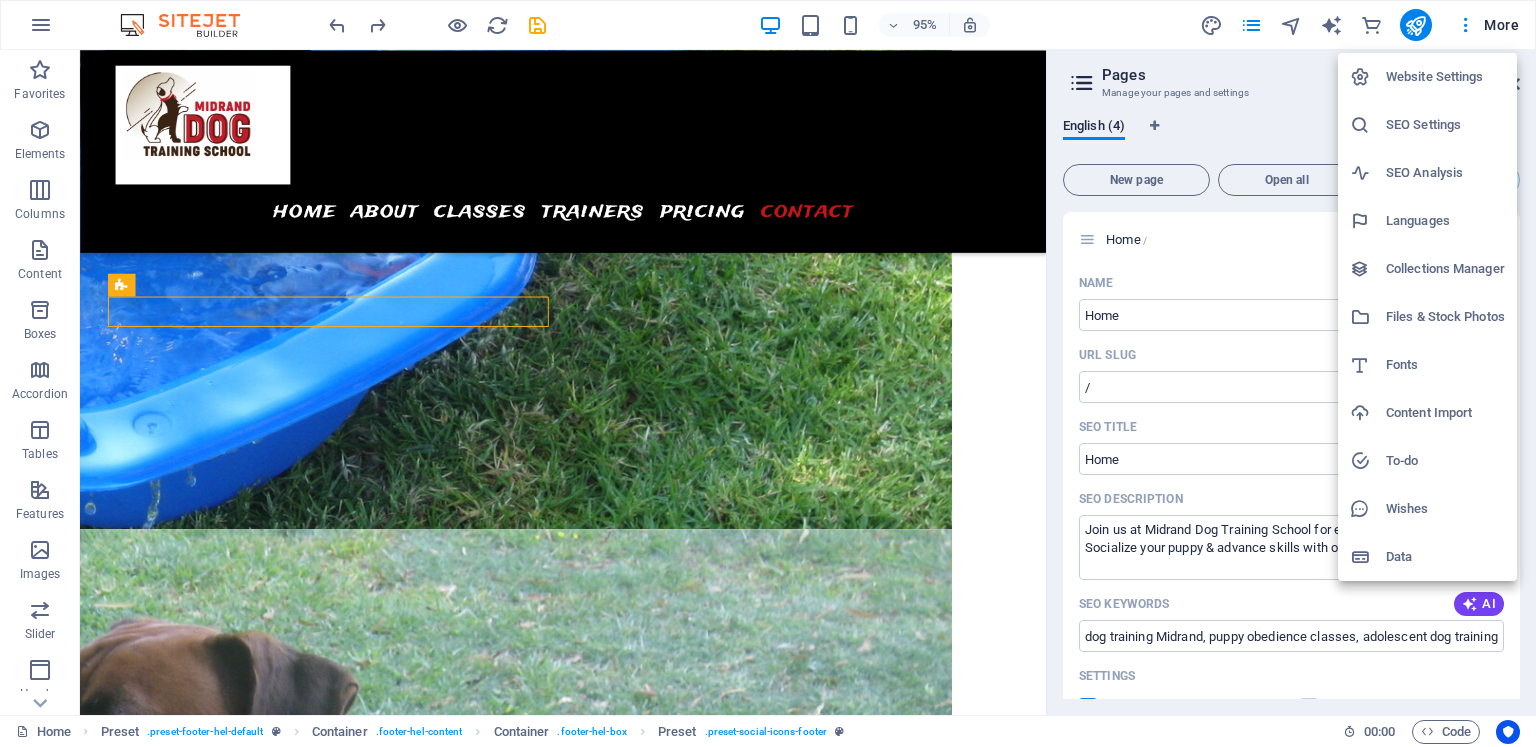 click on "Data" at bounding box center (1445, 557) 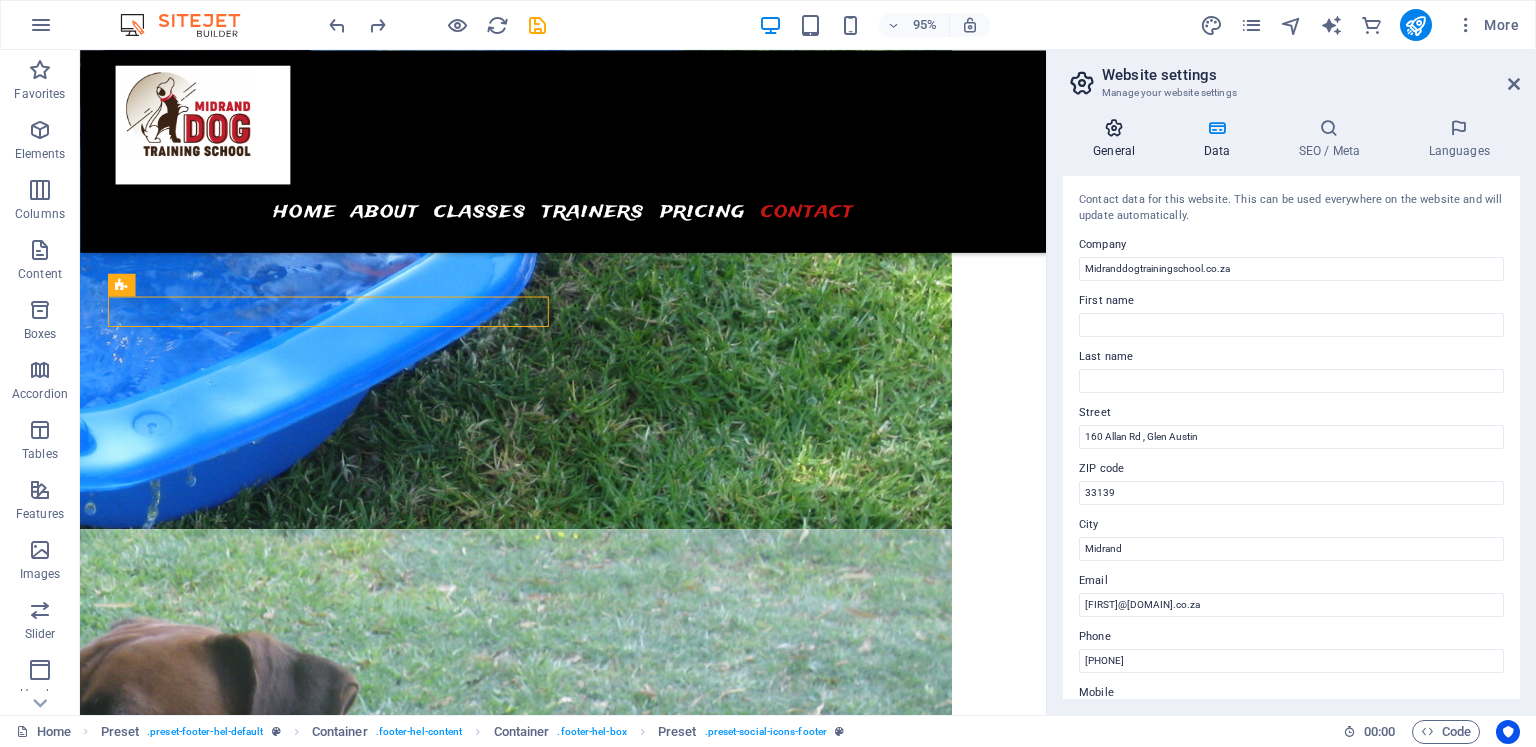 click on "General" at bounding box center (1118, 139) 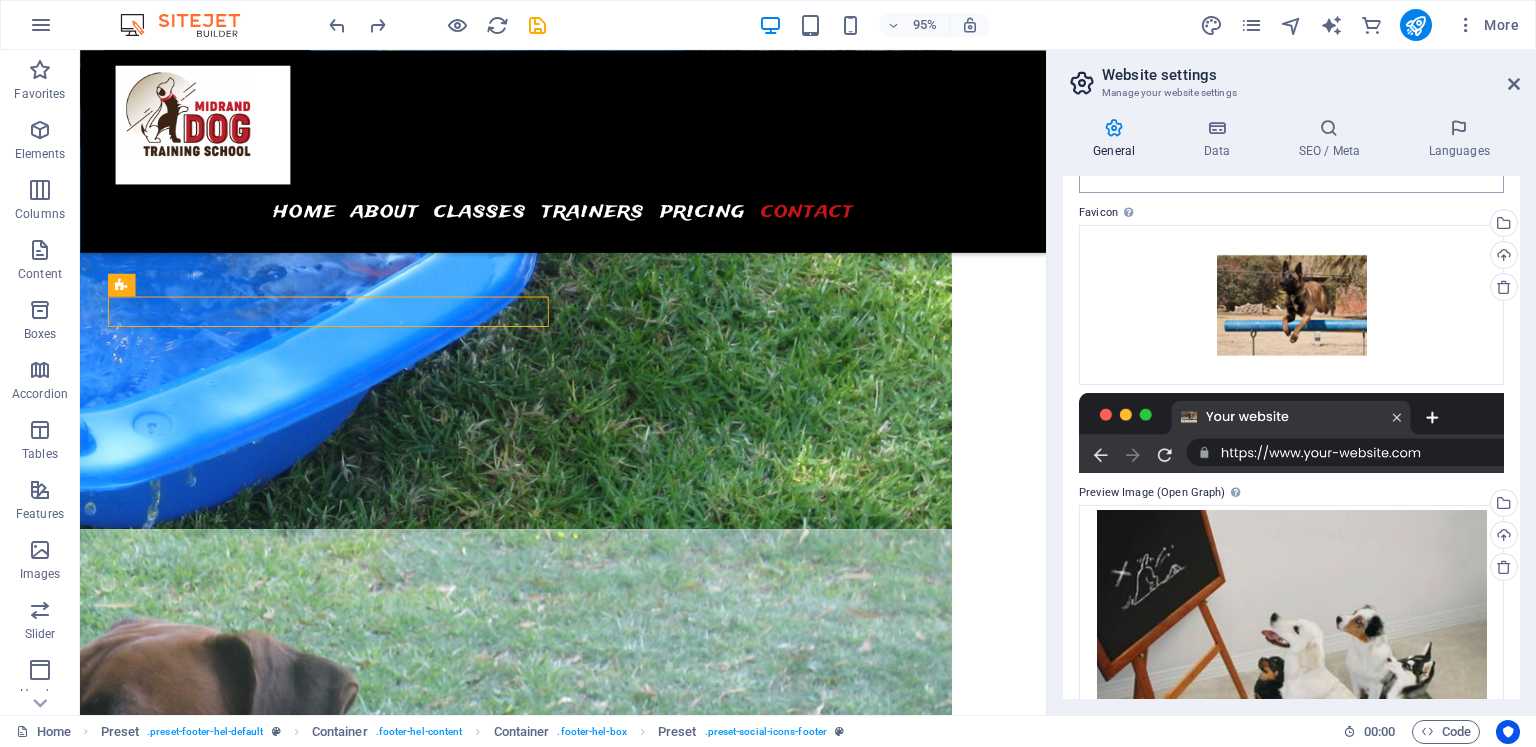 scroll, scrollTop: 456, scrollLeft: 0, axis: vertical 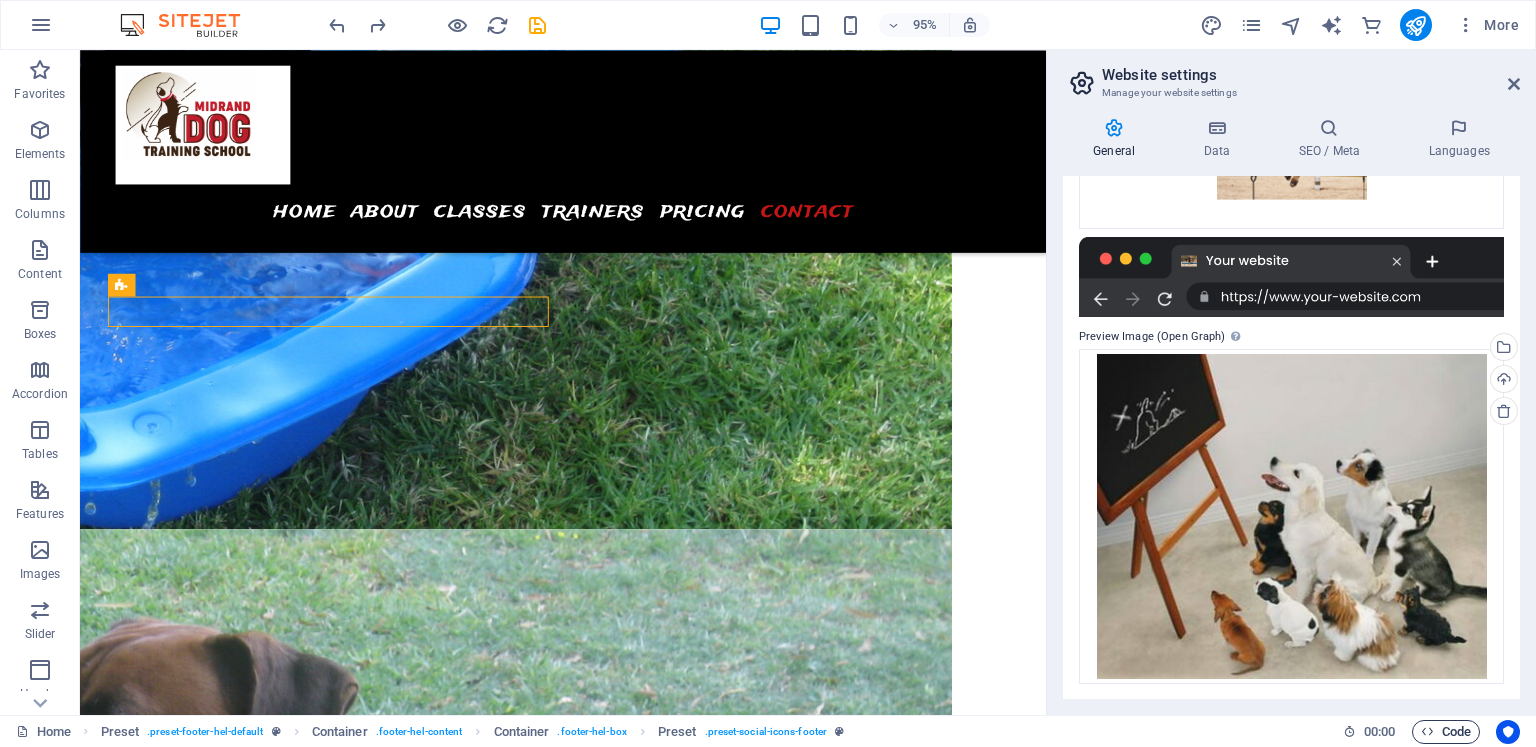 click on "Code" at bounding box center [1446, 732] 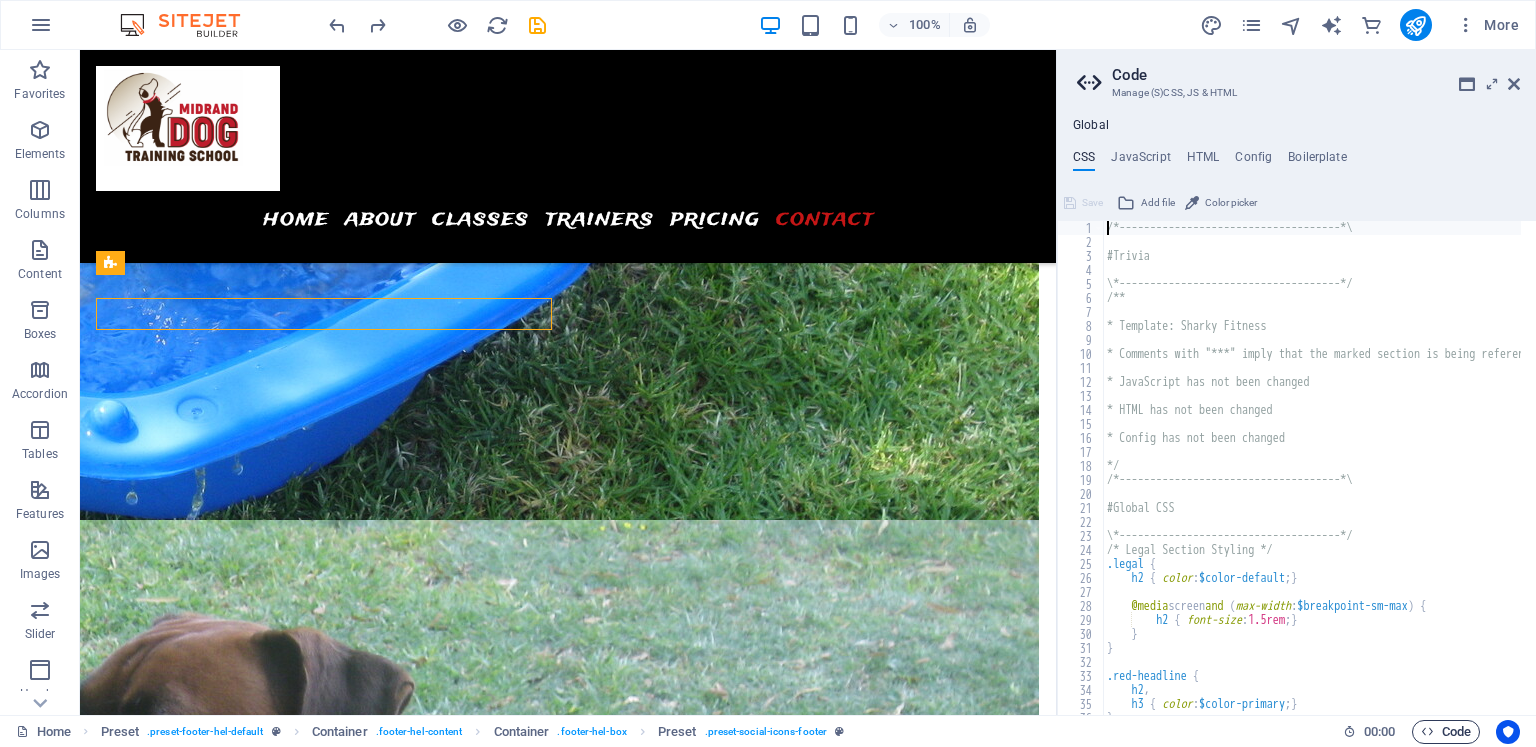 scroll, scrollTop: 6905, scrollLeft: 0, axis: vertical 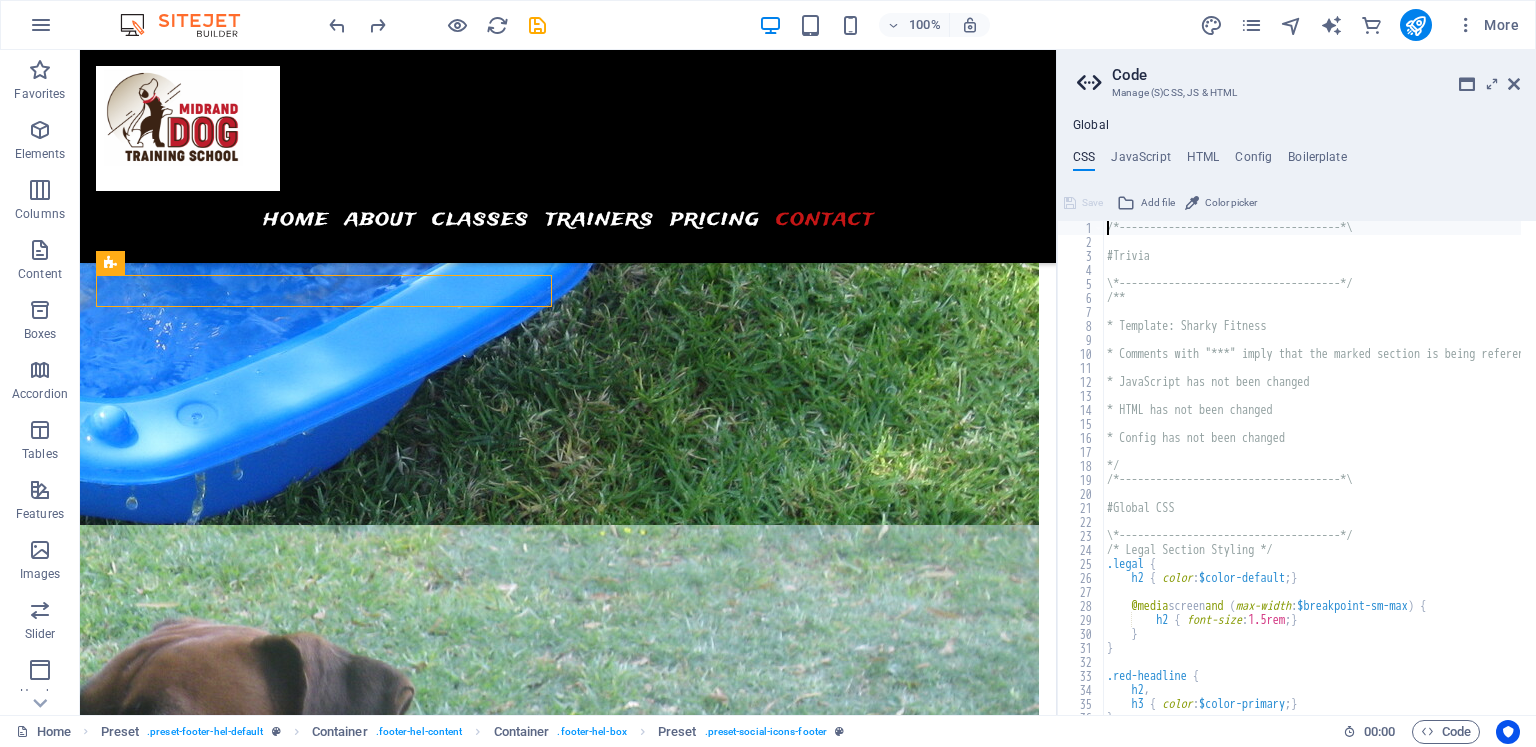 click on "100% More" at bounding box center [926, 25] 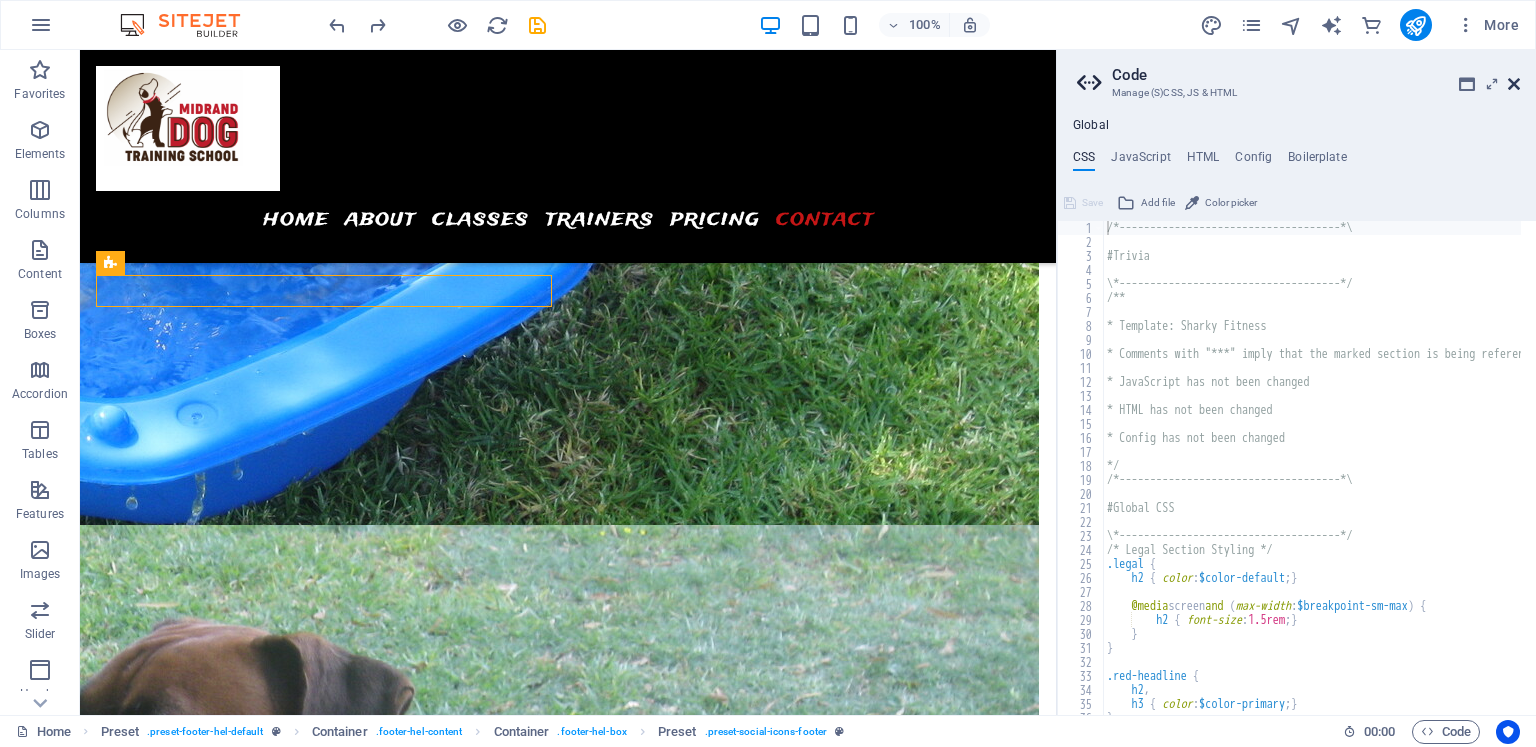 click at bounding box center [1514, 84] 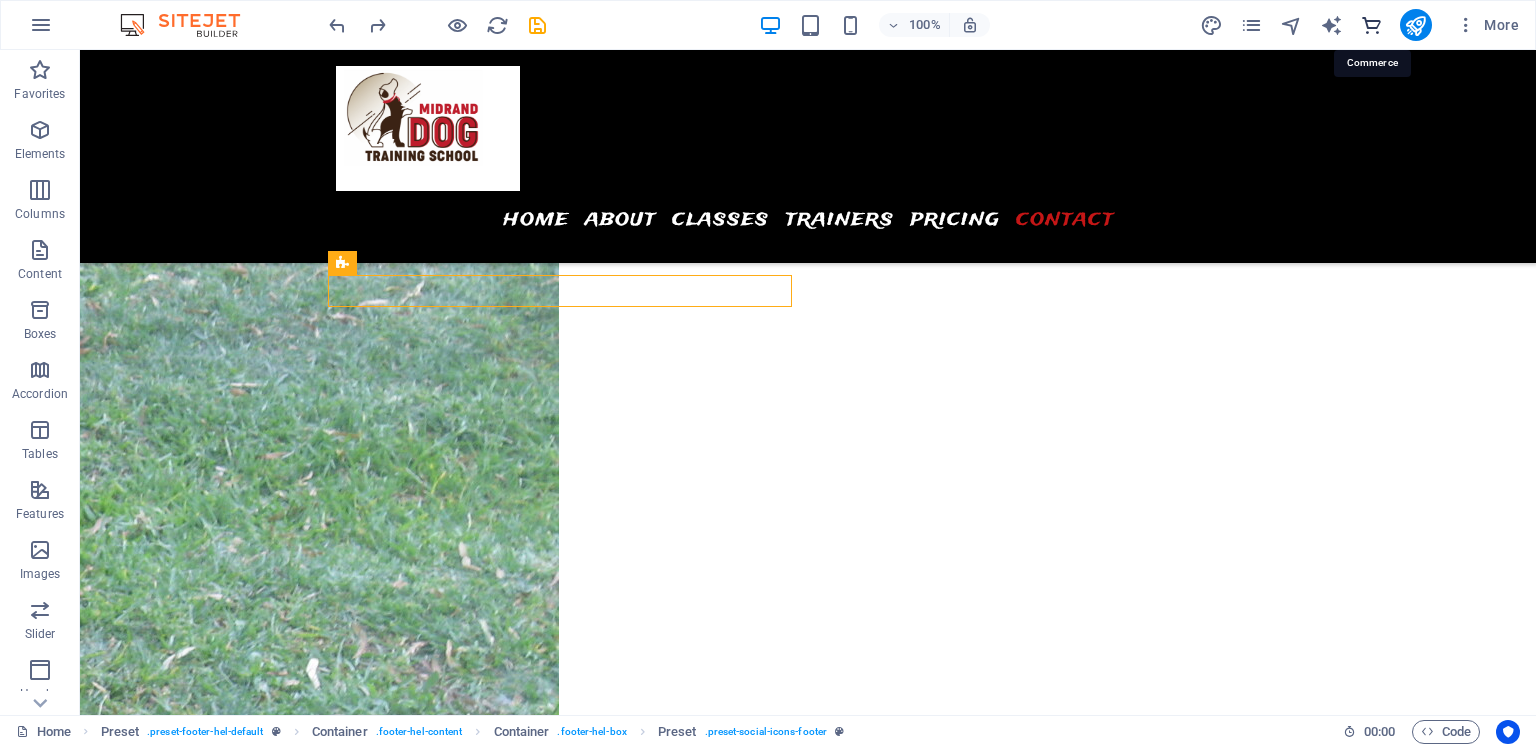 click at bounding box center (1371, 25) 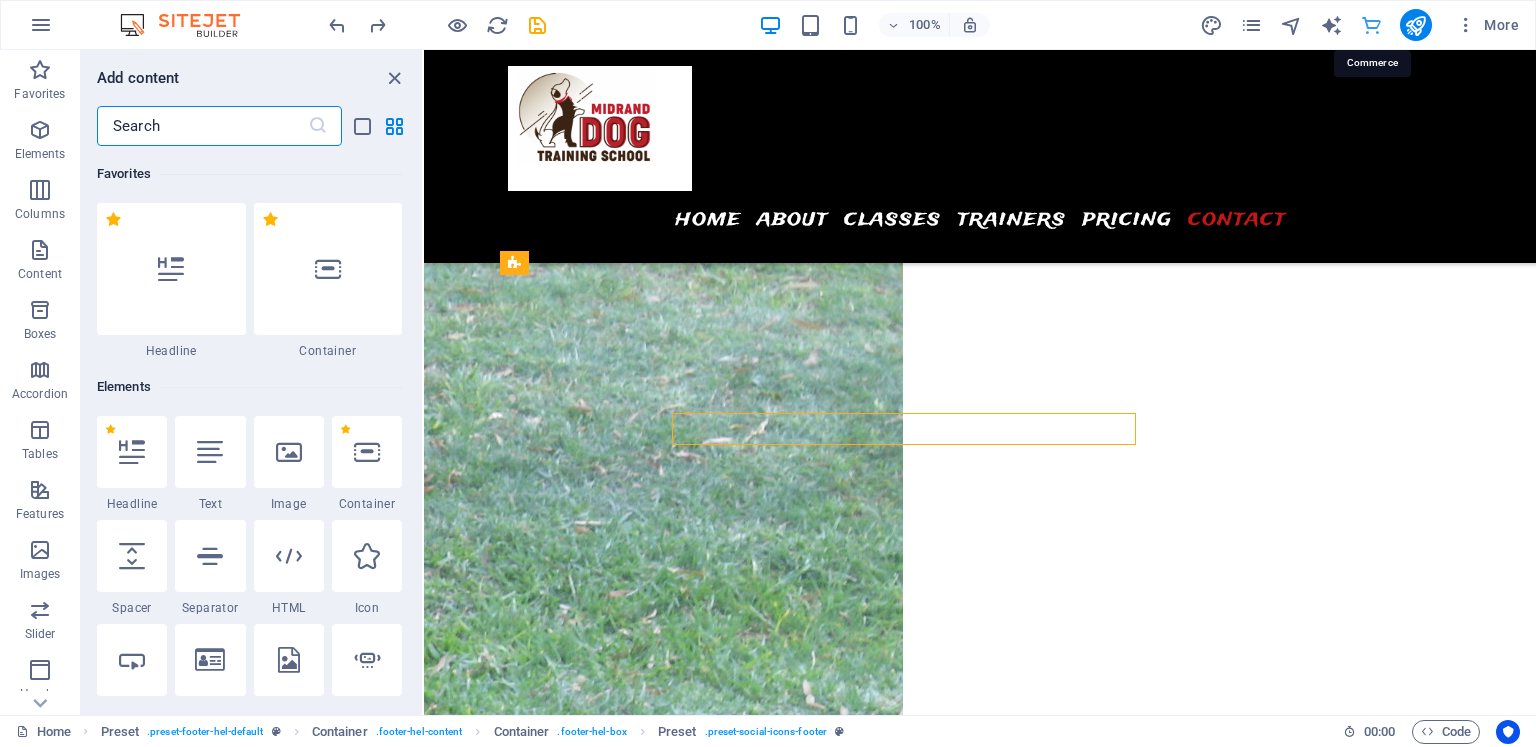 scroll, scrollTop: 7001, scrollLeft: 0, axis: vertical 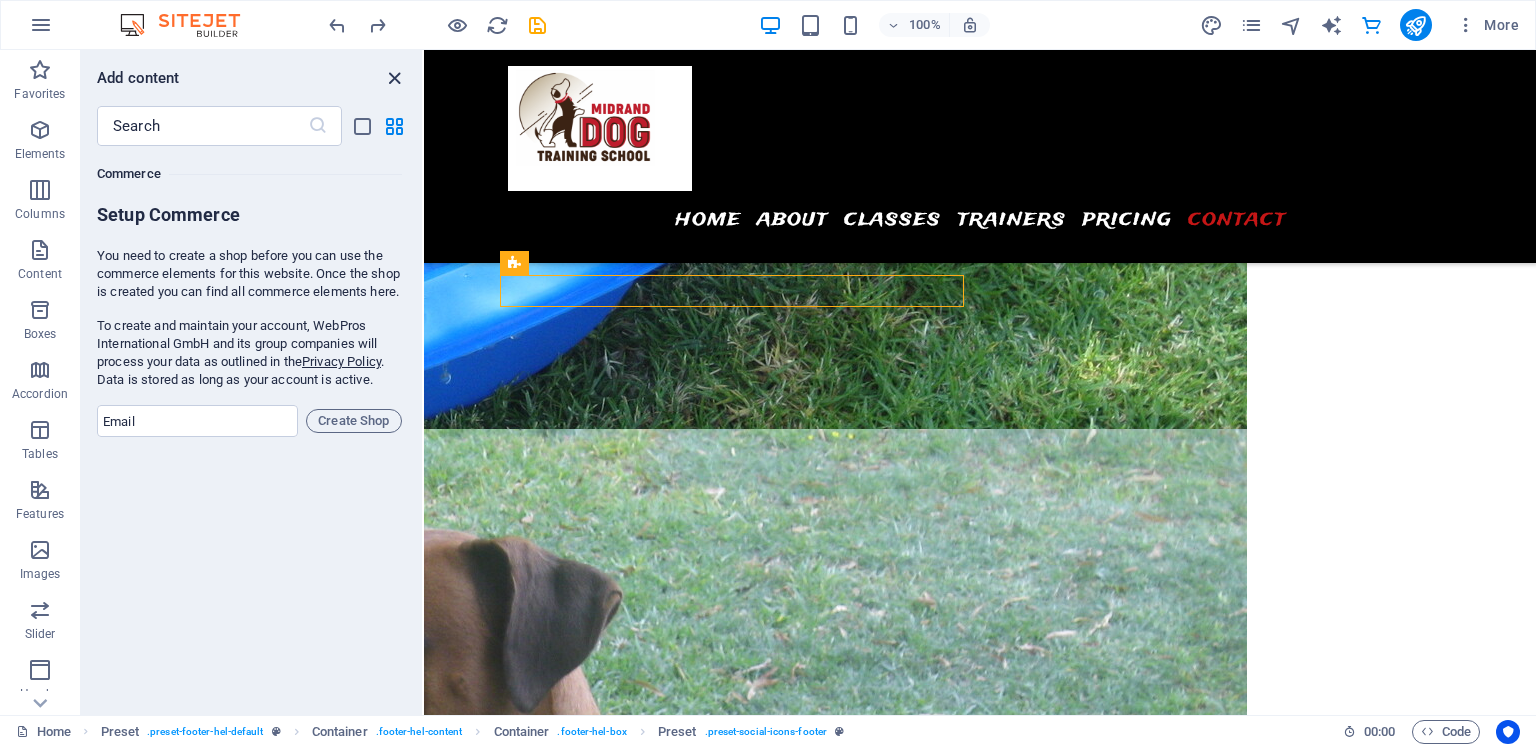 click at bounding box center [394, 78] 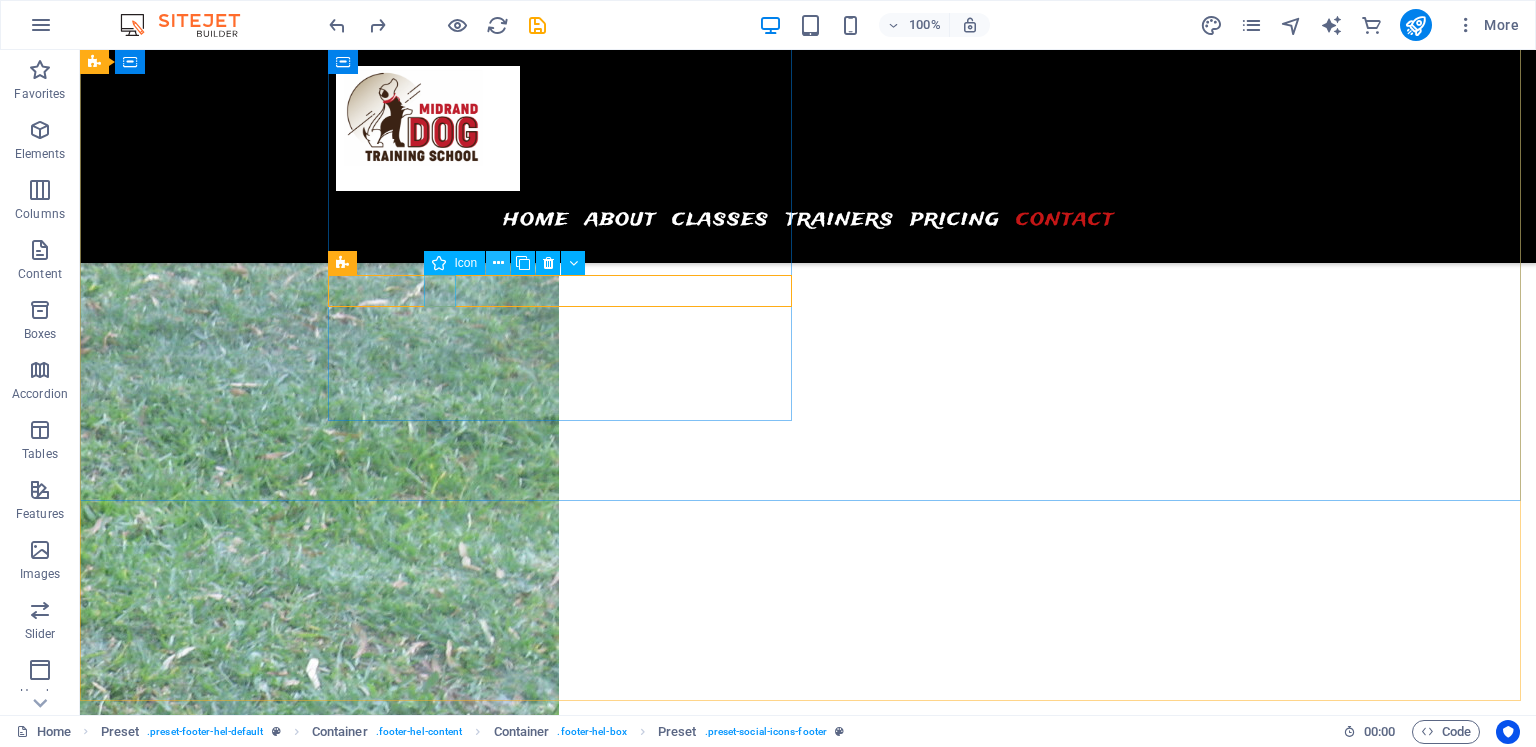 click at bounding box center (498, 263) 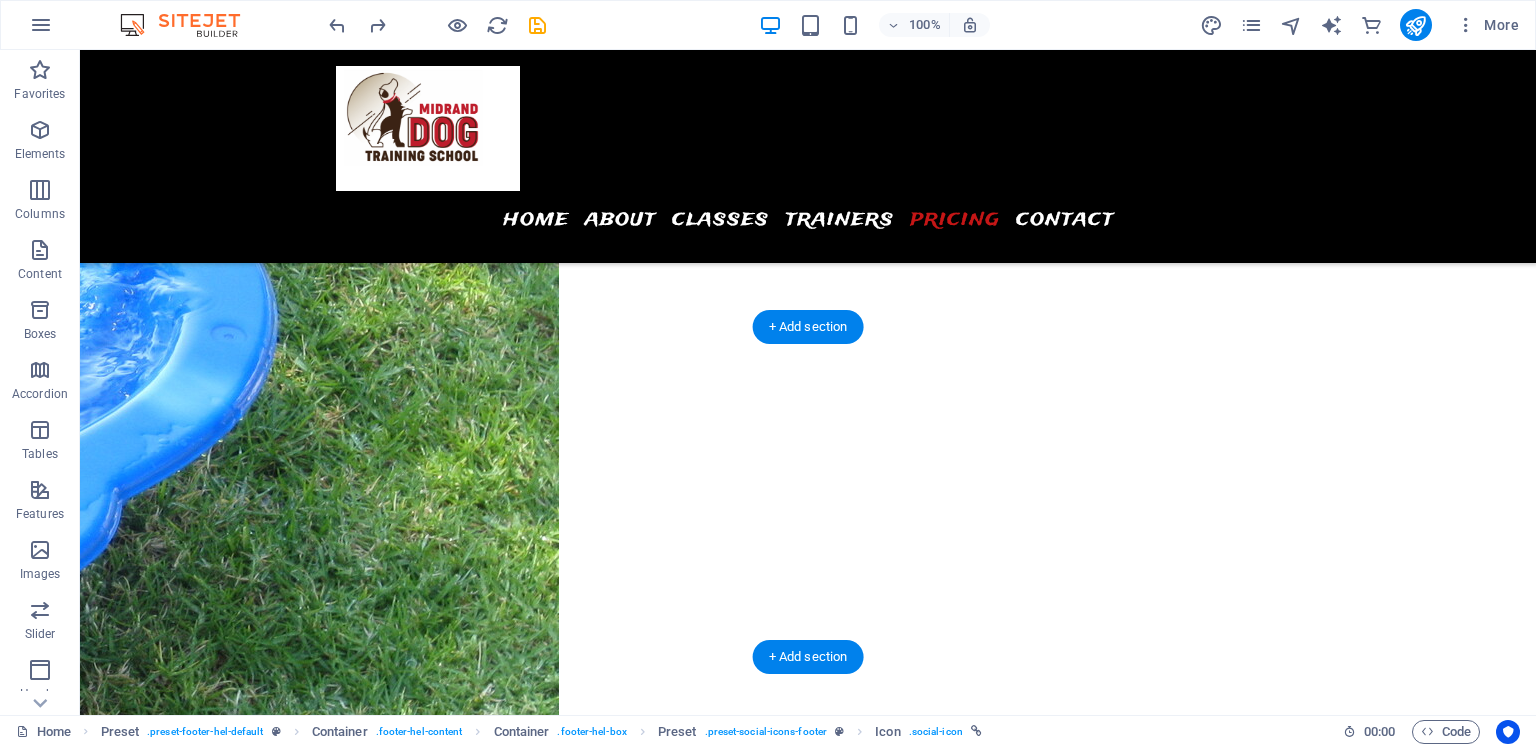 scroll, scrollTop: 6432, scrollLeft: 0, axis: vertical 